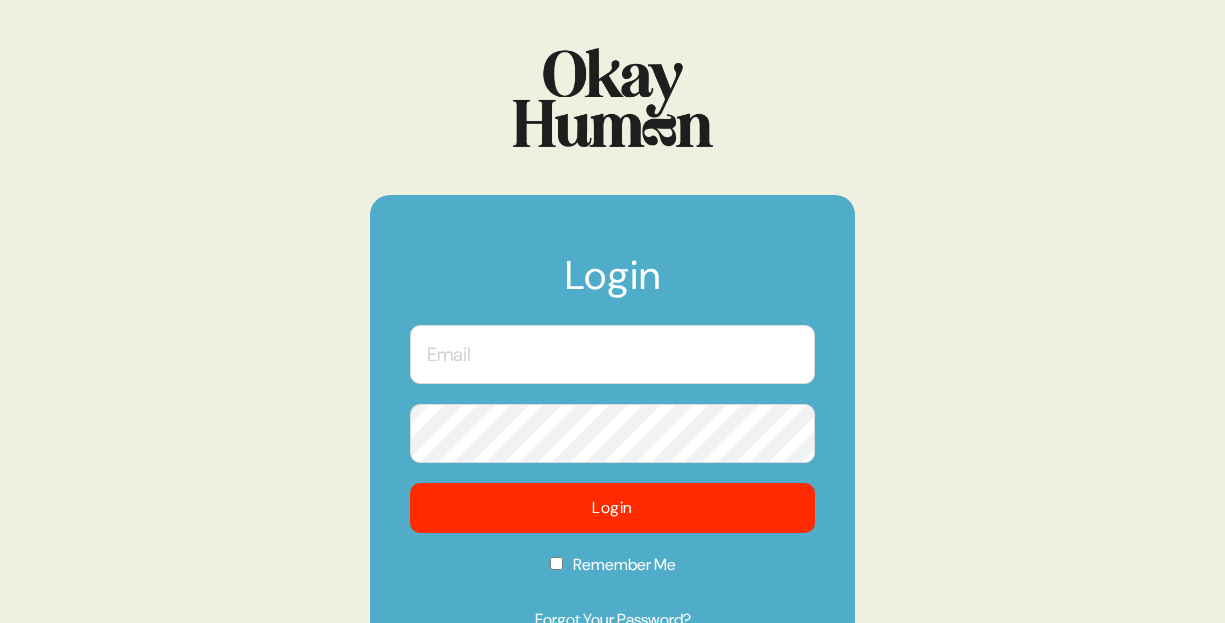 scroll, scrollTop: 0, scrollLeft: 0, axis: both 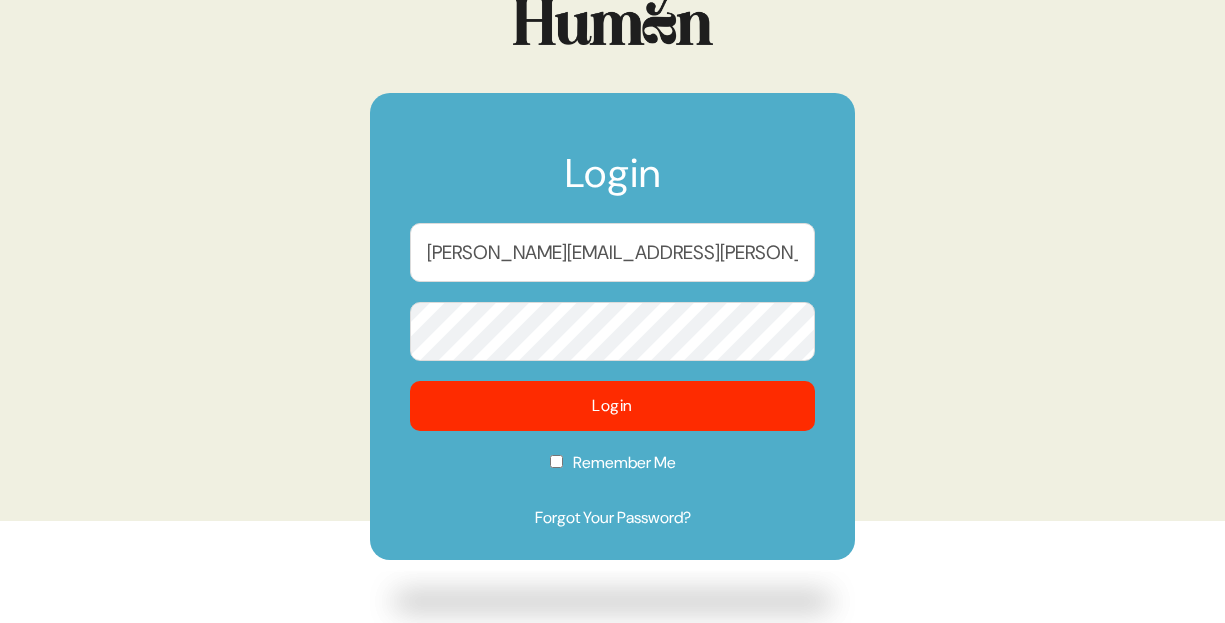 click on "Login" at bounding box center [612, 406] 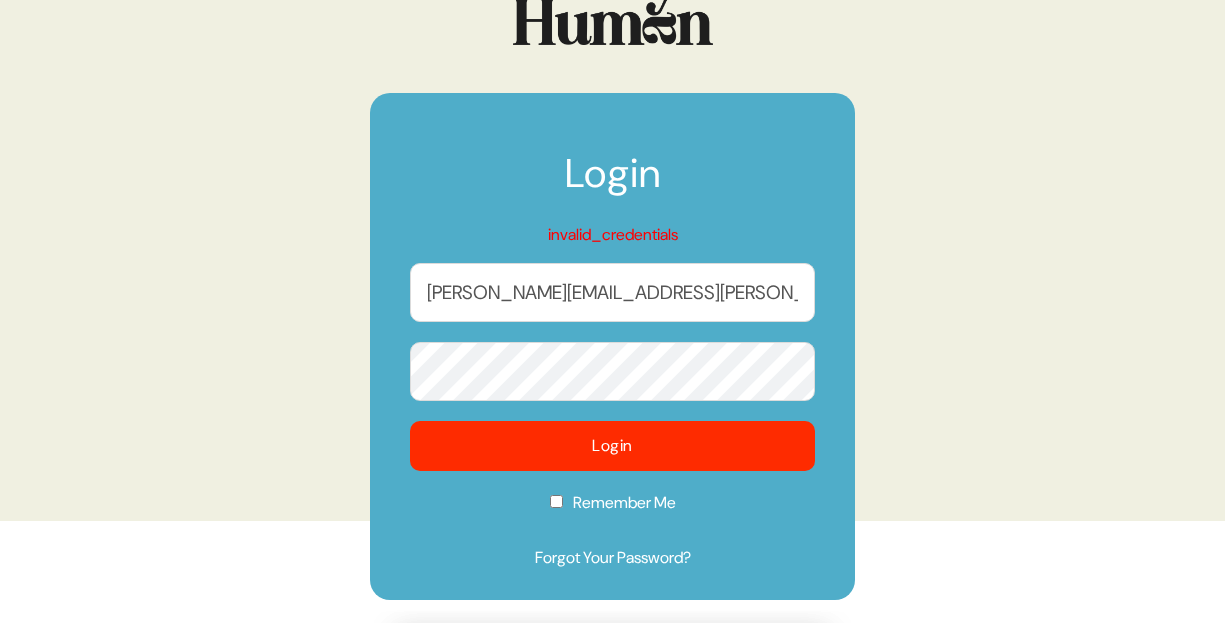 click on "dasha.ovsyannikova@fcb.com" at bounding box center (612, 292) 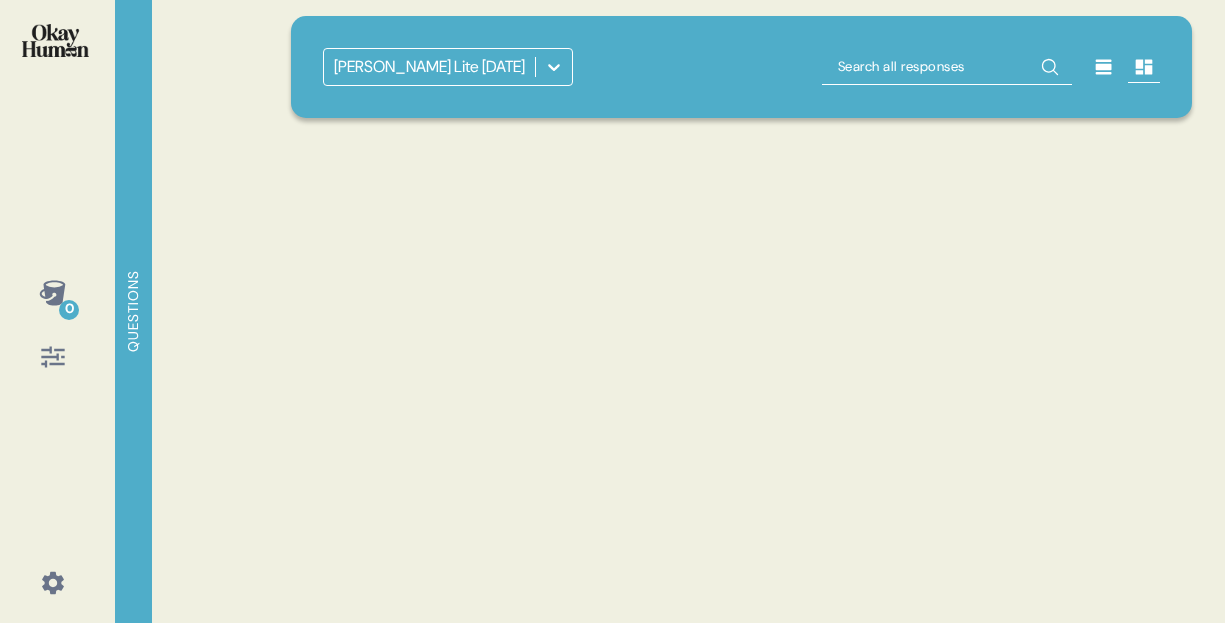 scroll, scrollTop: 0, scrollLeft: 0, axis: both 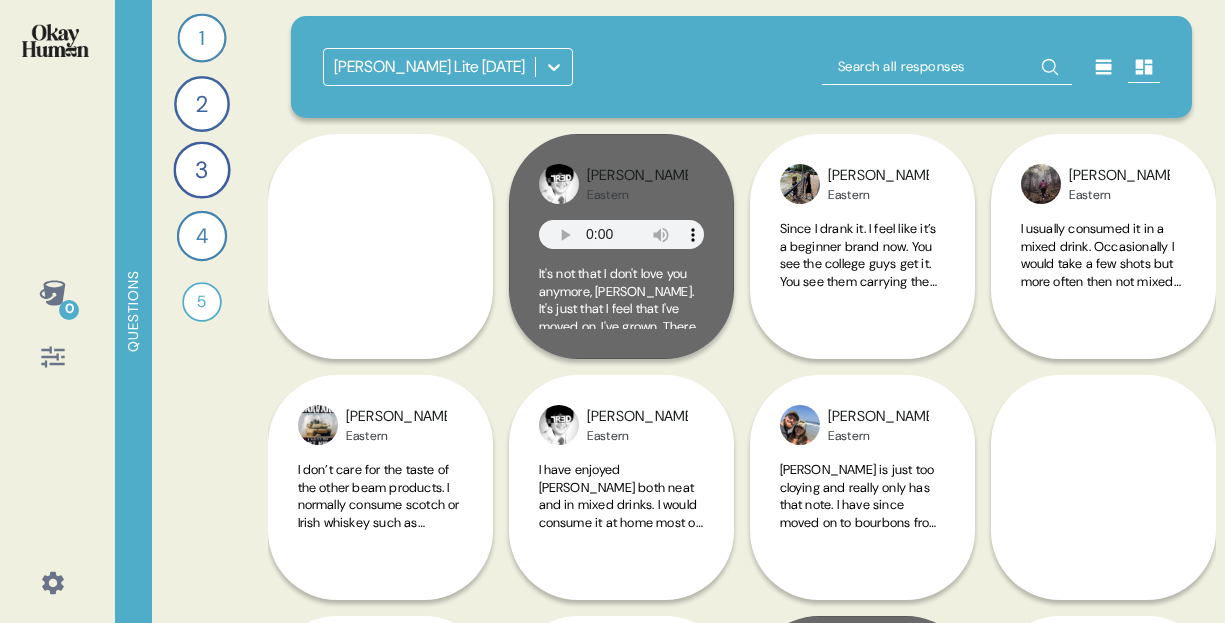 click on "Jim Beam Lite May 2022" at bounding box center (448, 67) 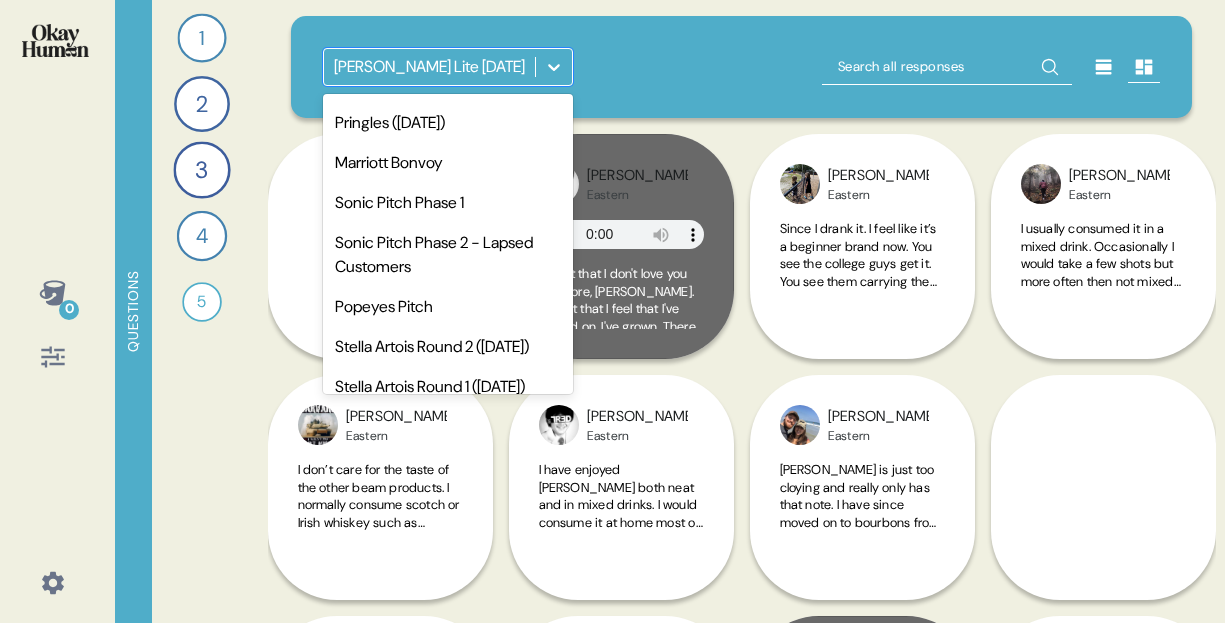 scroll, scrollTop: 0, scrollLeft: 0, axis: both 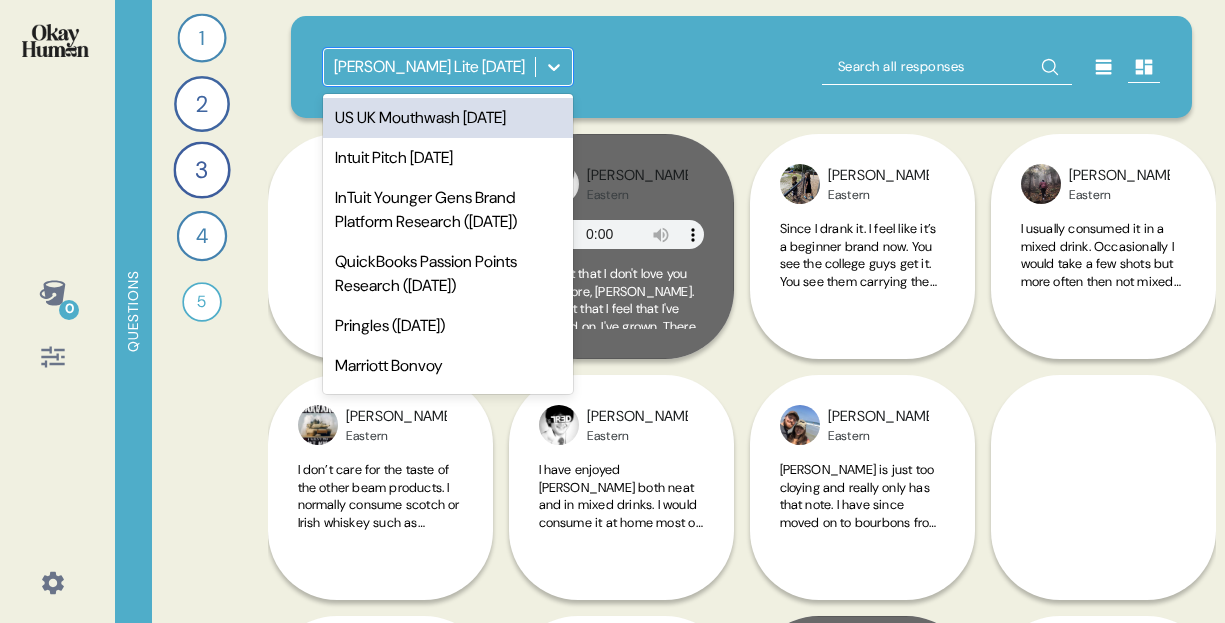 click on "US UK Mouthwash [DATE]" at bounding box center [448, 118] 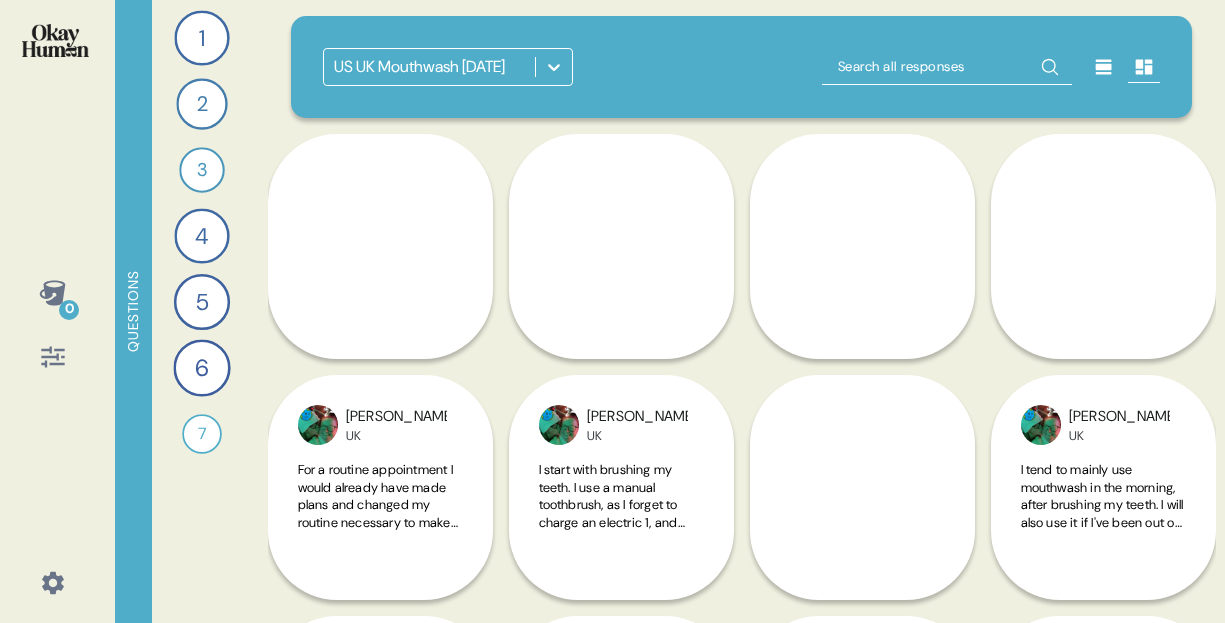 click at bounding box center [947, 67] 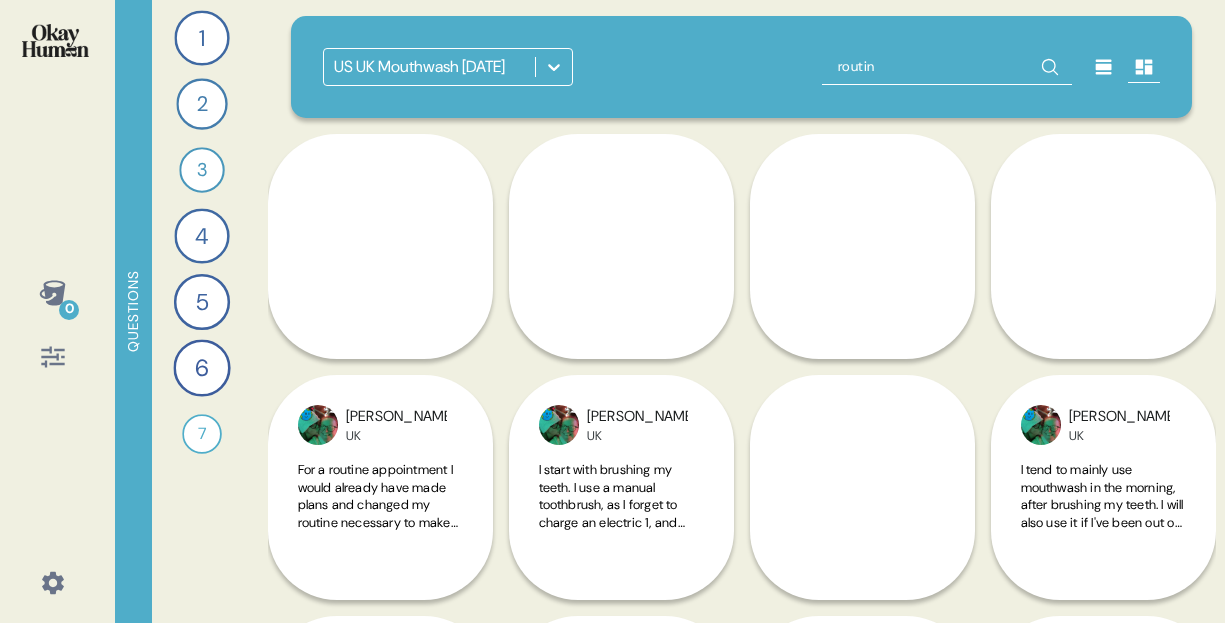 type on "routine" 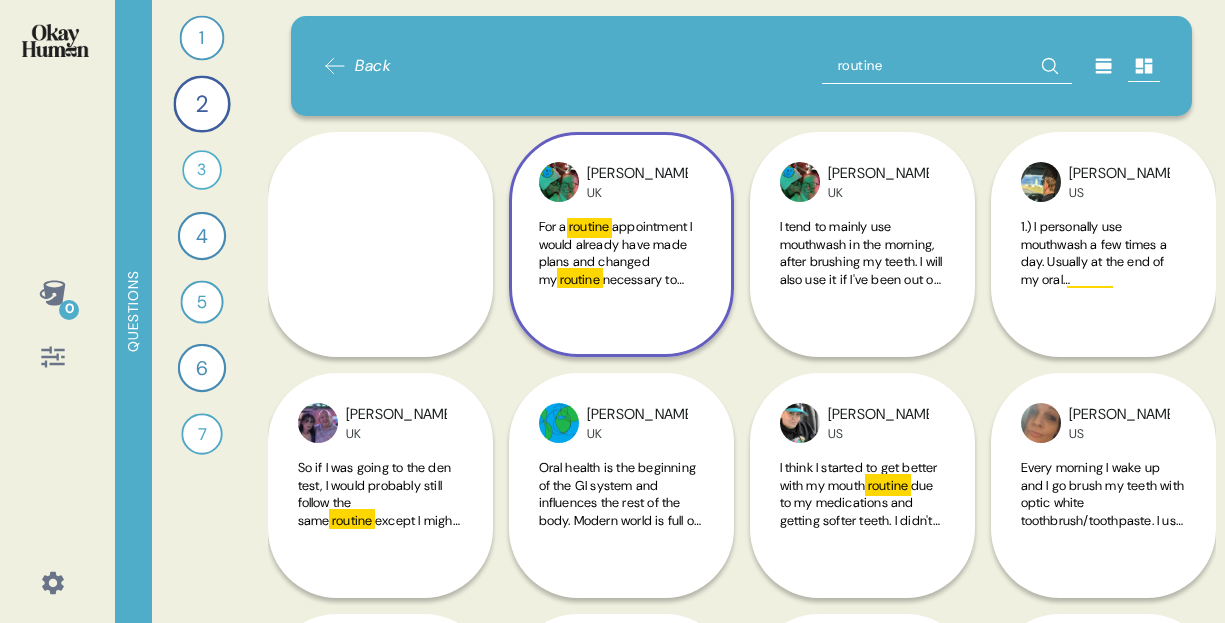 click on "appointment I would already have made plans and changed my" at bounding box center [616, 253] 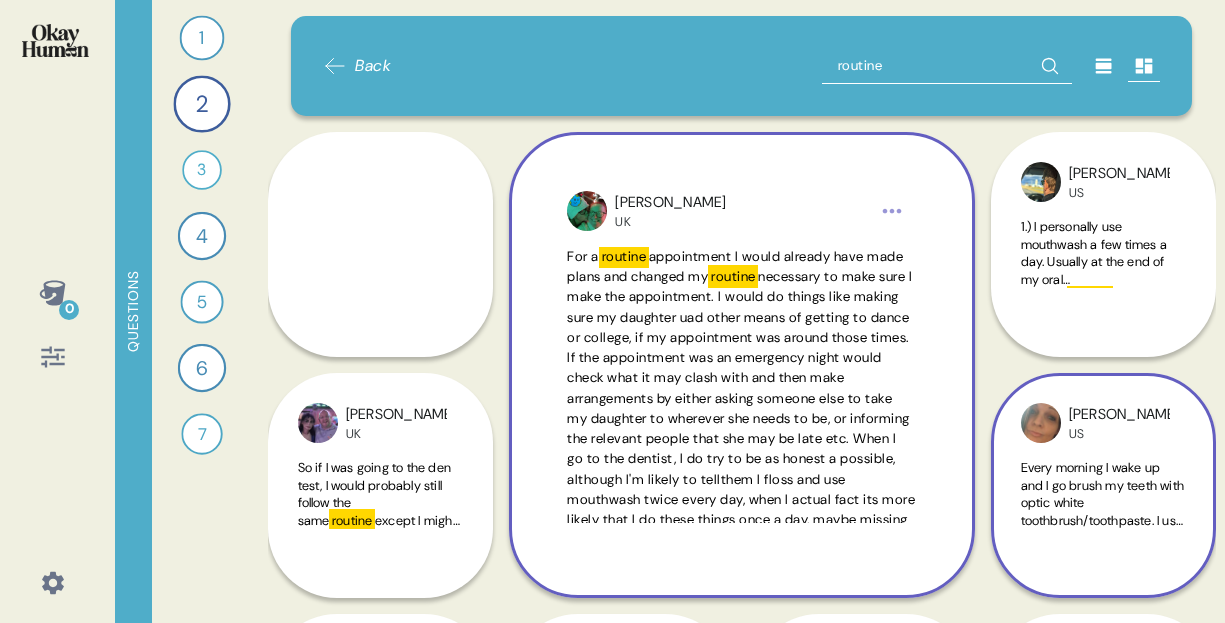 click on "Every morning I wake up and I go brush my teeth with optic white toothbrush/toothpaste. I use scope floss sticks then end by using optic white mouthwash. I repeat the same" at bounding box center (1103, 529) 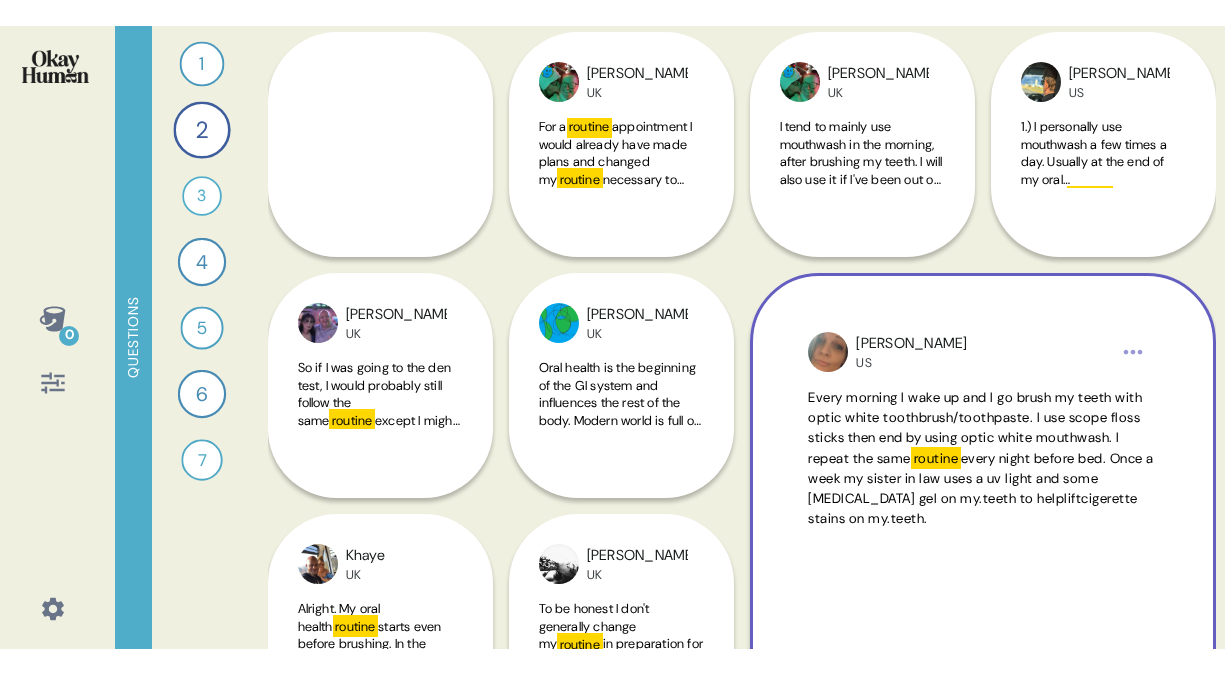 scroll, scrollTop: 164, scrollLeft: 0, axis: vertical 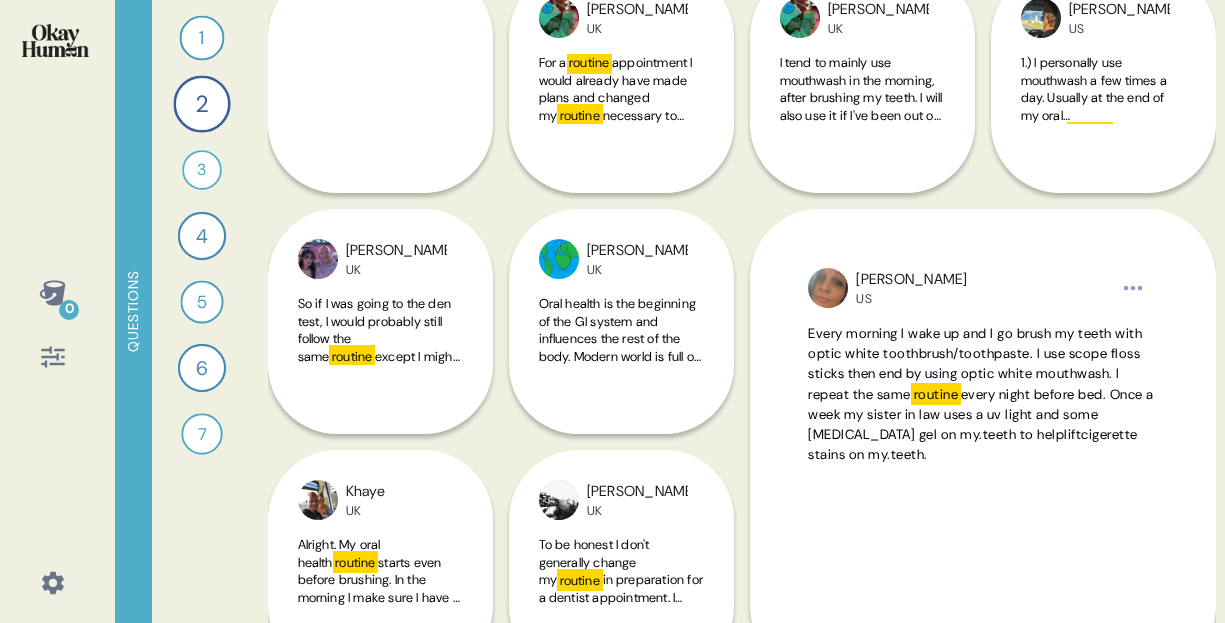 click on "every night before bed. Once a week my sister in law uses a uv light and some teeth whitening gel on my.teeth to helpliftcigerette stains on my.teeth." at bounding box center (980, 425) 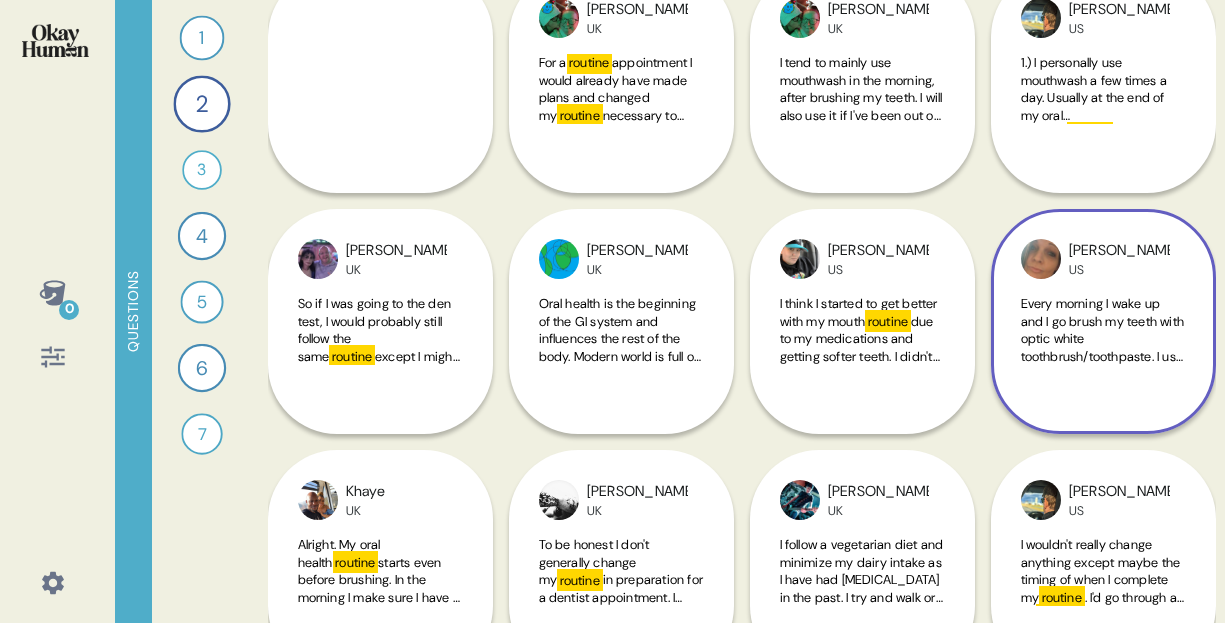 click on "Megan US Every morning I wake up and I go brush my teeth with optic white toothbrush/toothpaste. I use scope floss sticks then end by using optic white mouthwash. I repeat the same  routine  every night before bed. Once a week my sister in law uses a uv light and some teeth whitening gel on my.teeth to helpliftcigerette stains on my.teeth." at bounding box center [1103, 321] 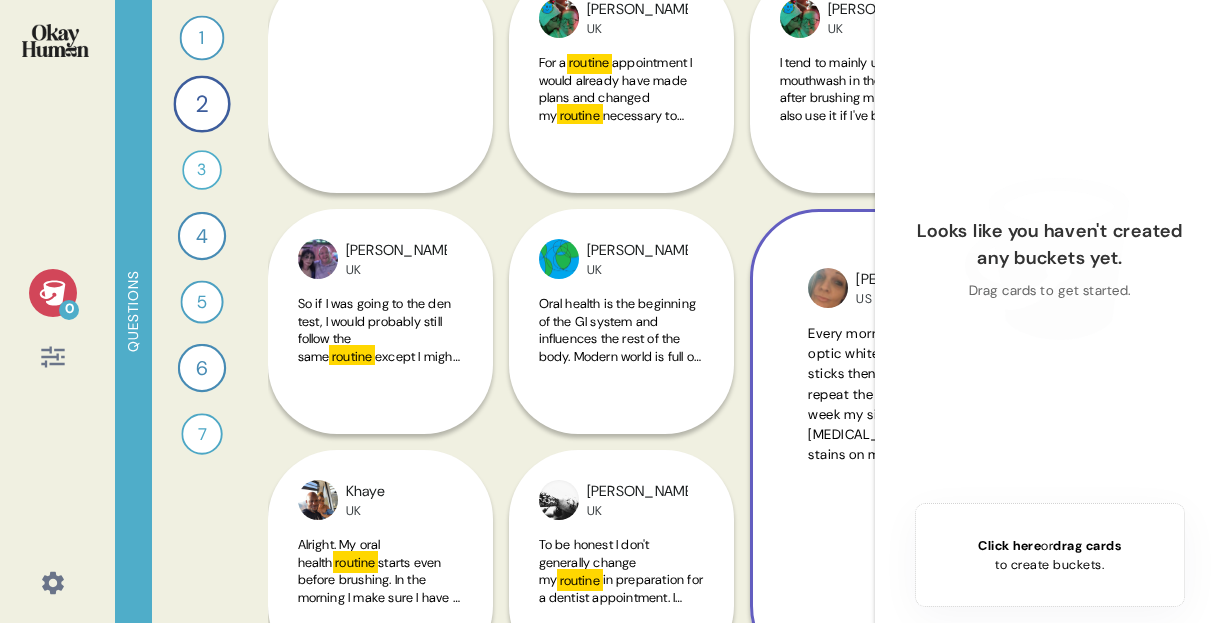 click on "Megan US Every morning I wake up and I go brush my teeth with optic white toothbrush/toothpaste. I use scope floss sticks then end by using optic white mouthwash. I repeat the same  routine  every night before bed. Once a week my sister in law uses a uv light and some teeth whitening gel on my.teeth to helpliftcigerette stains on my.teeth." at bounding box center (983, 442) 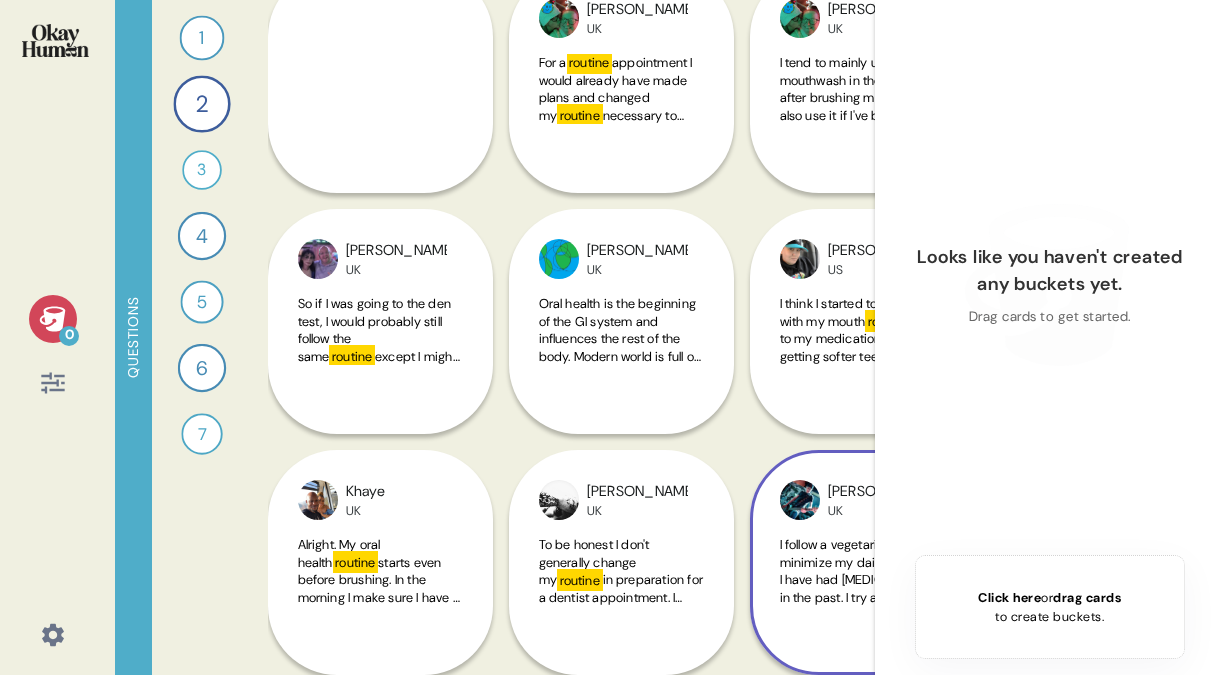 click at bounding box center [800, 500] 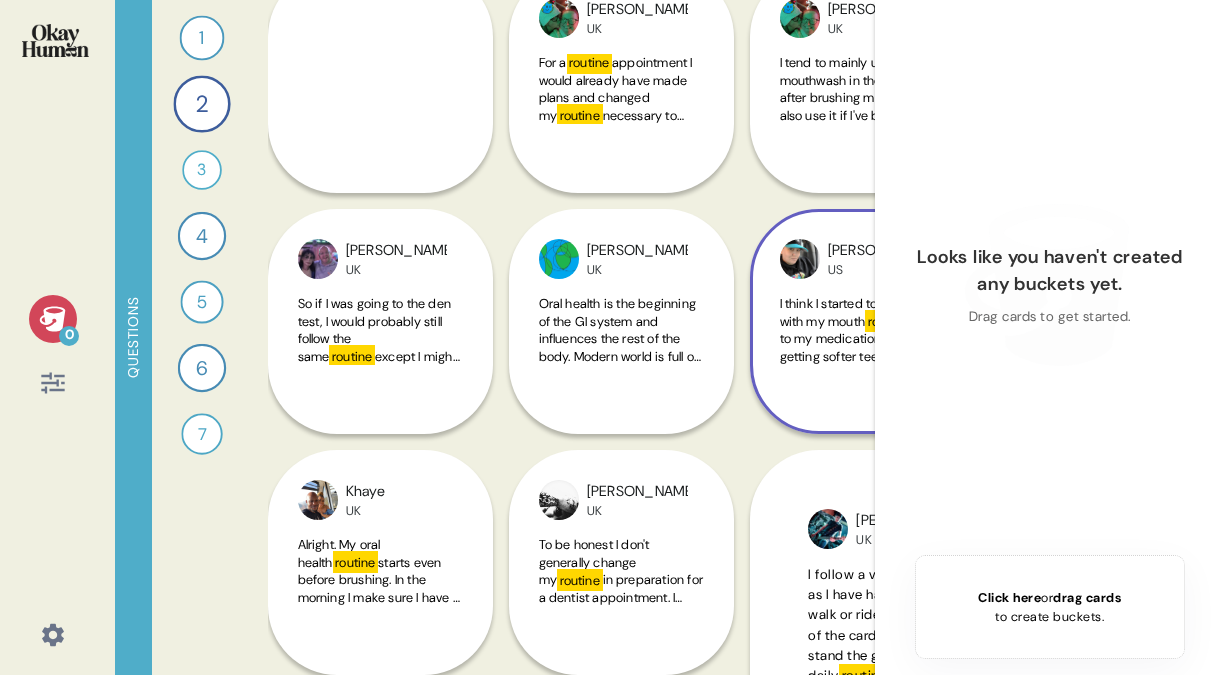 click on "due to my medications and getting softer teeth. I didn't want broken teeth or something happen that I can't fix due to funds, so it's just eassier to get a" at bounding box center (860, 383) 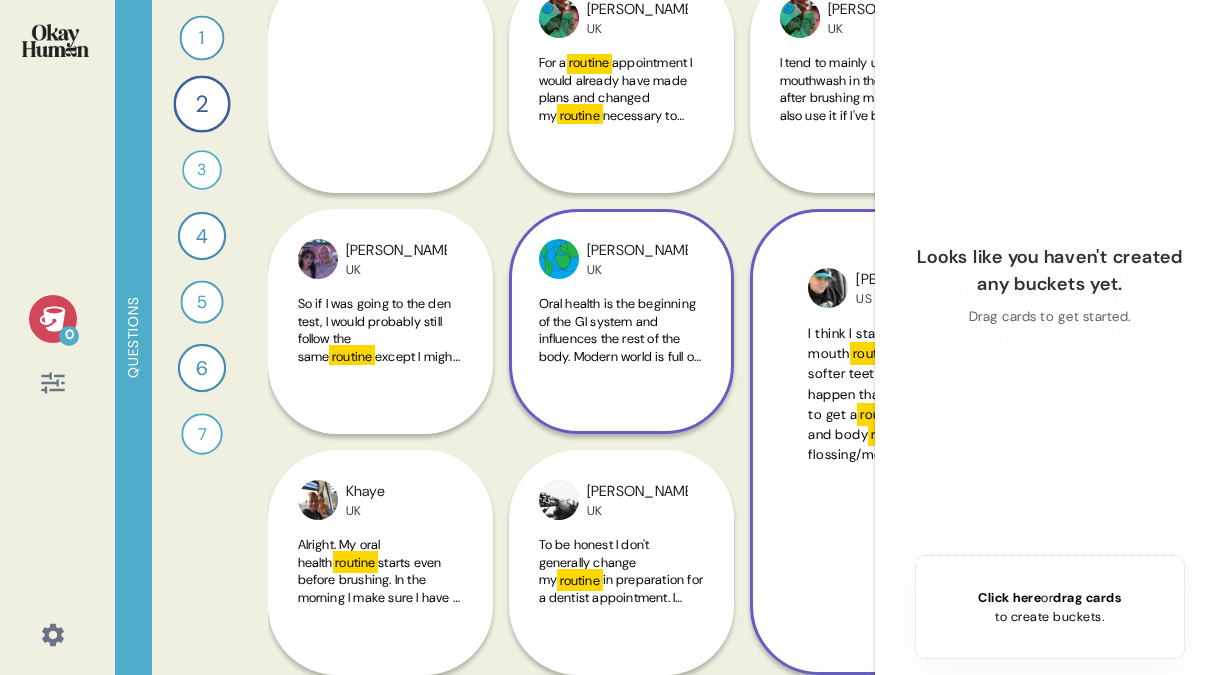 click on "Omer UK Oral health is the beginning of the GI system and influences the rest of the body. Modern world is full of processed junk such as additive and preservatives to keep up with the demand. Producers add this into and give no actual care or regards to public health. It's just business. Thus we have to ensure our own betterment in out consumption and intake and  routine" at bounding box center (621, 321) 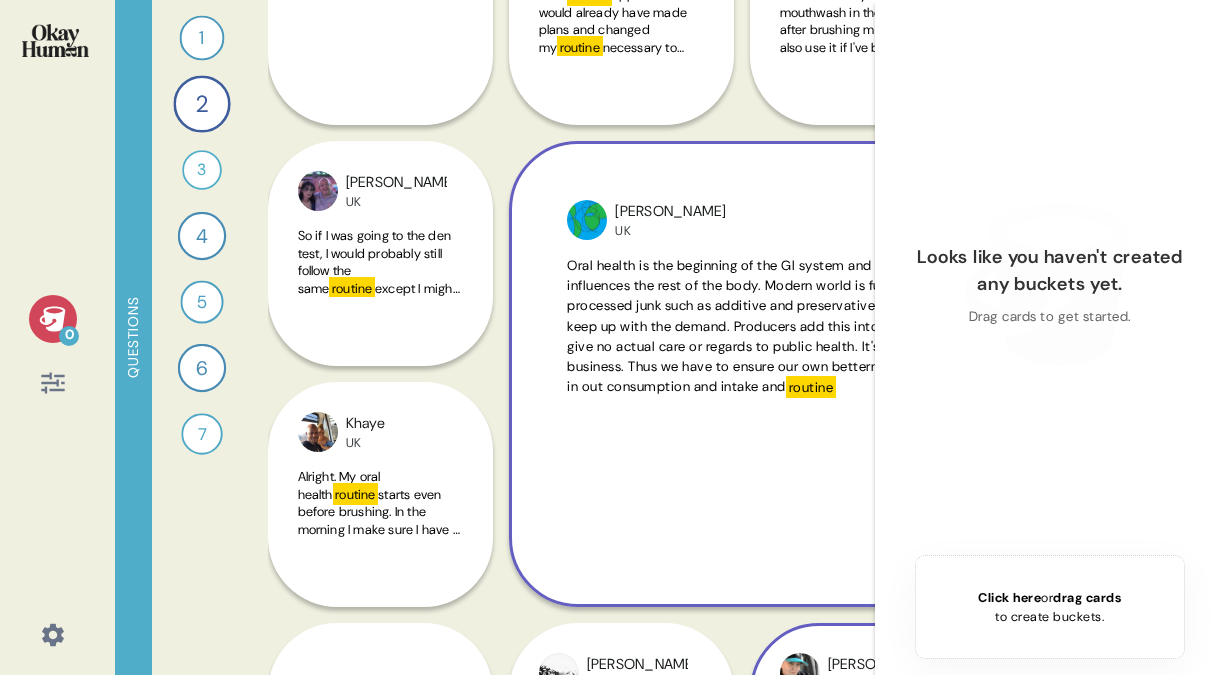 scroll, scrollTop: 255, scrollLeft: 0, axis: vertical 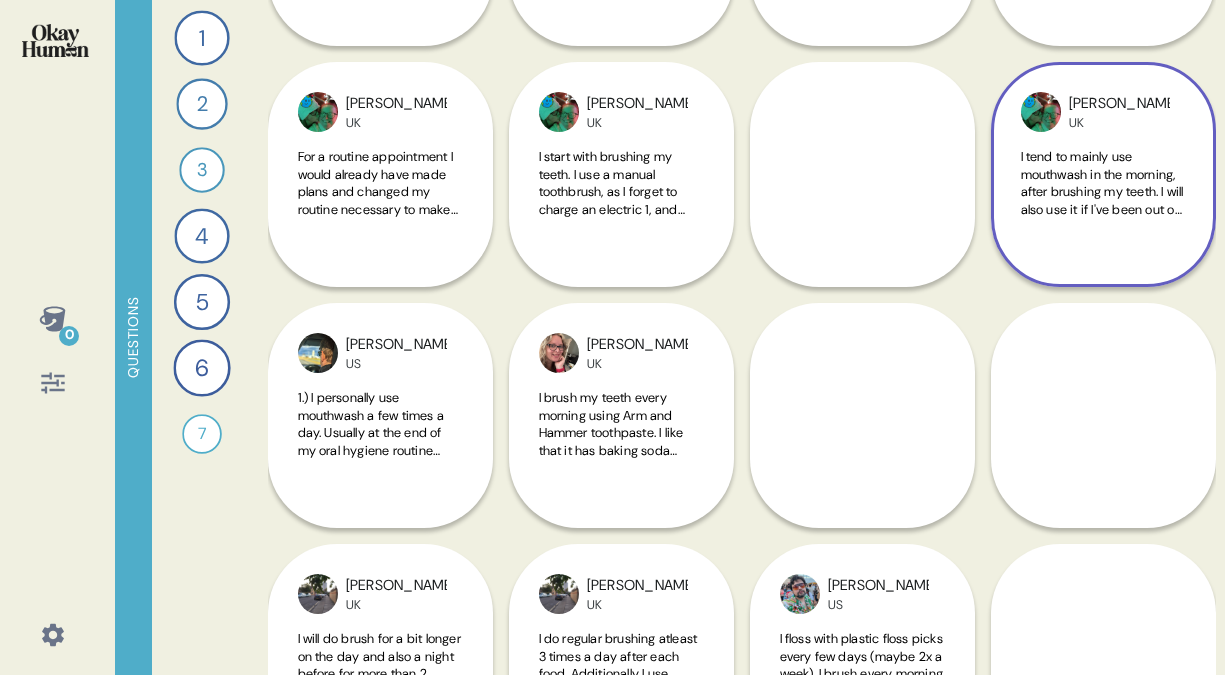 click on "I tend to mainly use mouthwash in the morning, after brushing my teeth. I will also use it if I've been out or maybe during the day if I feel my mouth tastes or feels yucky. Lol.                                      If I knew a person who used mouthwash super regularly,  I would probably assume they were paranoid about their oral heath or really disciplined with their own health and extremely fit and healthy in general. I would probably think they were very routine oriented, and could be boring In their everyday life. Although I wouldn't normally ask a person what their oral health routine was." at bounding box center (1103, 194) 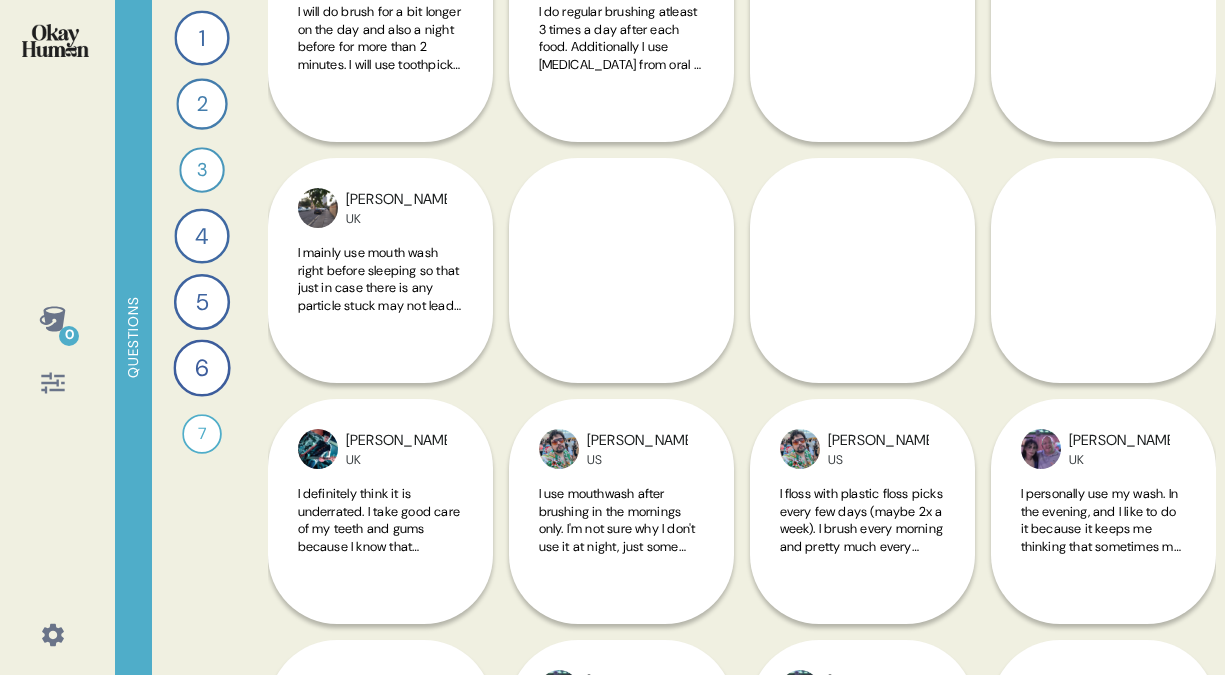 scroll, scrollTop: 935, scrollLeft: 0, axis: vertical 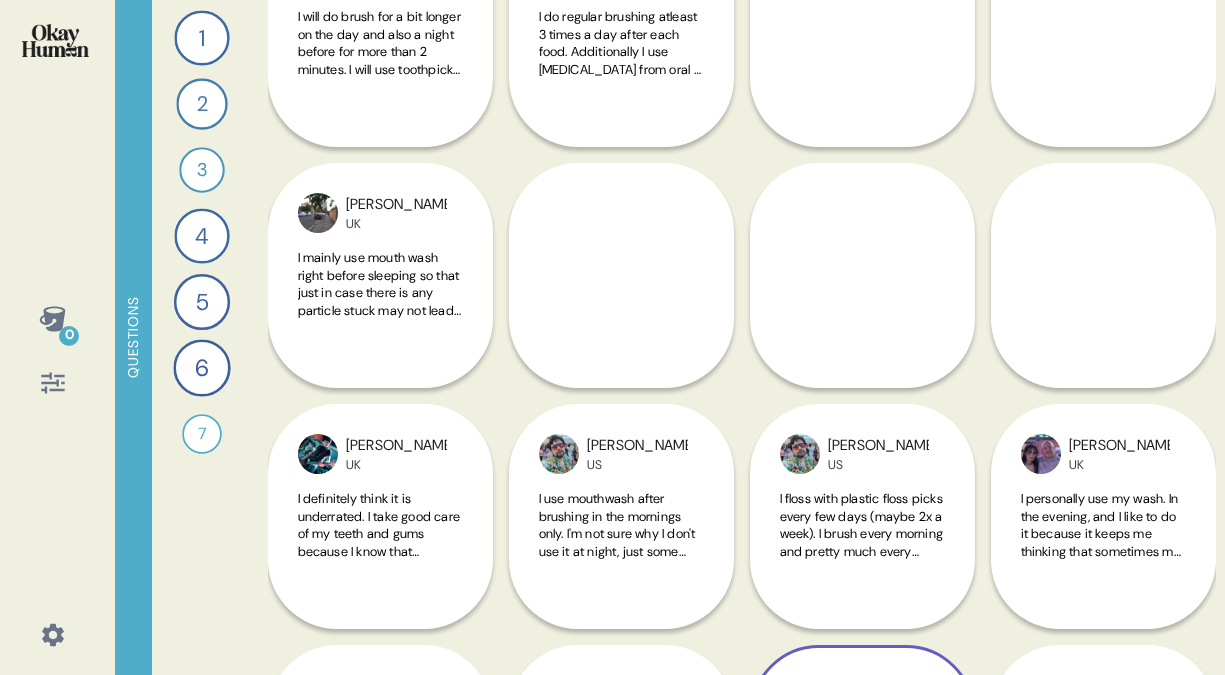 click on "Gary UK So if I was going to the den test, I would probably still follow the same routine except I might brush my teeth once more before I go to the dentist, because I don't like the dentist to have to spell bad breath and would tell the dentist that approach my teeth twice a day, every day, okay, sometimes. It might not. And I use the mouthwash. The type I both also look to use is a high flu ride one. Cause, I tend to fight at the smell from these ones is a look more pleasant" at bounding box center [862, 516] 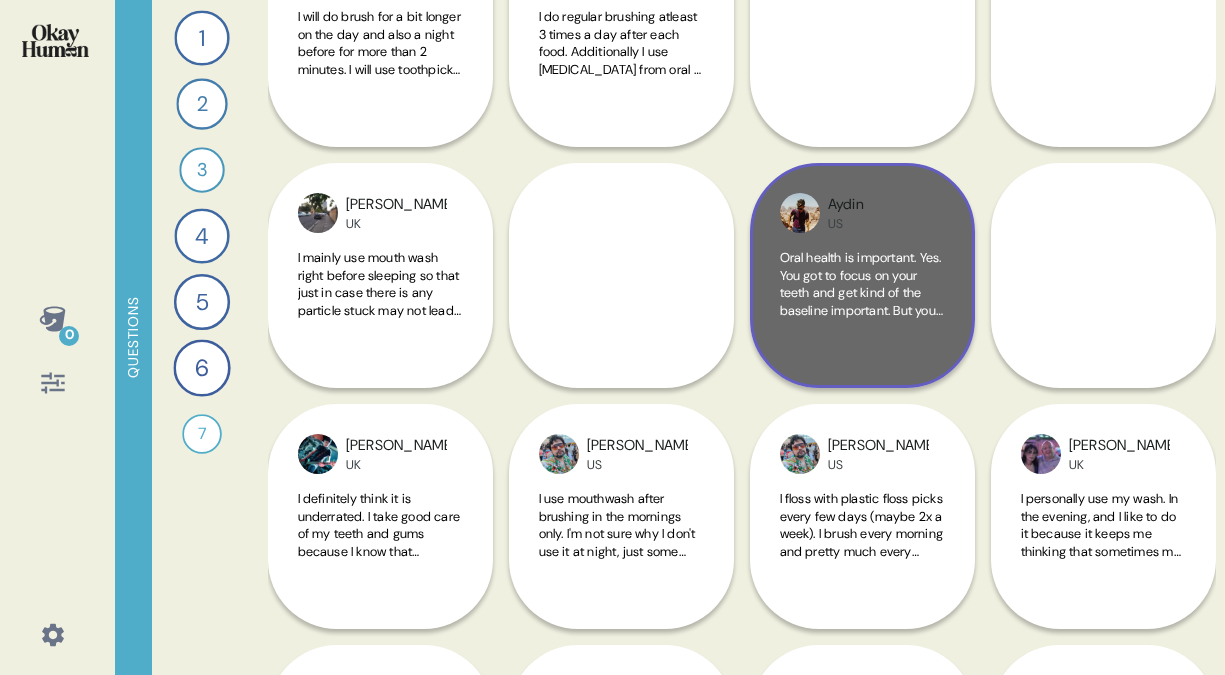 click on "Aydin US Oral health is important. Yes. You got to focus on your teeth and get kind of the baseline important. But you gotta go into factor for number one. A lot of this is not changeable. Right. If you have a cavity or something, you lose that tooth, it's gone. You gotta go. And you can get a replacement, but it'll never be exactly the same. And then number two, I mean, when you think about everything from bad breath to mouth cancer, so many things, from a romantic to professional, you want to come off as a clean, polished and positive." at bounding box center [862, 275] 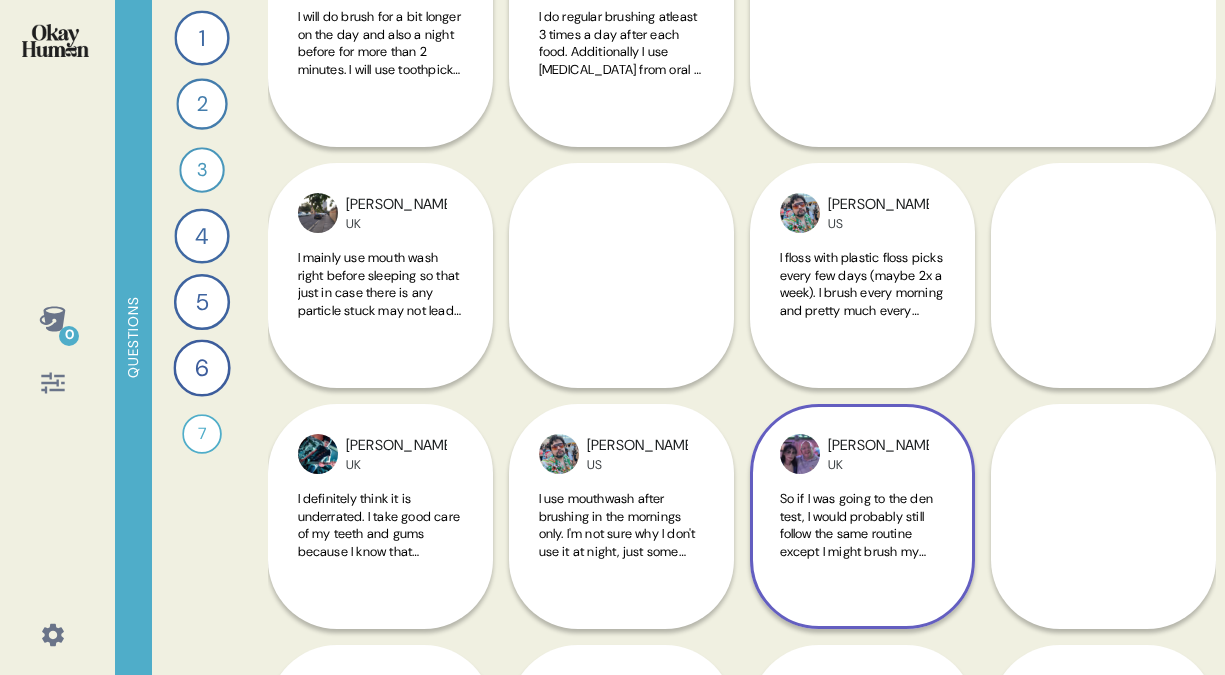click on "Gary UK So if I was going to the den test, I would probably still follow the same routine except I might brush my teeth once more before I go to the dentist, because I don't like the dentist to have to spell bad breath and would tell the dentist that approach my teeth twice a day, every day, okay, sometimes. It might not. And I use the mouthwash. The type I both also look to use is a high flu ride one. Cause, I tend to fight at the smell from these ones is a look more pleasant" at bounding box center [862, 396] 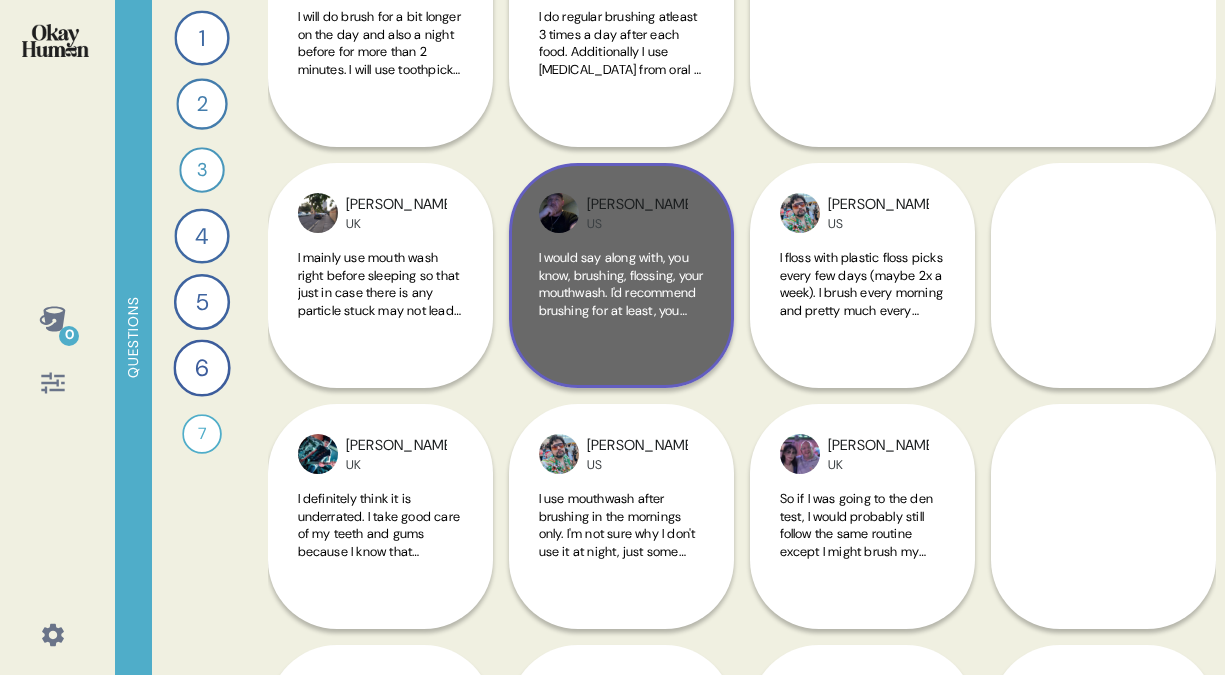 click on "I would say along with, you know, brushing, flossing, your mouthwash. I'd recommend brushing for at least, you know, at least five or ten minutes each time you do it three times a day. I think that that's mouth else just important as, you know, you know, take care of your body. Just another part of your body that needs to take care of. But yeah, all that's important make sure plus, you know, not just hygiene wise, I mean, you know, look wise too, make it look a lot, you know, healthier." at bounding box center [621, 415] 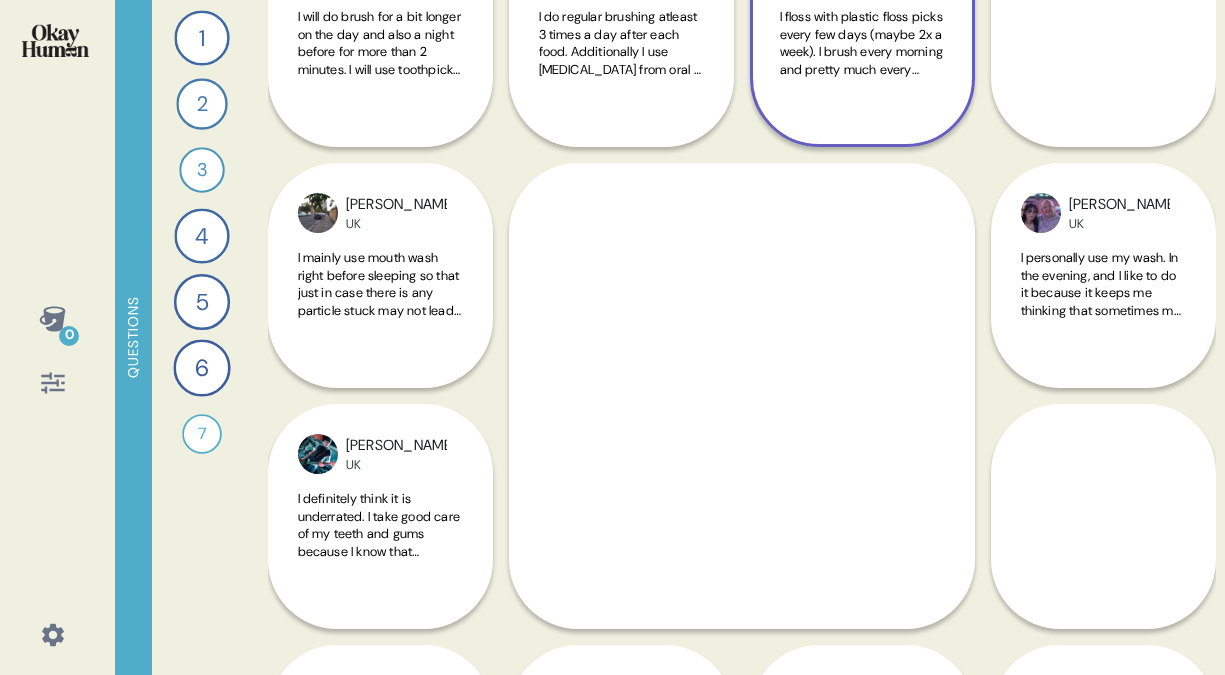 click on "I floss with plastic floss picks every few days (maybe 2x a week). I brush every morning and pretty much every night. Mornings I use purple Listerine mouthwash. I think I started using it because someone told me it doesn't have alcohol but I'm not sure if it does it not actually now that I think about it. I've probably used it for 4 years now, I used green Listerine before that. I use Crest toothpaste and Walgreens floss picks. Crest I've used because I like the 3D white flavor and maybe it makes my teeth whiter" at bounding box center (862, 174) 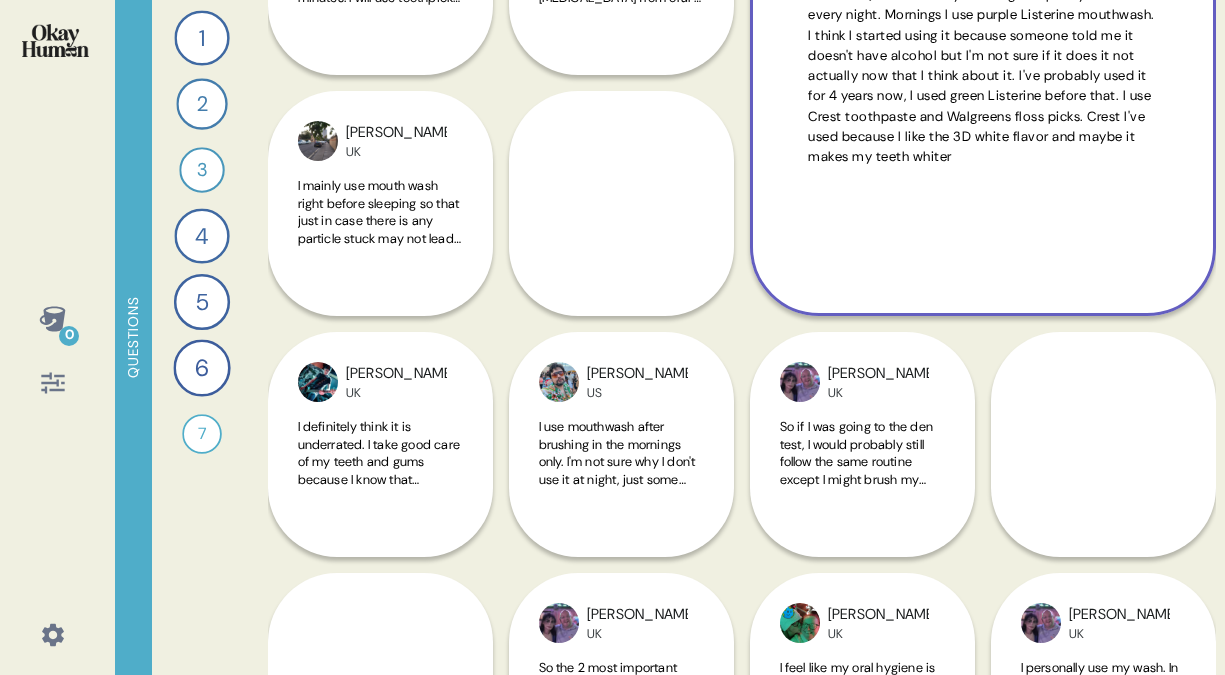 scroll, scrollTop: 1008, scrollLeft: 0, axis: vertical 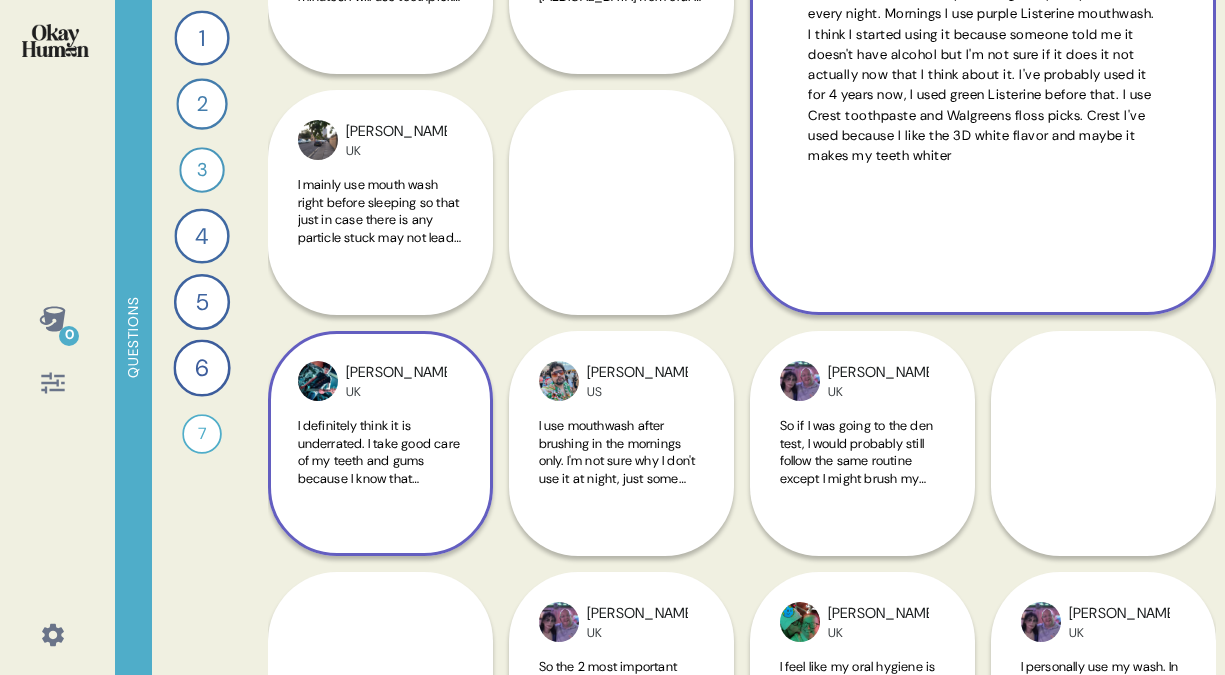 click on "I definitely think it is underrated. I take good care of my teeth and gums because I know that [MEDICAL_DATA] or [MEDICAL_DATA] can have an adverse effect on the rest of the body. I also see people's teeth often before I see anything else that I focus on if that makes sense. If I see bad teeth or smell [MEDICAL_DATA] that first impression never leaves so I am somewhat paranoid about being that person. I would put oral health up there with personal hygiene such as armpits" at bounding box center (380, 583) 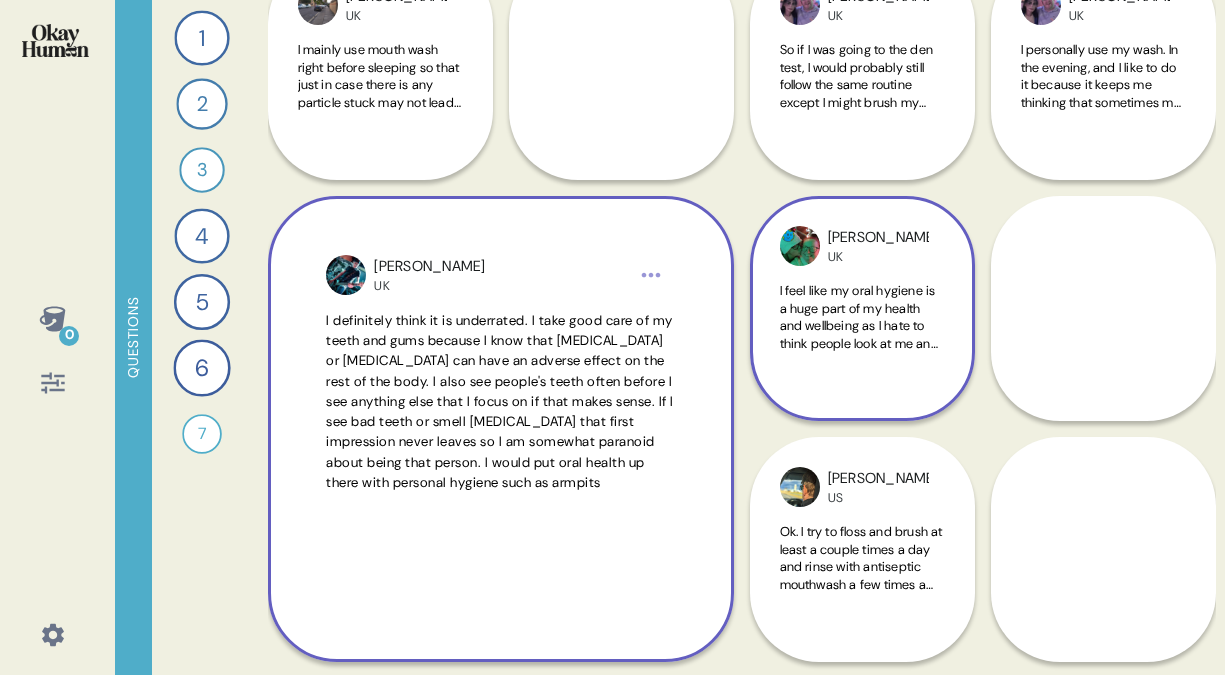 scroll, scrollTop: 1316, scrollLeft: 0, axis: vertical 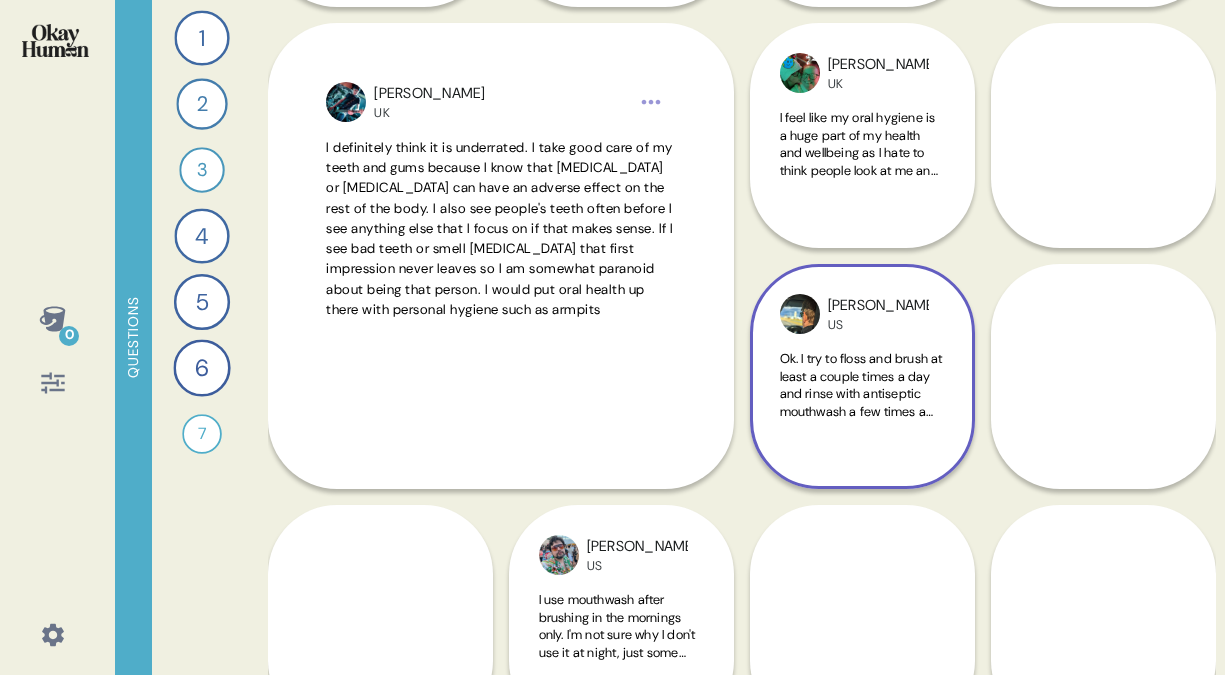 click on "Ok. I try to floss and brush at least a couple times a day and rinse with antiseptic mouthwash a few times a day. I think one less obvious thing I do is [MEDICAL_DATA] and making sure I rinse any food particles out after eating. I use a regular toothbrush, floss picks and antiseptic mouthwash. I choose the specific products based on whatever is on sale and I can get the most value from when buying." at bounding box center (862, 396) 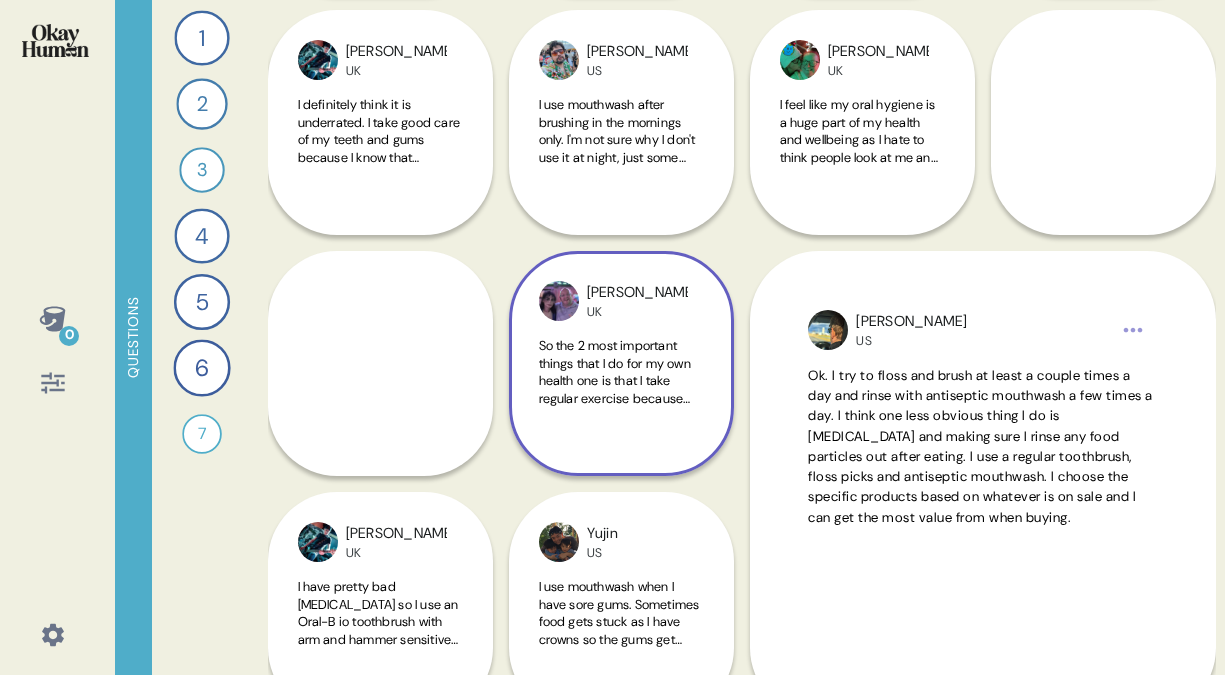 scroll, scrollTop: 1338, scrollLeft: 0, axis: vertical 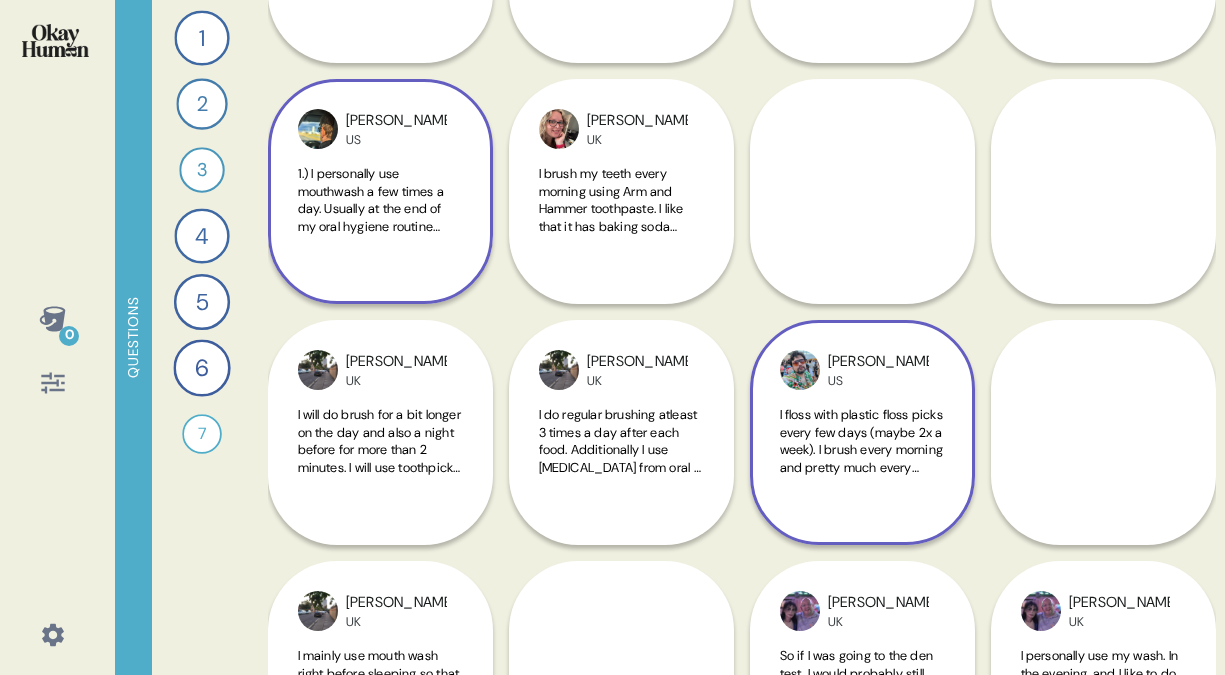 click on "1.) I personally use mouthwash a few times a day. Usually at the end of my oral hygiene routine when I get up and go to bed as well as after big meals that might leave some breath odors, if I have a strange taste in my mouth or right before I go out someplace.  2.) I'd assume this person cares about how they are perceived by others and don't want to breathe hot dragon fire breath on the people around them. I don't think I would be able to determine anything about their personality or what their life might look like solely based on the fact they use mouthwash regularly." at bounding box center (379, 366) 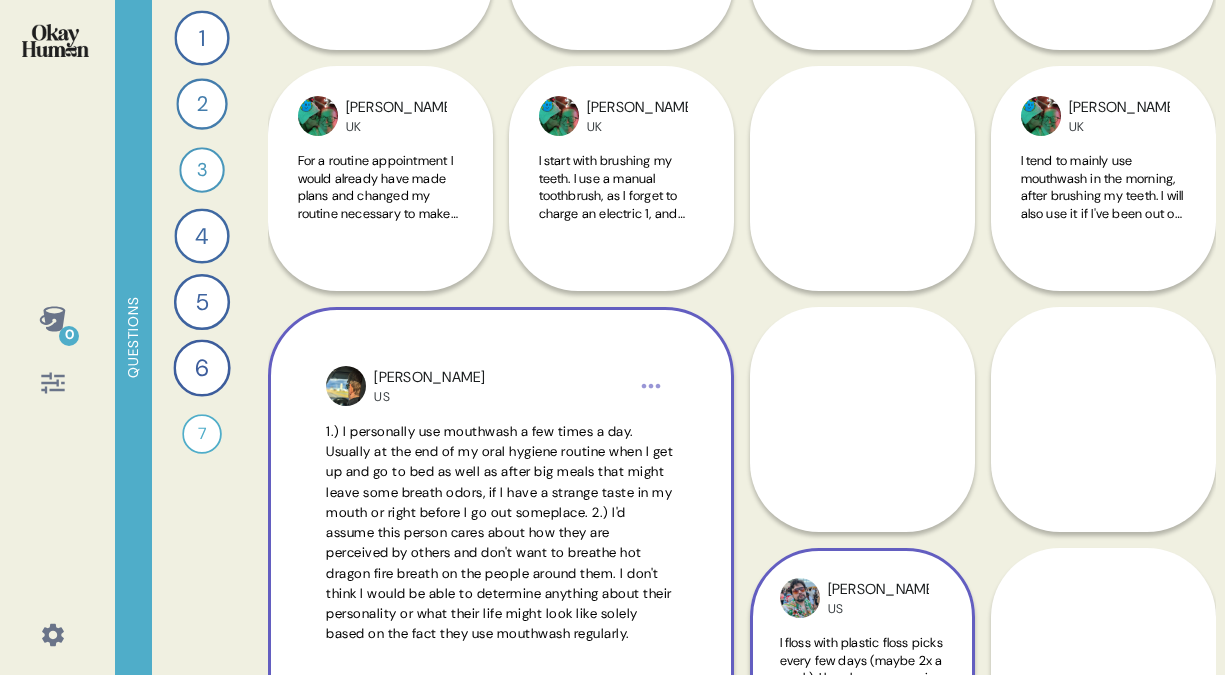 scroll, scrollTop: 310, scrollLeft: 0, axis: vertical 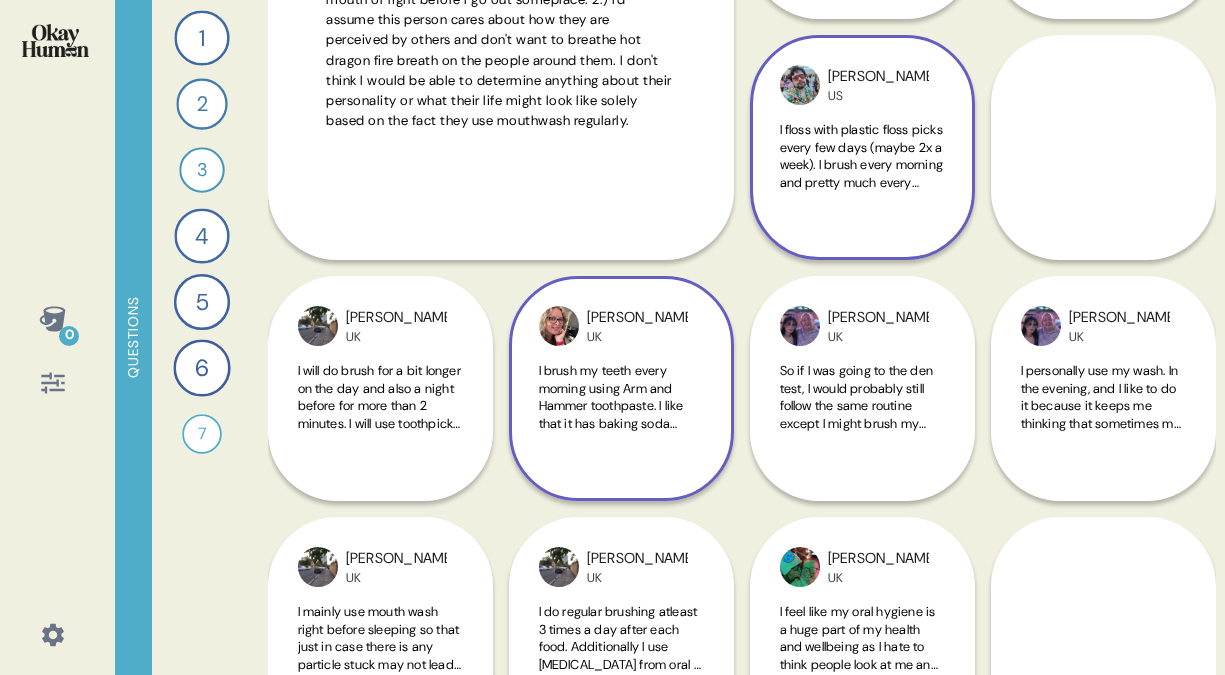 click on "I brush my teeth every morning using Arm and Hammer toothpaste. I like that it has baking soda which I feel helps keep my teeth white. I may use mouthwash at some point in the say if I feel like my breath isn't fresh but don't use it after brushing at that point because it's usually before breakfast and i don't like the strong flavour ruining breakfast.
If I'm using it through the day it will be something mild like [MEDICAL_DATA]. Before bed I brush my teeth and then I use Corsodyl as I like the healing on my gums, it tastes rubbish so I don't want it before food" at bounding box center [621, 554] 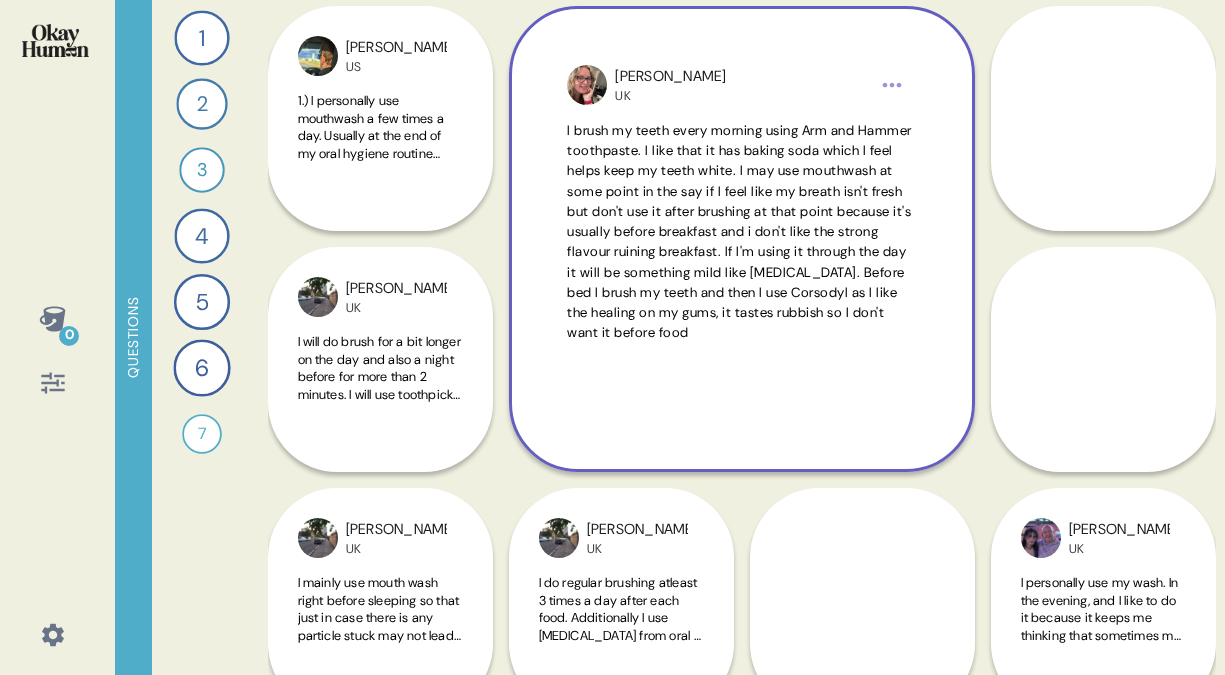 scroll, scrollTop: 609, scrollLeft: 0, axis: vertical 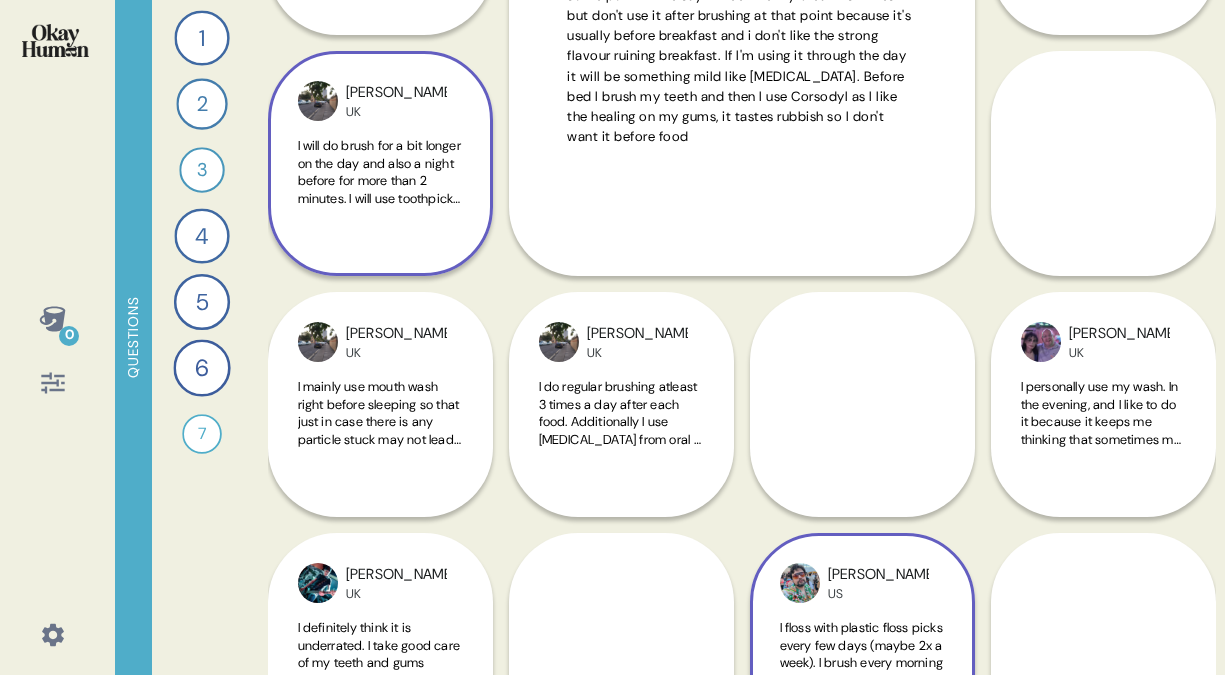 click on "I will do brush for a bit longer on the day and also a night before for more than 2 minutes. I will use toothpicks and floss looking into mirror so as to get rid of any stucked item. On the day going to appointment, i will avoid drinking tea or coffe and would make sure to use mouthwash.
I will say that i use floss more often in a day. I do brushing after every meal. I have brush in my bag always.  I try to cut down on sugary item and not taking any soft drinks. I will also say that i decided to see dr more often." at bounding box center [380, 183] 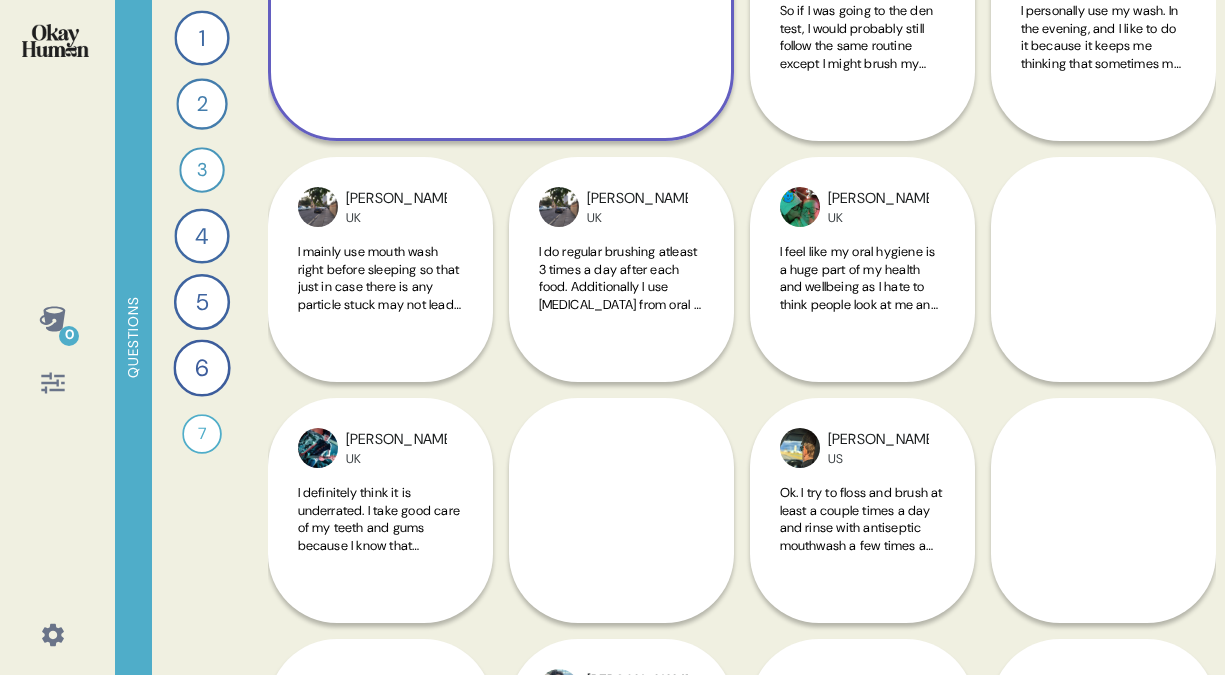 scroll, scrollTop: 1185, scrollLeft: 0, axis: vertical 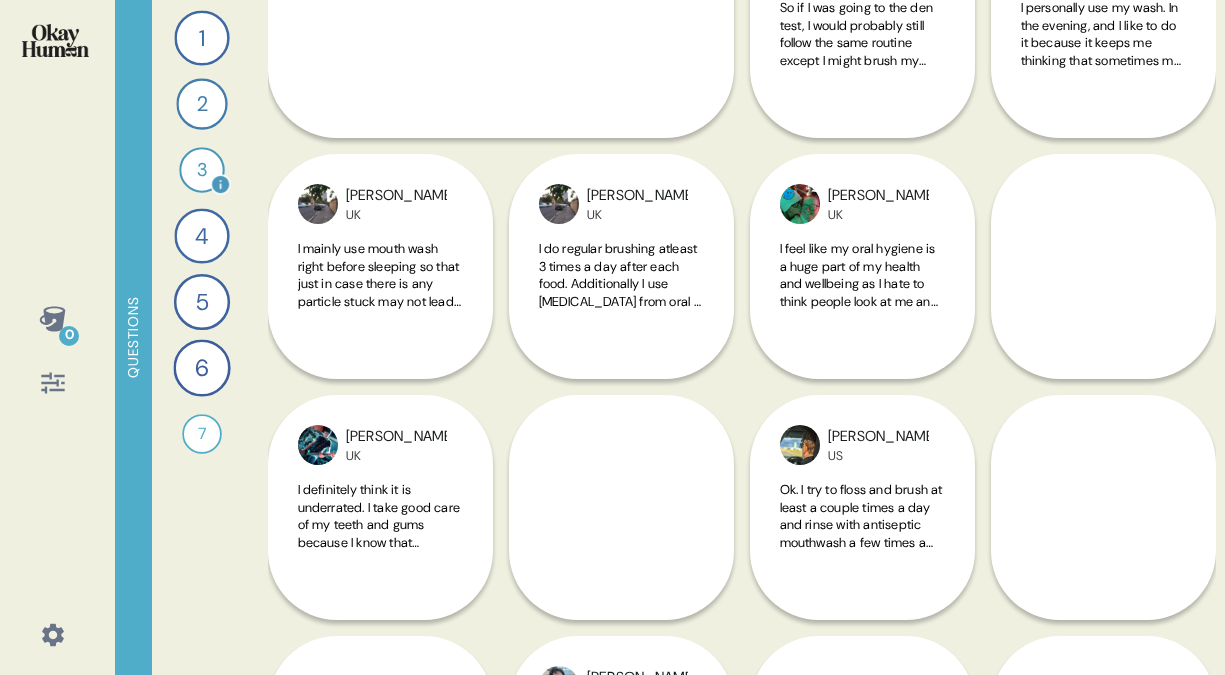 click on "3" at bounding box center (201, 169) 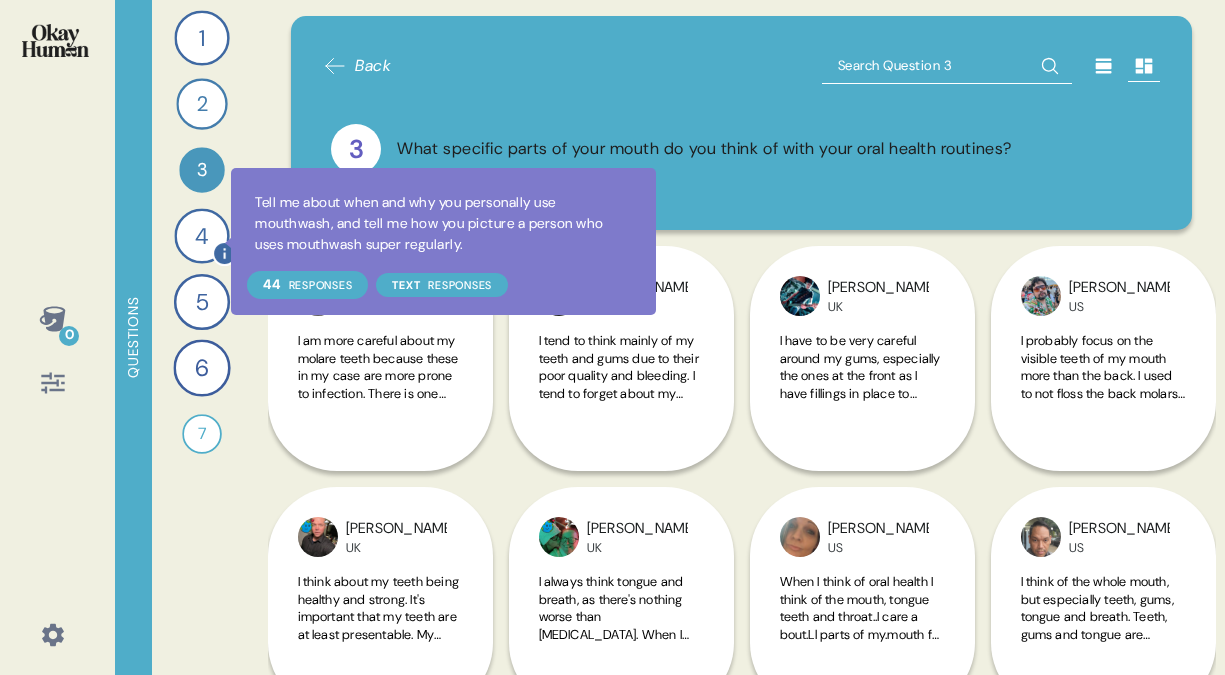 click on "4" at bounding box center (201, 235) 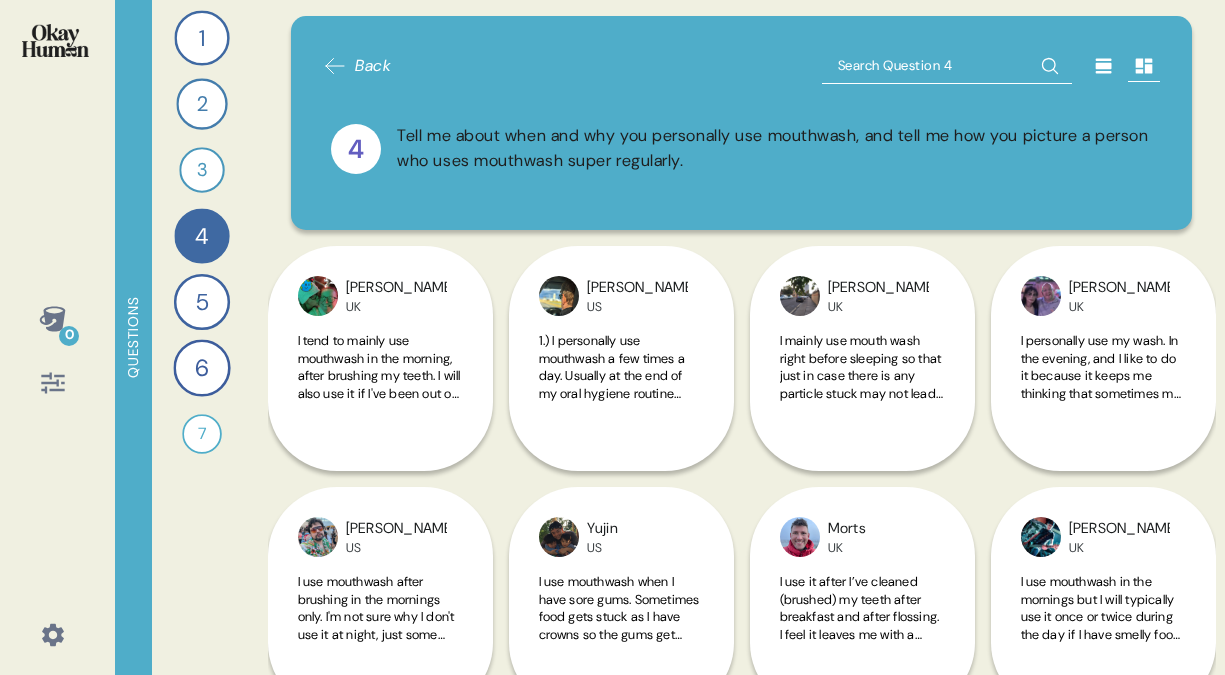 click on "1 Take me through your oral health routines and the products you use. 44 Responses text Responses 2 How would your routines change - in reality and in your own telling - prior to a dentist appointment? 40 Responses text Responses 3 What specific parts of your mouth do you think of with your oral health routines? 34 Responses text Responses 4 Tell me about when and why you personally use mouthwash, and tell me how you picture a person who uses mouthwash super regularly. 44 Responses text Responses 5 Tell me about the one or two most important health and wellness practices you have and how you started them. 45 Responses text Responses 6 How important do you oral health routines feel in comparison to other health & wellness practices? 46 Responses text Responses 7 Record a video where you play a dentist trying to persuade a patient to take whole mouth health seriously. 28 Responses video Responses" at bounding box center [202, 337] 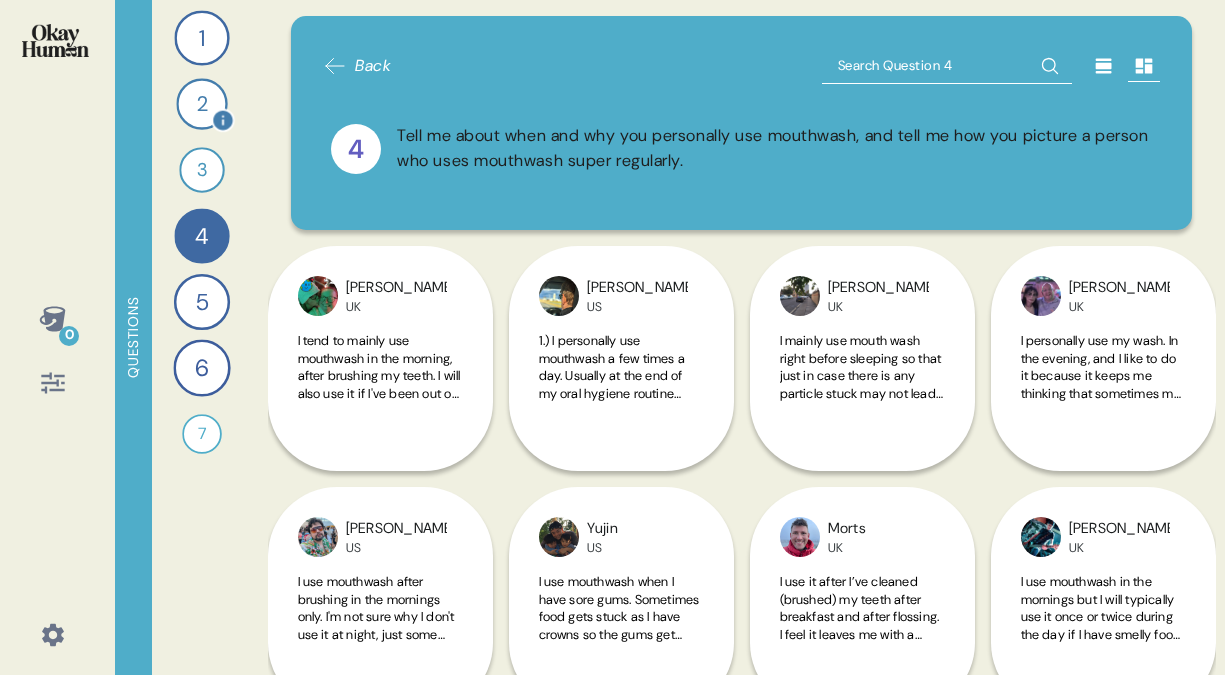 click on "1" at bounding box center (201, 37) 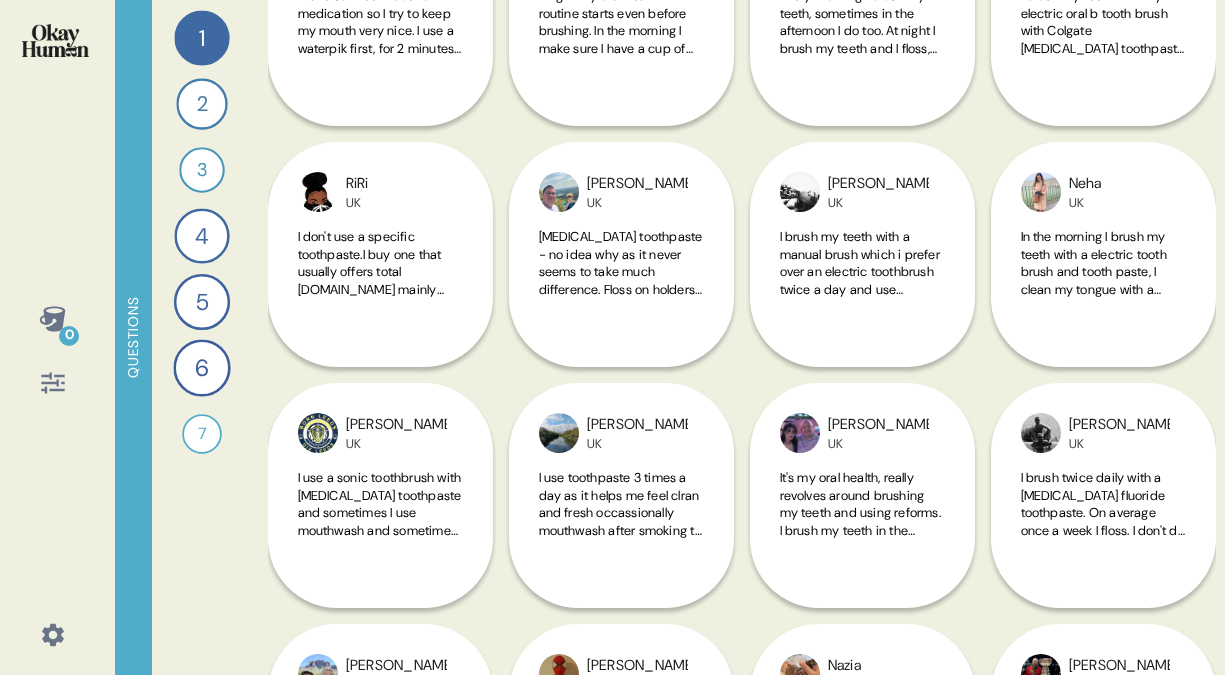 scroll, scrollTop: 830, scrollLeft: 0, axis: vertical 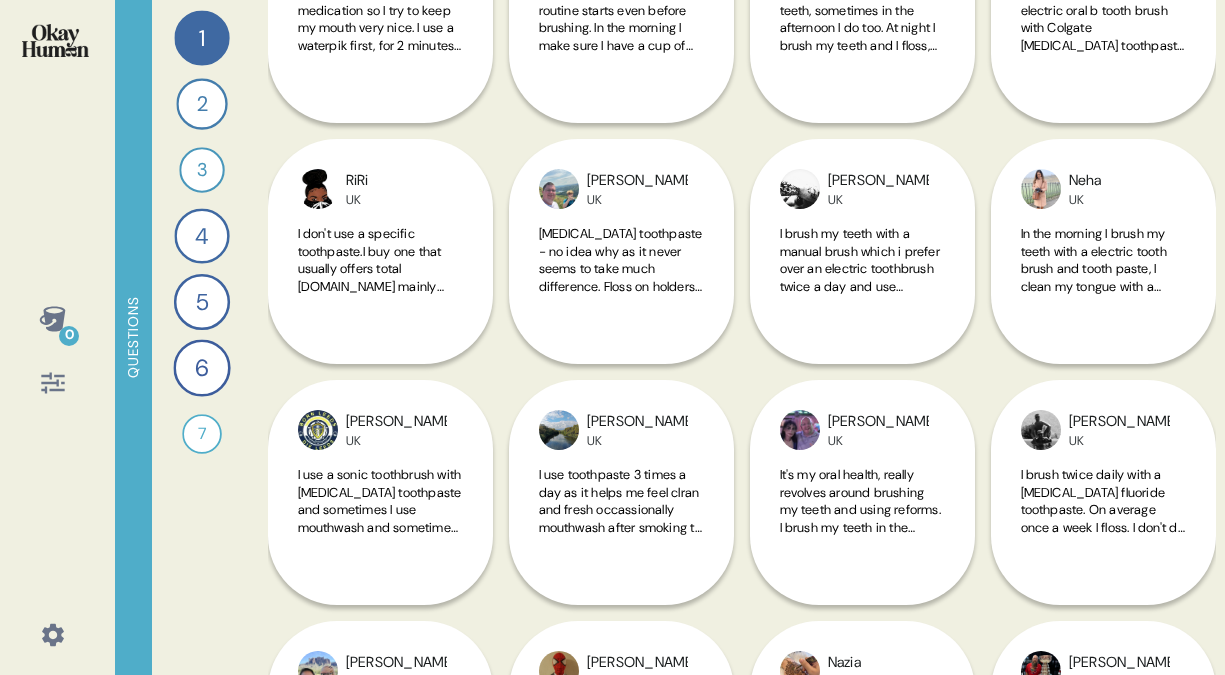 click on "It's my oral health, really revolves around brushing my teeth and using reforms. I brush my teeth in the morning and in the evening then, and I yet only used the mouthwash in the evening just to make sure that I don't have bad breath" at bounding box center (862, 512) 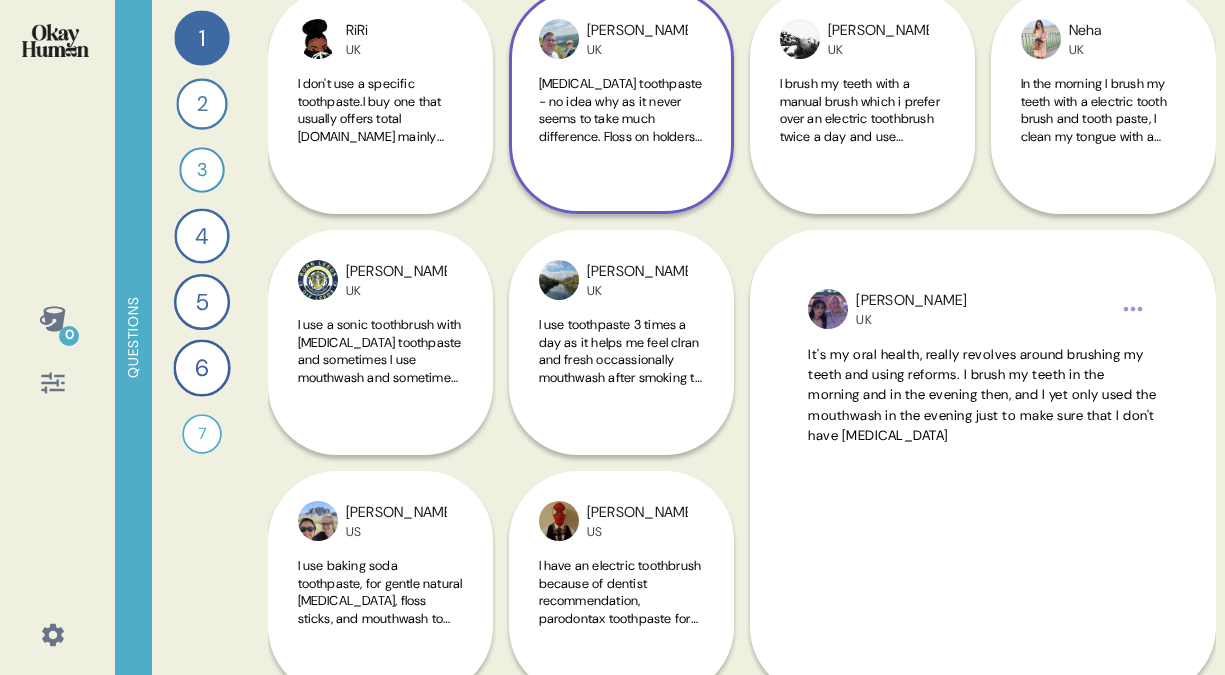 scroll, scrollTop: 1000, scrollLeft: 0, axis: vertical 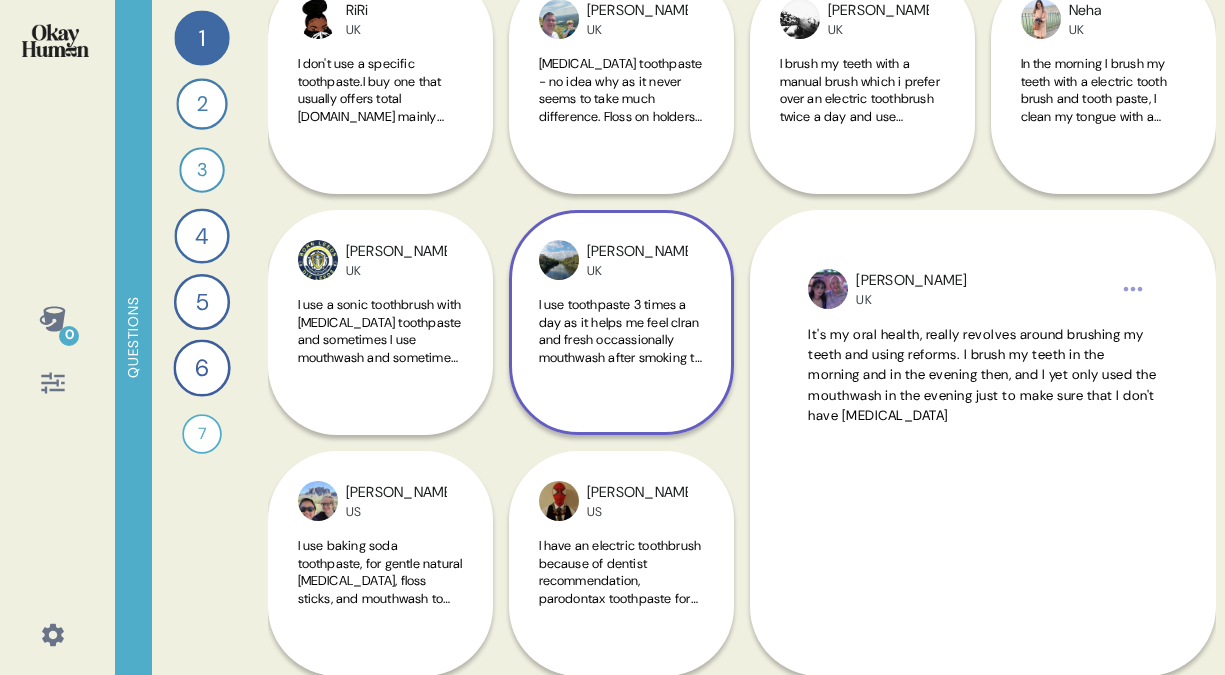 click on "I use toothpaste 3 times a day as it helps me feel clran and fresh occassionally mouthwash after smoking  to keep my breath freshi floss after eating to remove any food debris and i also use gum on the go as it also helps me feel clean and fresh" at bounding box center (620, 383) 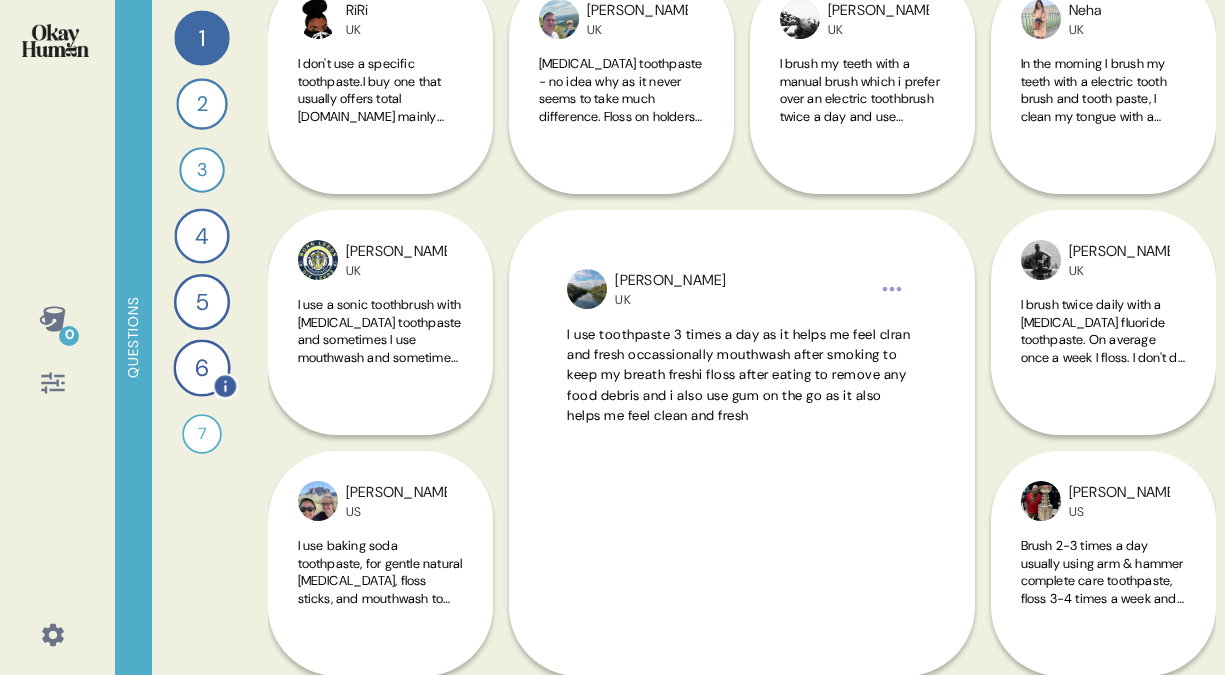 click on "1 Take me through your oral health routines and the products you use. 44 Responses text Responses 2 How would your routines change - in reality and in your own telling - prior to a dentist appointment? 40 Responses text Responses 3 What specific parts of your mouth do you think of with your oral health routines? 34 Responses text Responses 4 Tell me about when and why you personally use mouthwash, and tell me how you picture a person who uses mouthwash super regularly. 44 Responses text Responses 5 Tell me about the one or two most important health and wellness practices you have and how you started them. 45 Responses text Responses 6 How important do you oral health routines feel in comparison to other health & wellness practices? 46 Responses text Responses 7 Record a video where you play a dentist trying to persuade a patient to take whole mouth health seriously. 28 Responses video Responses" at bounding box center [202, 337] 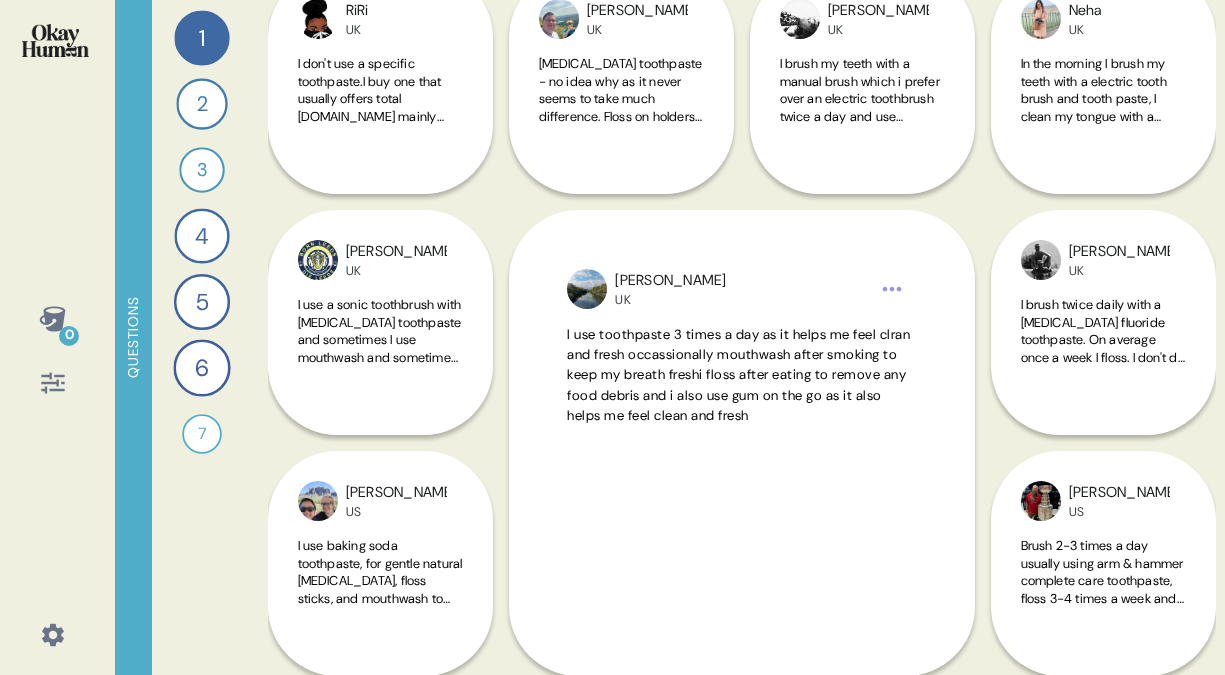 click on "6" at bounding box center [201, 367] 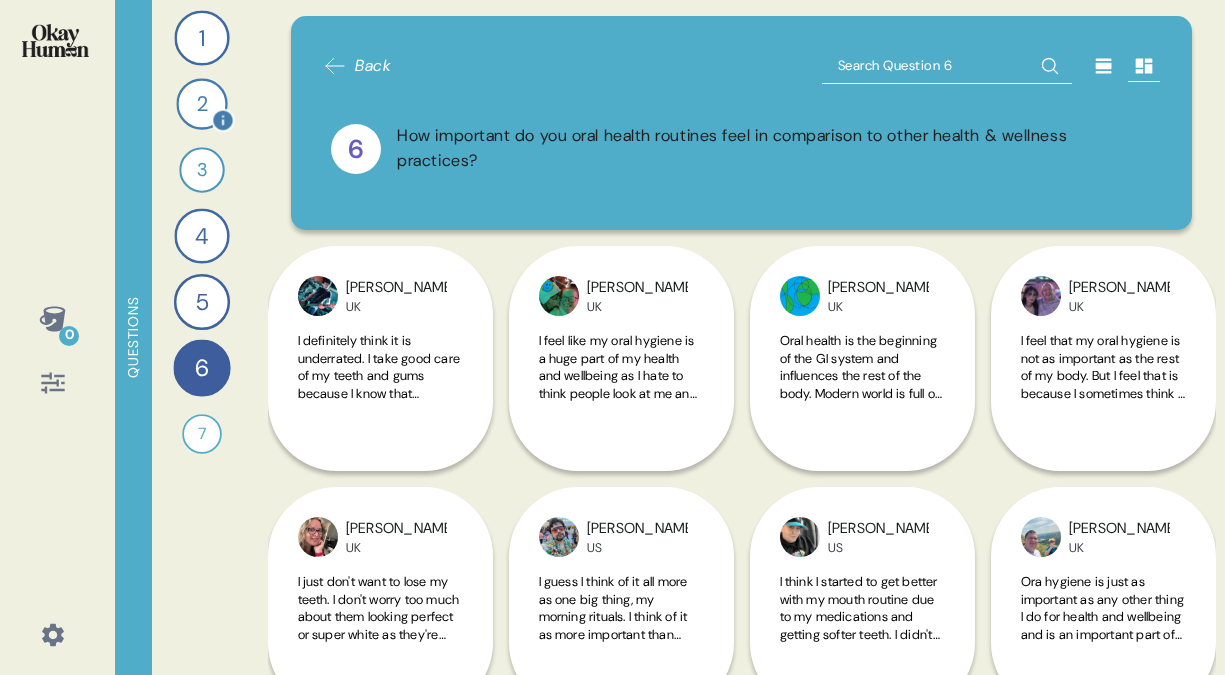 click on "2" at bounding box center [201, 103] 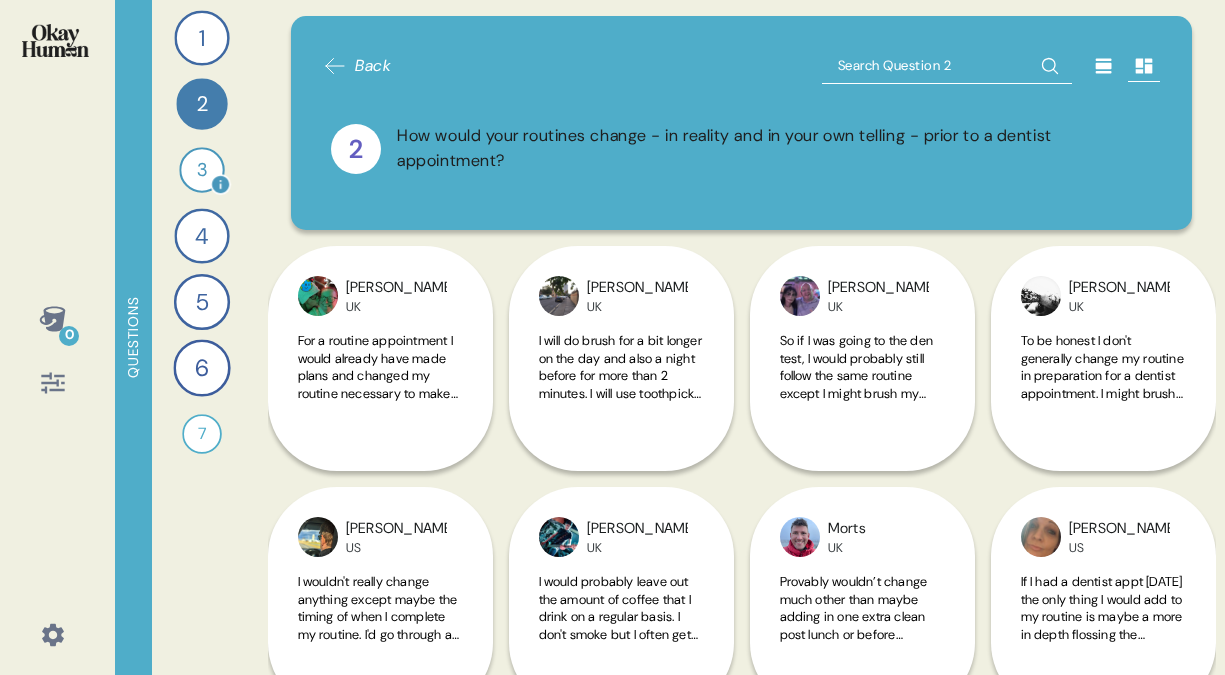 click on "3" at bounding box center [201, 169] 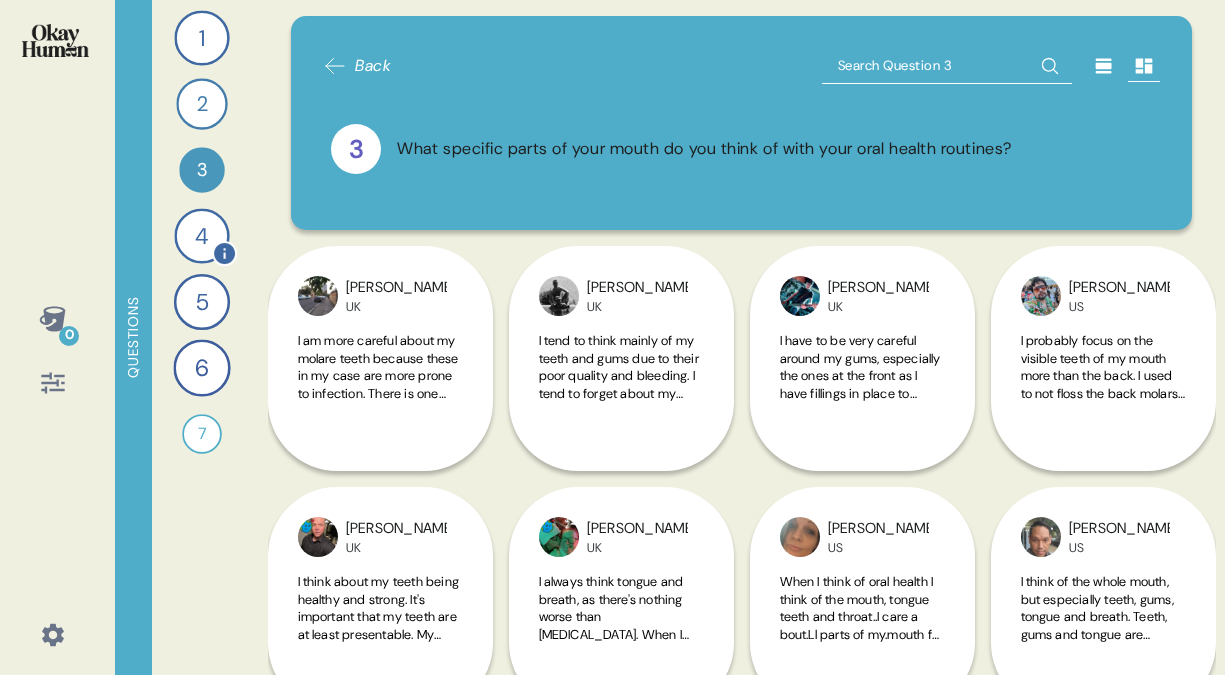 click on "4" at bounding box center (201, 235) 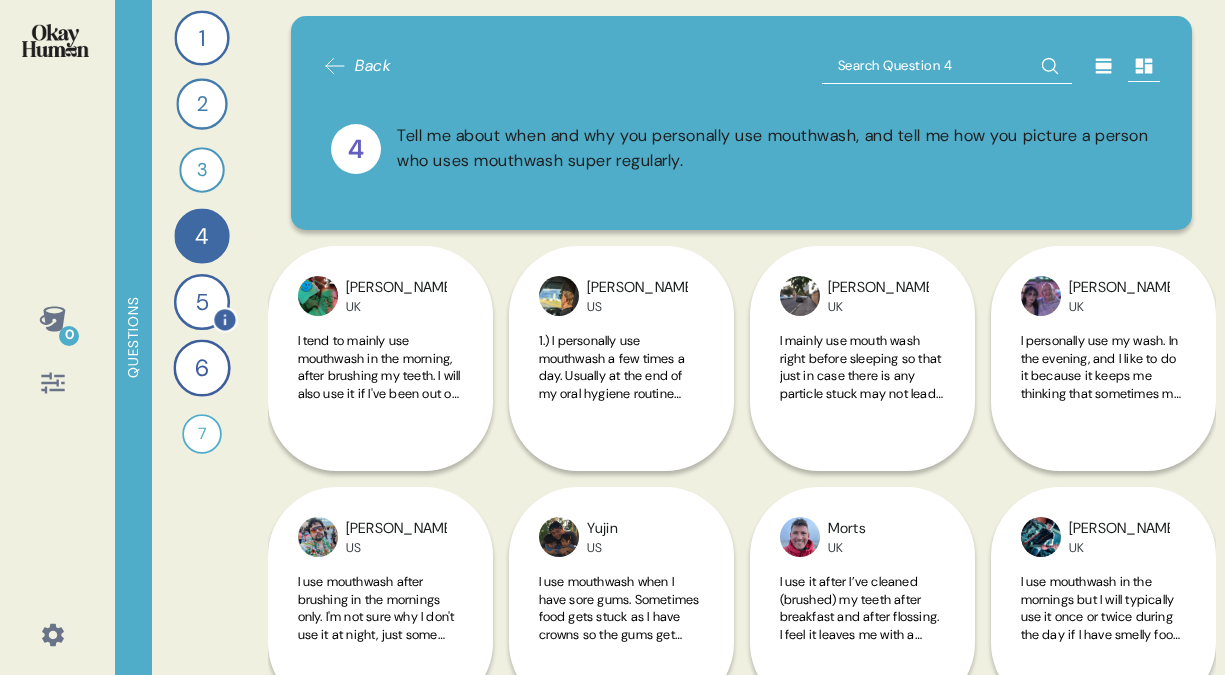 click on "5" at bounding box center (201, 302) 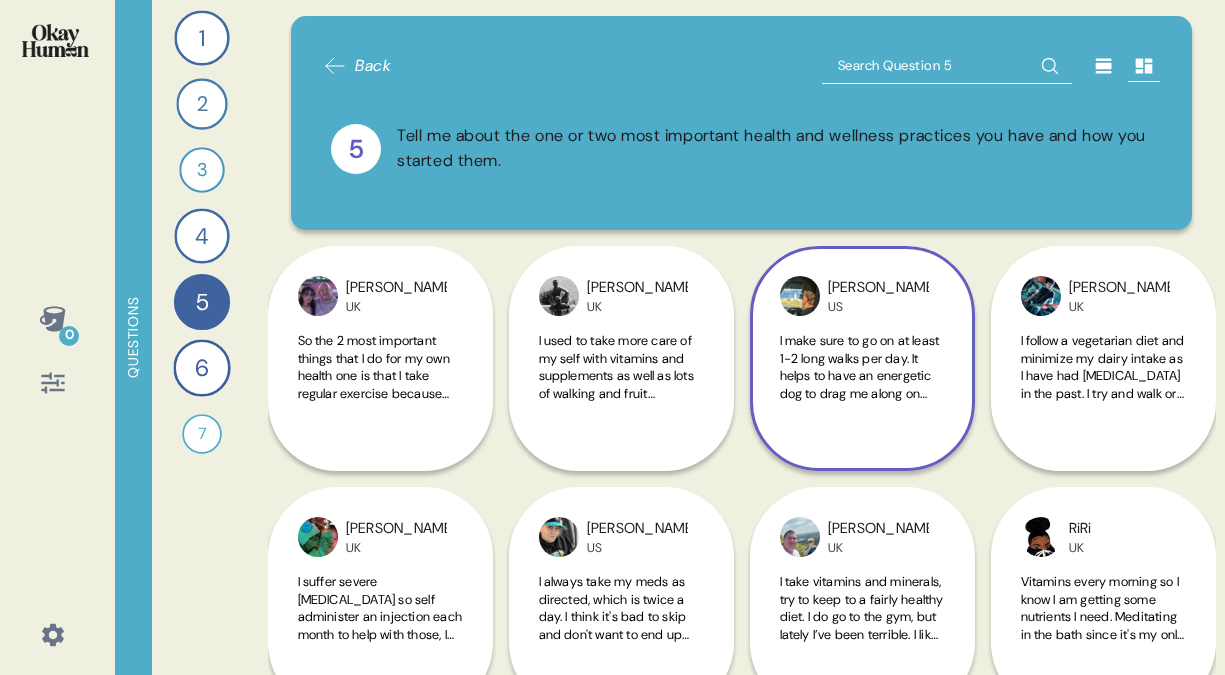 click on "I make sure to go on at least 1-2 long walks per day. It helps to have an energetic dog to drag me along on those! I make sure that I drink plenty of fluids though the day, even if it's not always the best fluids. I follow a mostly vegan diet, though some of our meal choices and portions could be healthier haha." at bounding box center (860, 437) 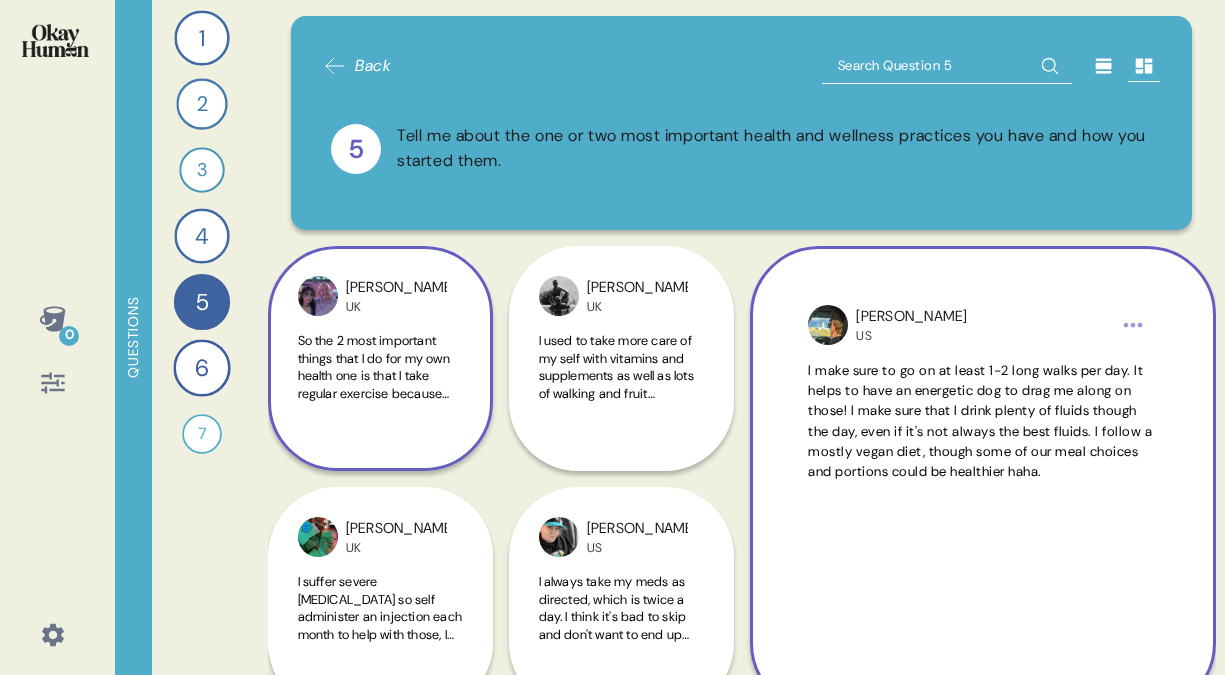 click on "So the 2 most important things that I do for my own health one is that I take regular exercise because this helps me with my mean toll and physical health and the second 1 is I take the prescribed tablets. I have been prescribed to keep my blood pressure down low. These are important because I feel they contribute to my day to day. Health and also stop me from having any other health problems that may stem from it." at bounding box center (380, 481) 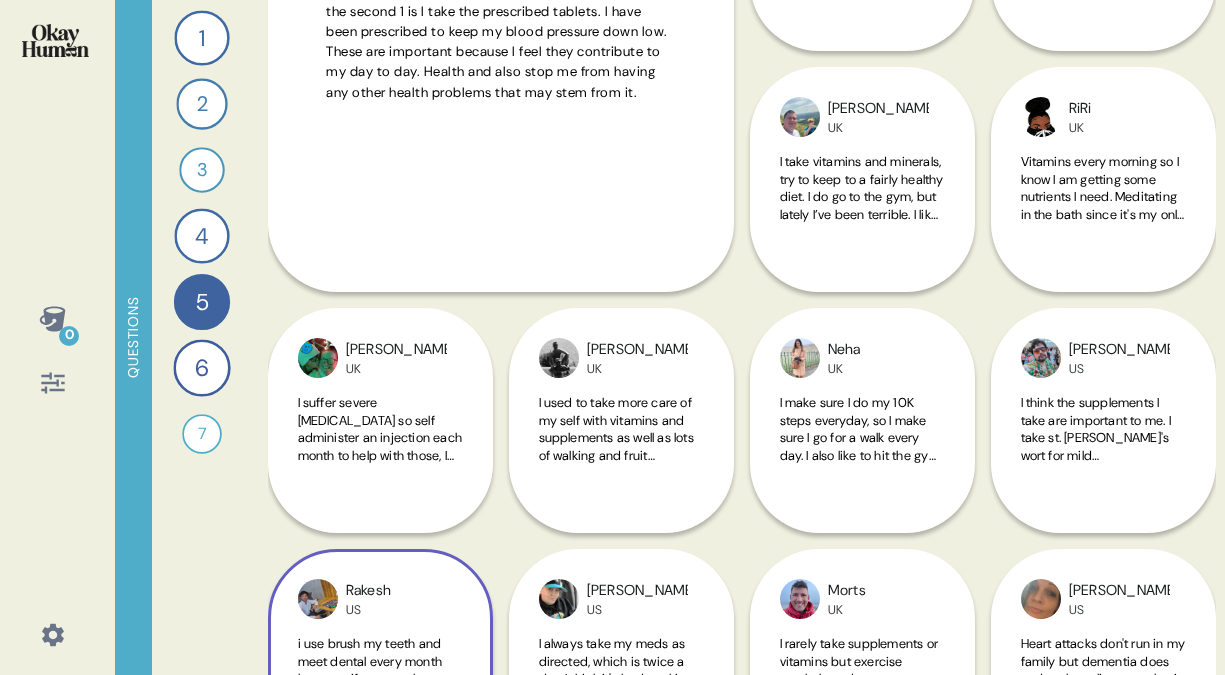 scroll, scrollTop: 423, scrollLeft: 0, axis: vertical 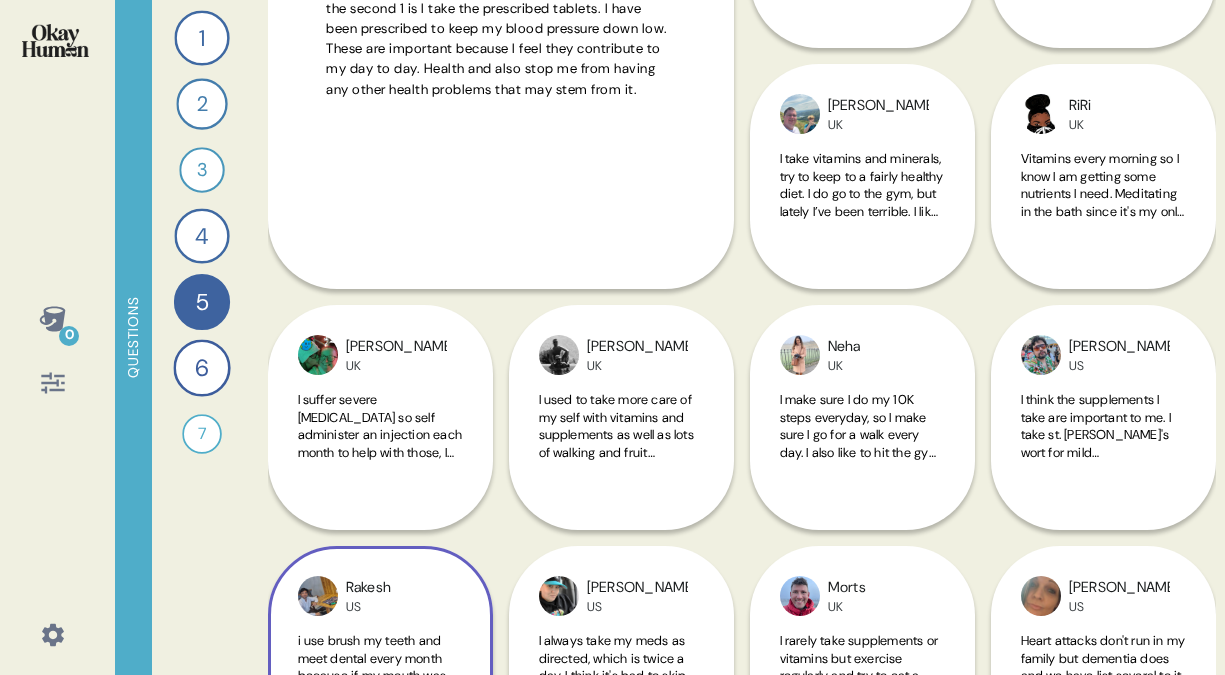 click on "Rakesh US i use brush my teeth and meet dental  every month  because if my mouth was good then when i eat good food then it help me for improve inner body and for outside i daily go for running and at evening i do weight lift at gym" at bounding box center (380, 538) 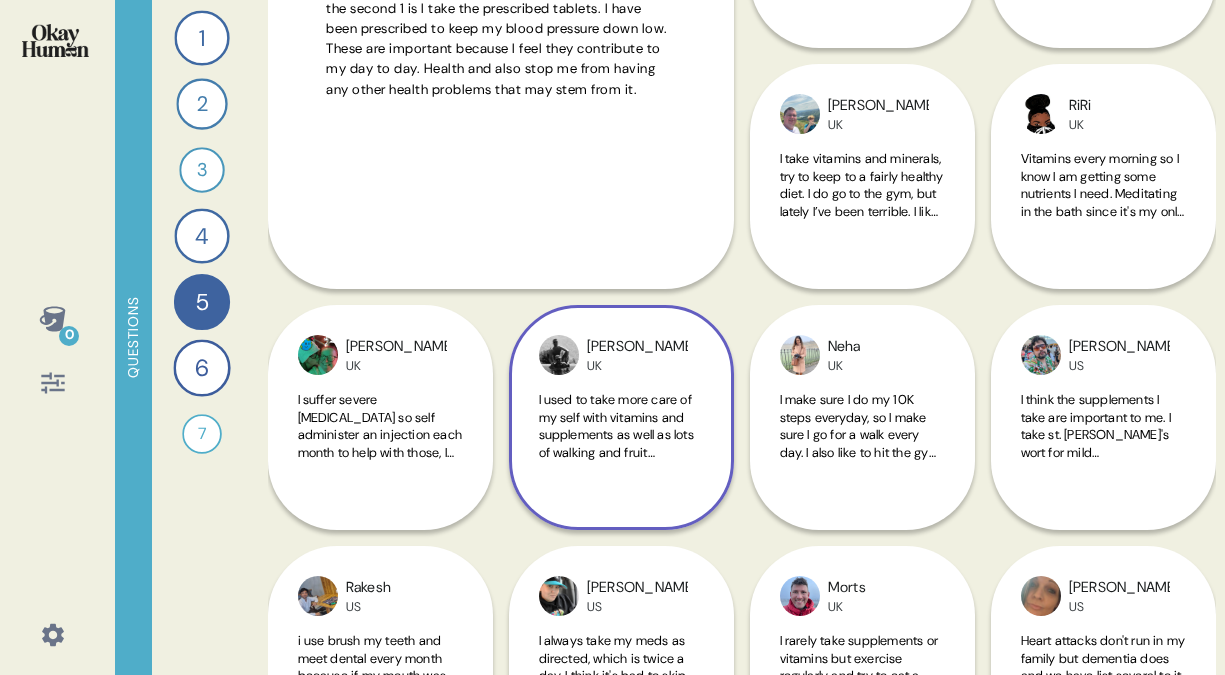 scroll, scrollTop: 434, scrollLeft: 0, axis: vertical 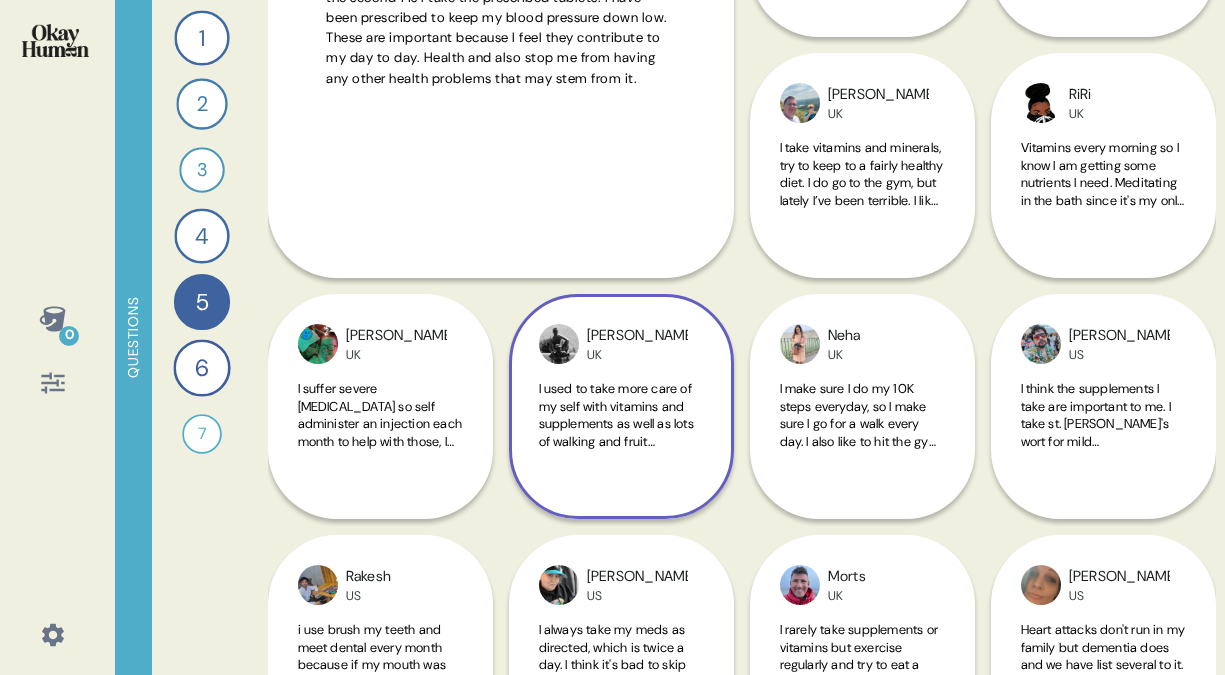 click on "I used to take more care of my self with vitamins and supplements as well as lots of walking and fruit smoothies and fresh fruit and veg.     But now due to cost of living don't have the money nor time to look after myself as well as I should and seem to be always working to pay the bills, and buying cheap processed foods" at bounding box center (620, 494) 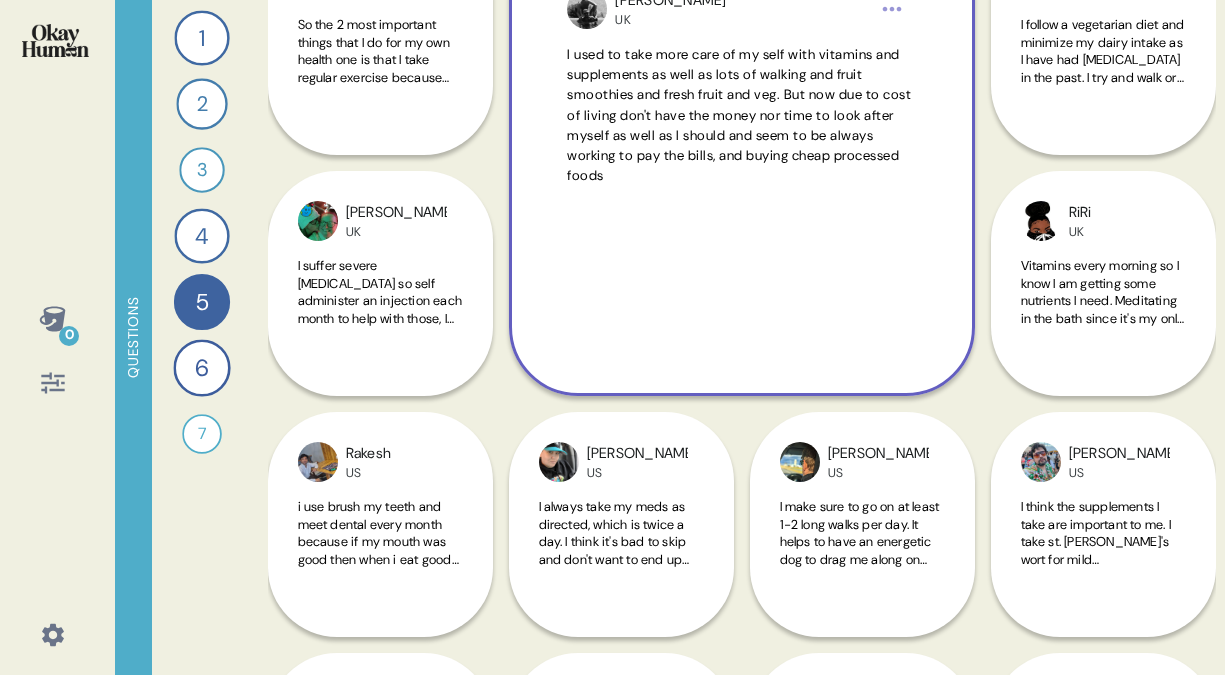 scroll, scrollTop: 282, scrollLeft: 0, axis: vertical 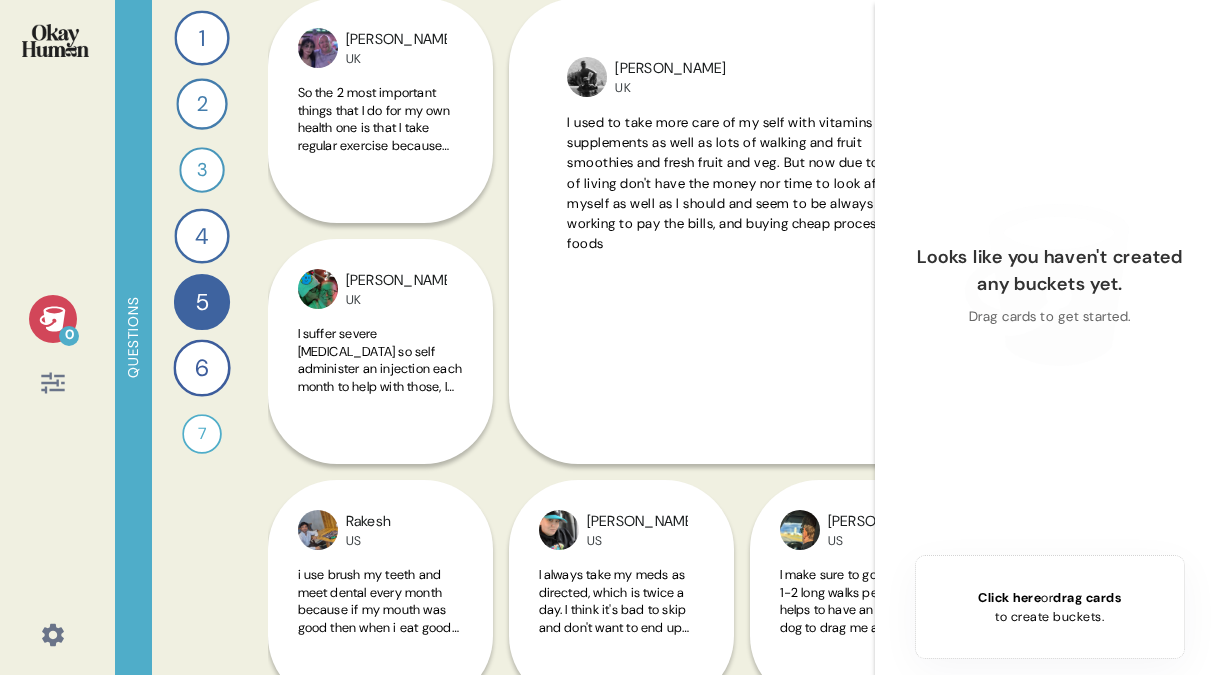 click on "I used to take more care of my self with vitamins and supplements as well as lots of walking and fruit smoothies and fresh fruit and veg.     But now due to cost of living don't have the money nor time to look after myself as well as I should and seem to be always working to pay the bills, and buying cheap processed foods" at bounding box center [739, 183] 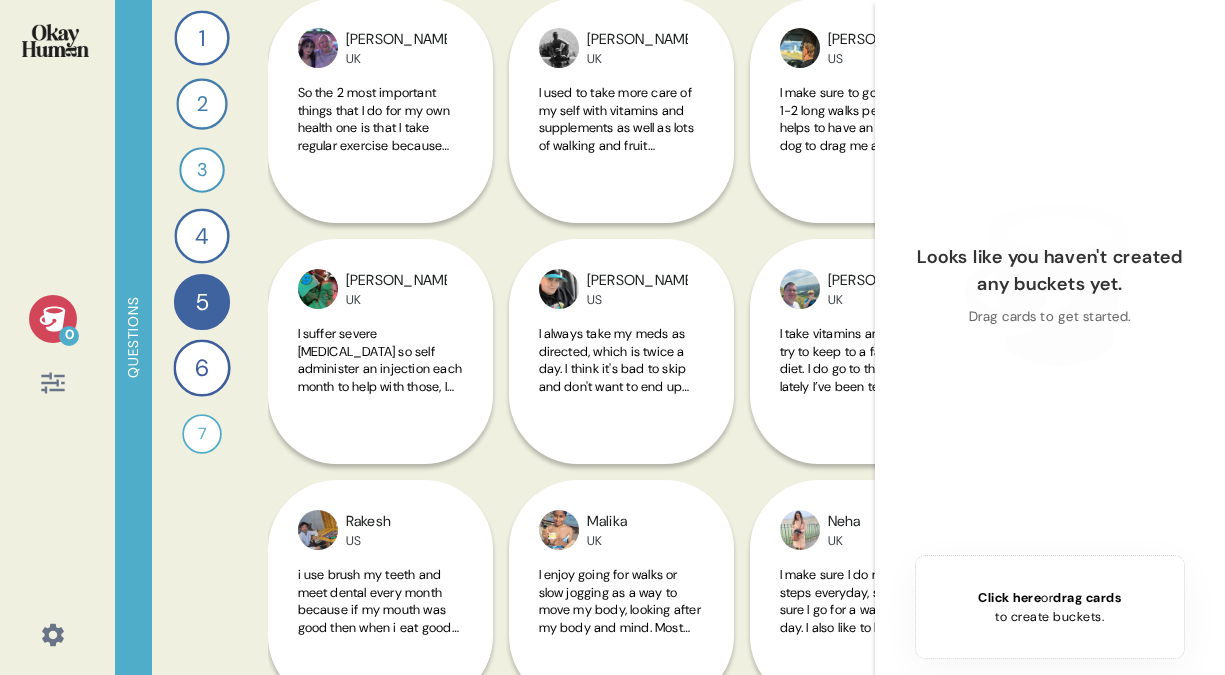 click on "I used to take more care of my self with vitamins and supplements as well as lots of walking and fruit smoothies and fresh fruit and veg.     But now due to cost of living don't have the money nor time to look after myself as well as I should and seem to be always working to pay the bills, and buying cheap processed foods" at bounding box center (620, 198) 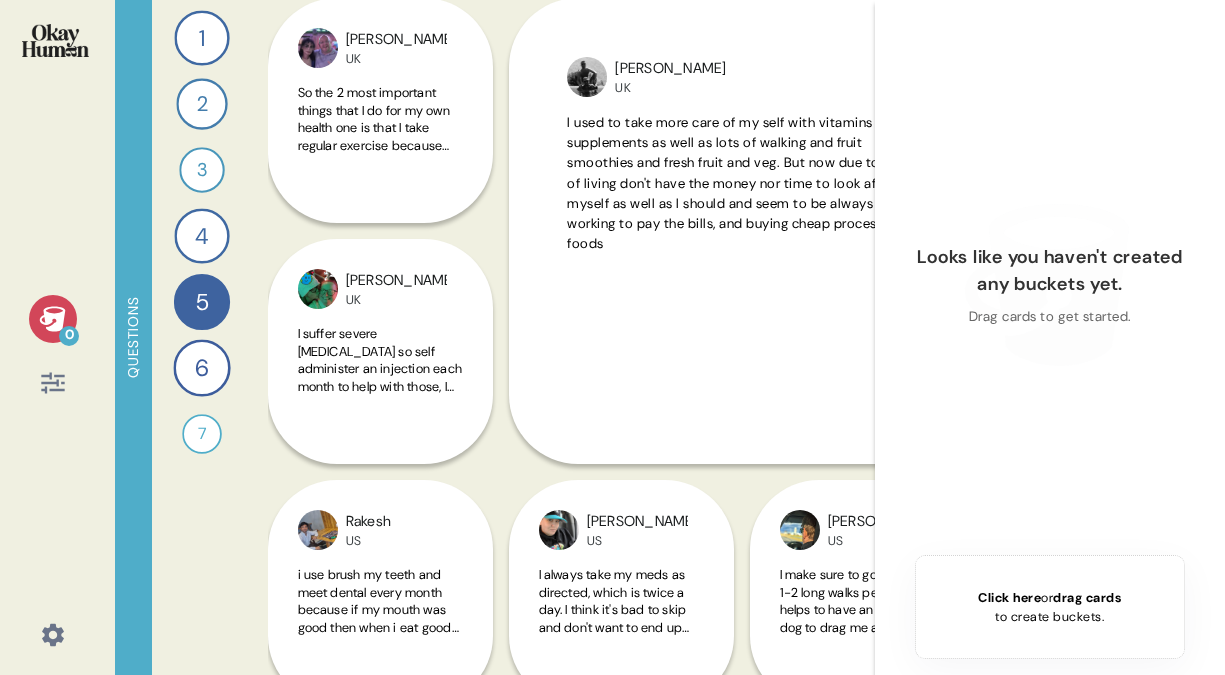 click on "Looks like you haven't created any buckets yet. Drag cards to get started." at bounding box center (1050, 285) 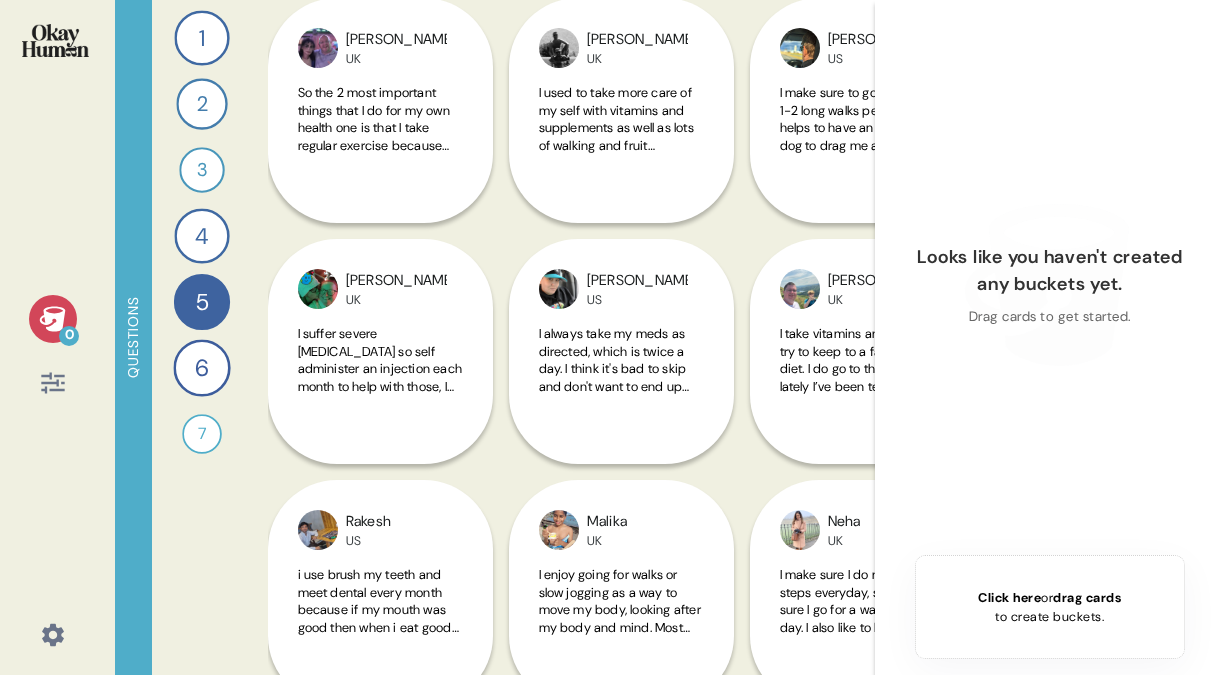 click 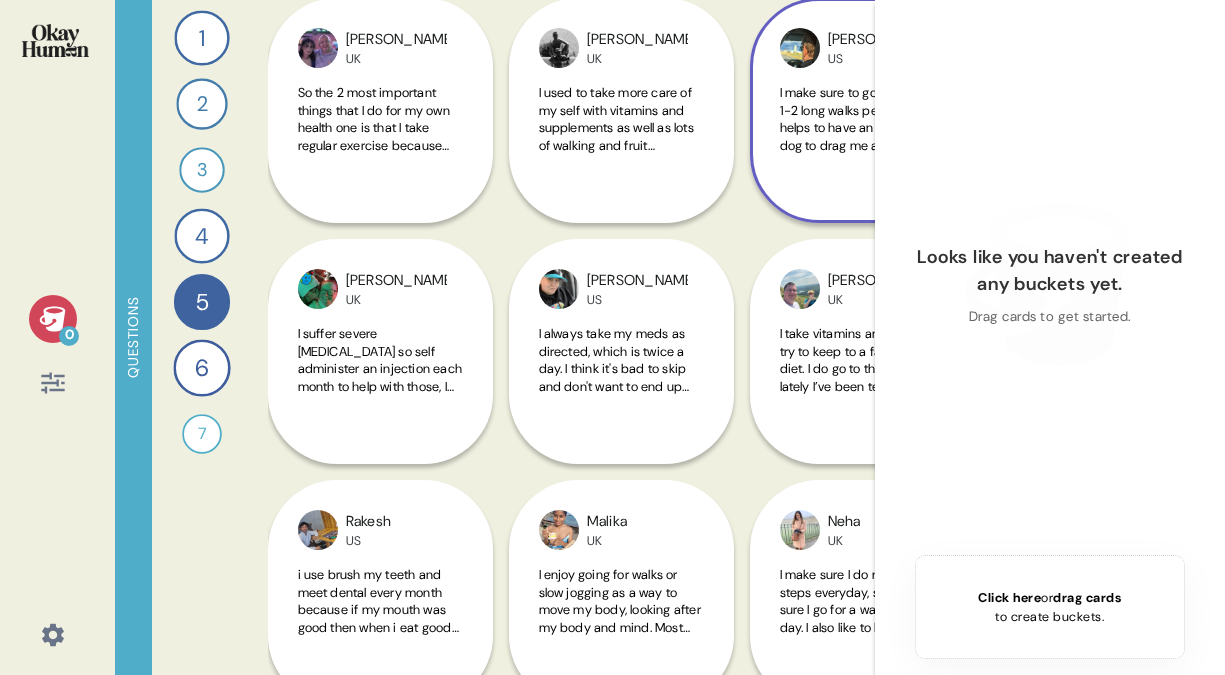 click on "I make sure to go on at least 1-2 long walks per day. It helps to have an energetic dog to drag me along on those! I make sure that I drink plenty of fluids though the day, even if it's not always the best fluids. I follow a mostly vegan diet, though some of our meal choices and portions could be healthier haha." at bounding box center (862, 130) 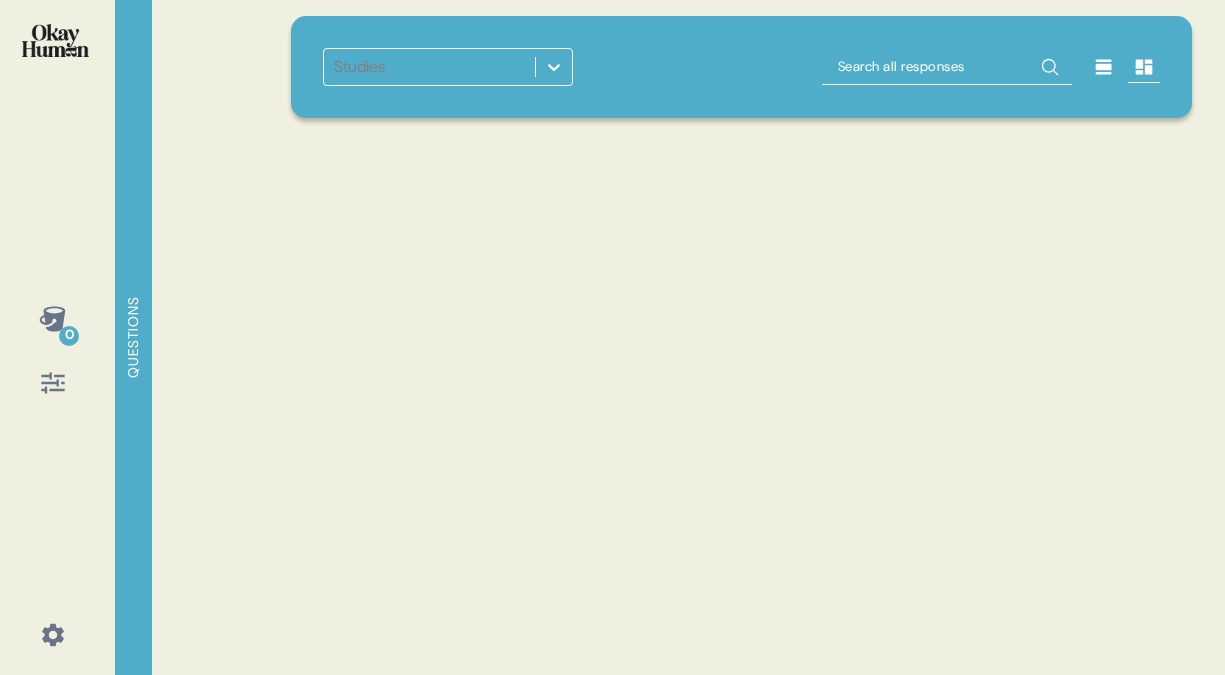 scroll, scrollTop: 0, scrollLeft: 0, axis: both 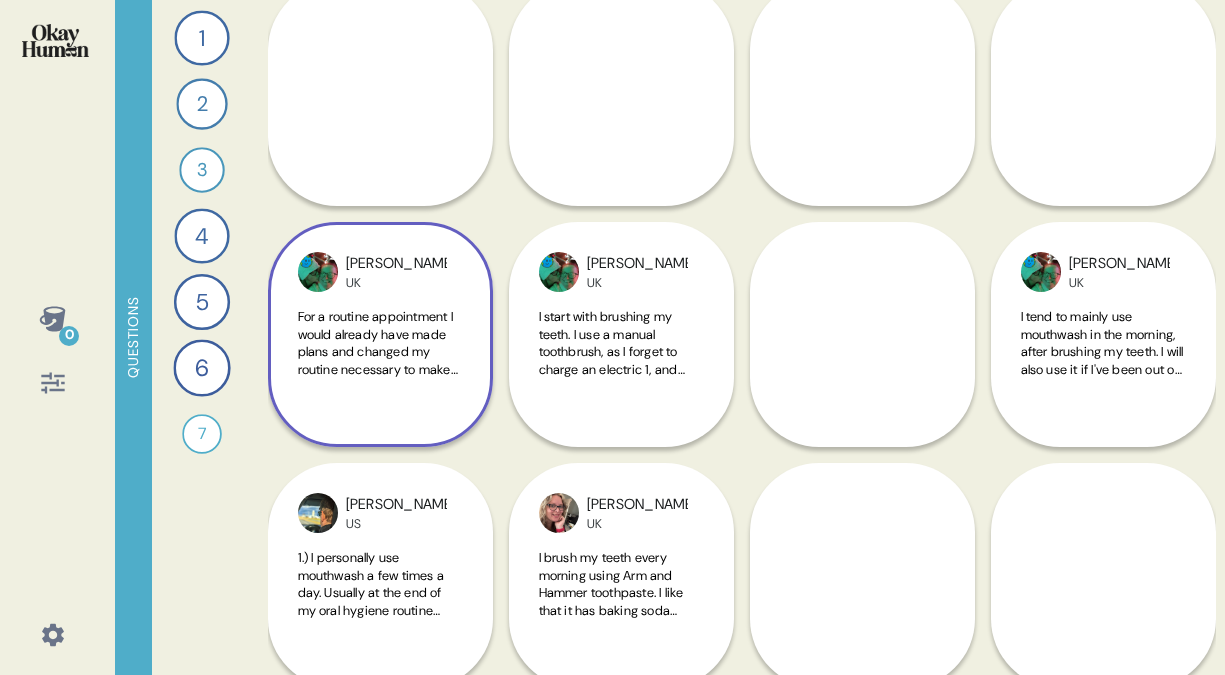 click on "For a routine appointment I would already have made plans and changed my routine necessary to make sure I make the appointment. I would do things like making sure my daughter uad other means of getting to dance or college, if my appointment was around those times.
If the appointment was an emergency night would check what it may clash with and then make arrangements  by either asking someone else to take my daughter to wherever she needs to be, or informing the relevant people that she may be late etc.
When I go to the dentist, I do try to be as honest a possible, although I'm likely to tellthem I floss and use mouthwash twice every day, when I actual fact its more likely that I do these things once a day, maybe missing a day a week depending on time" at bounding box center (380, 343) 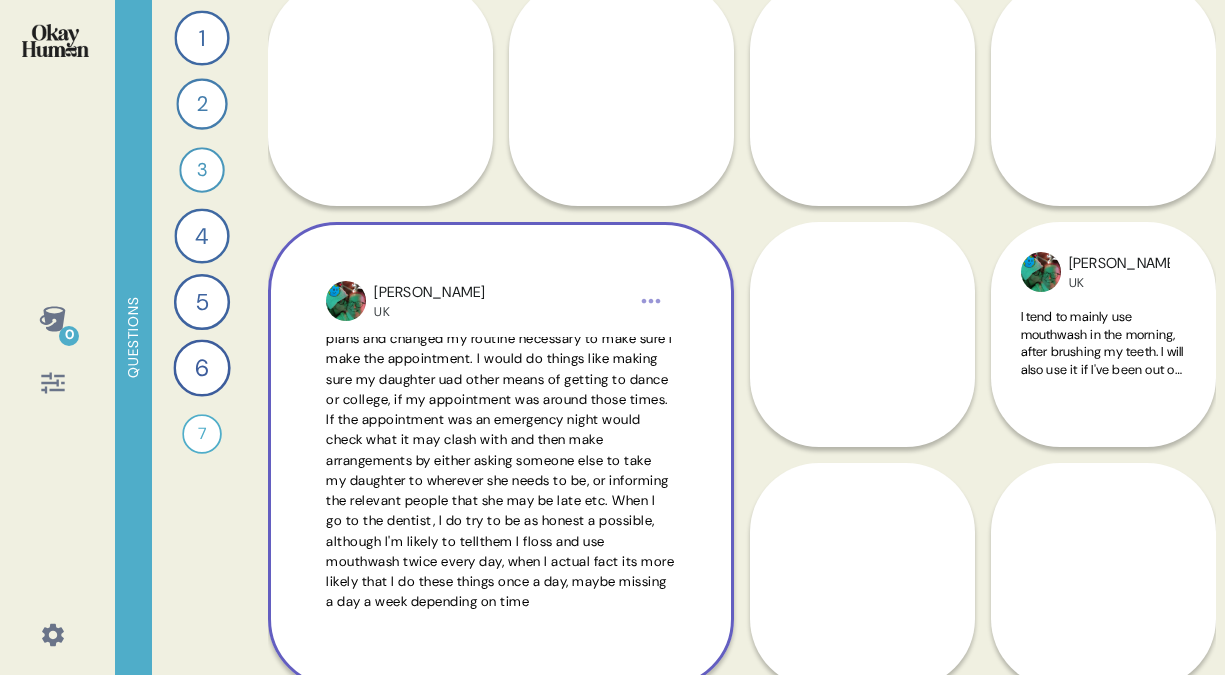 scroll, scrollTop: 56, scrollLeft: 0, axis: vertical 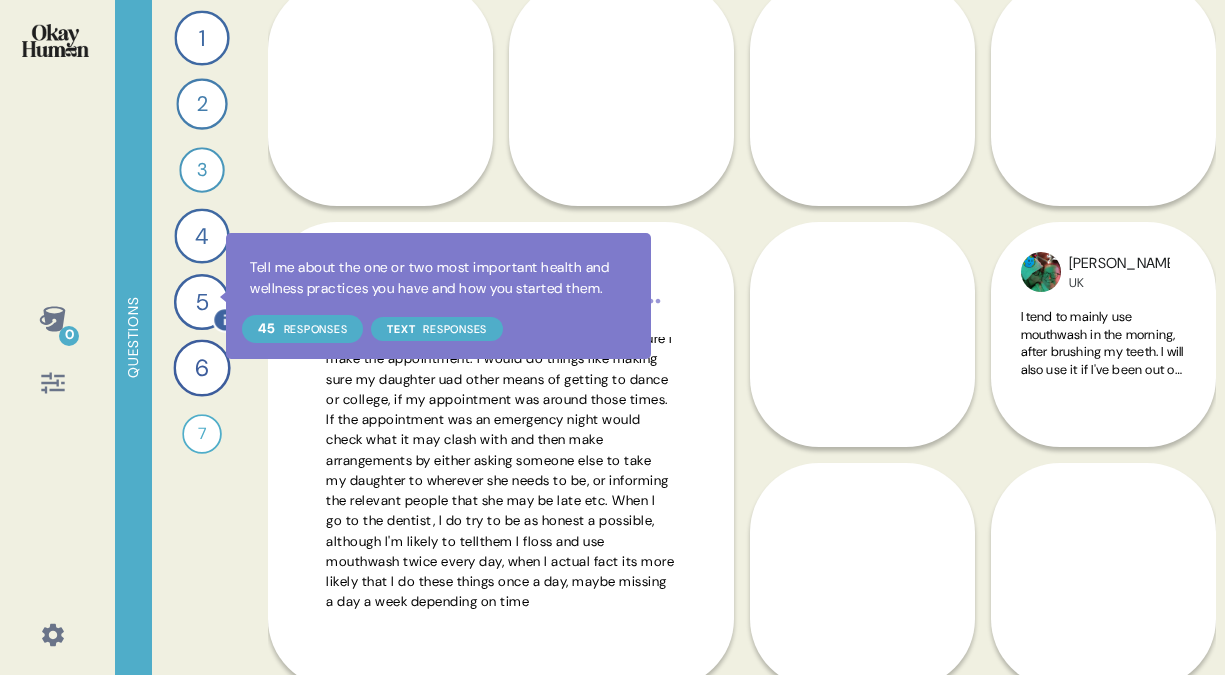 click at bounding box center [225, 320] 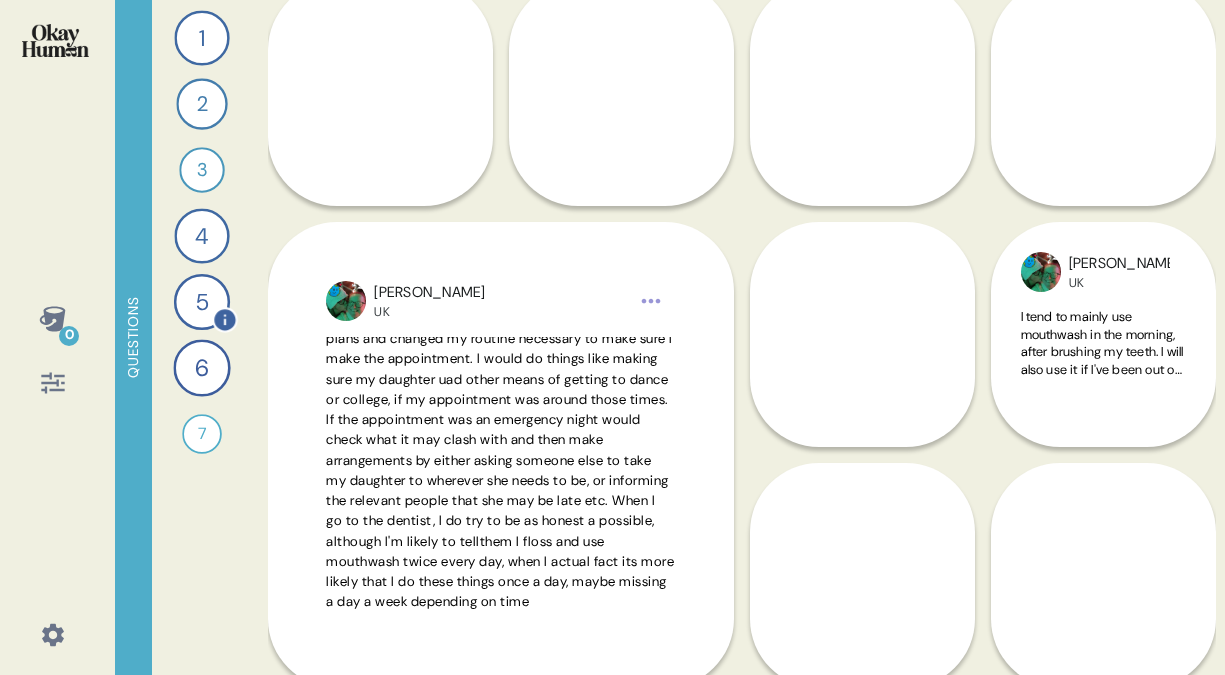 click on "5" at bounding box center (201, 302) 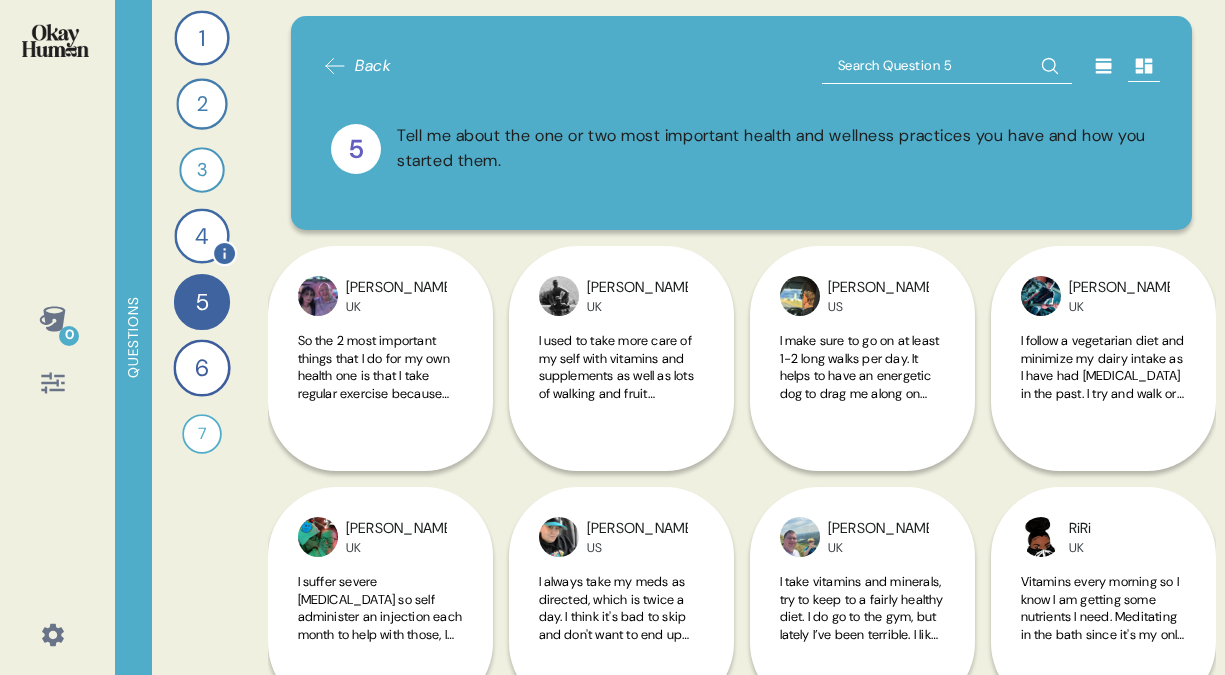click on "4" at bounding box center [201, 235] 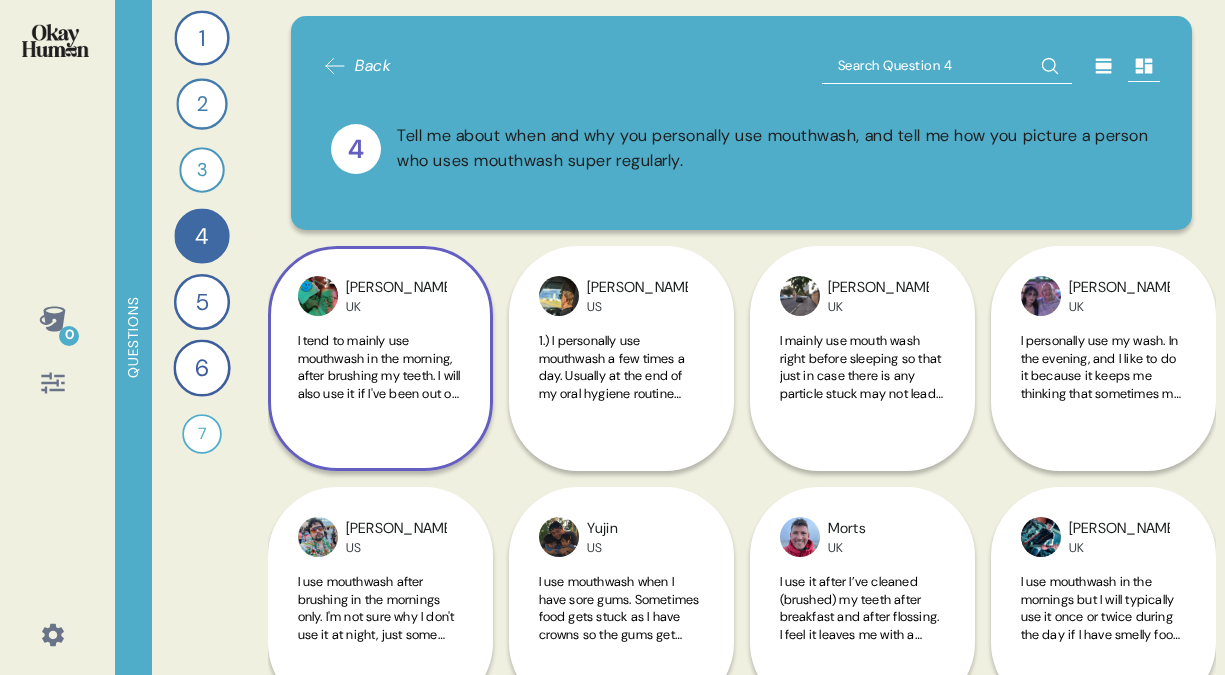 scroll, scrollTop: 18, scrollLeft: 0, axis: vertical 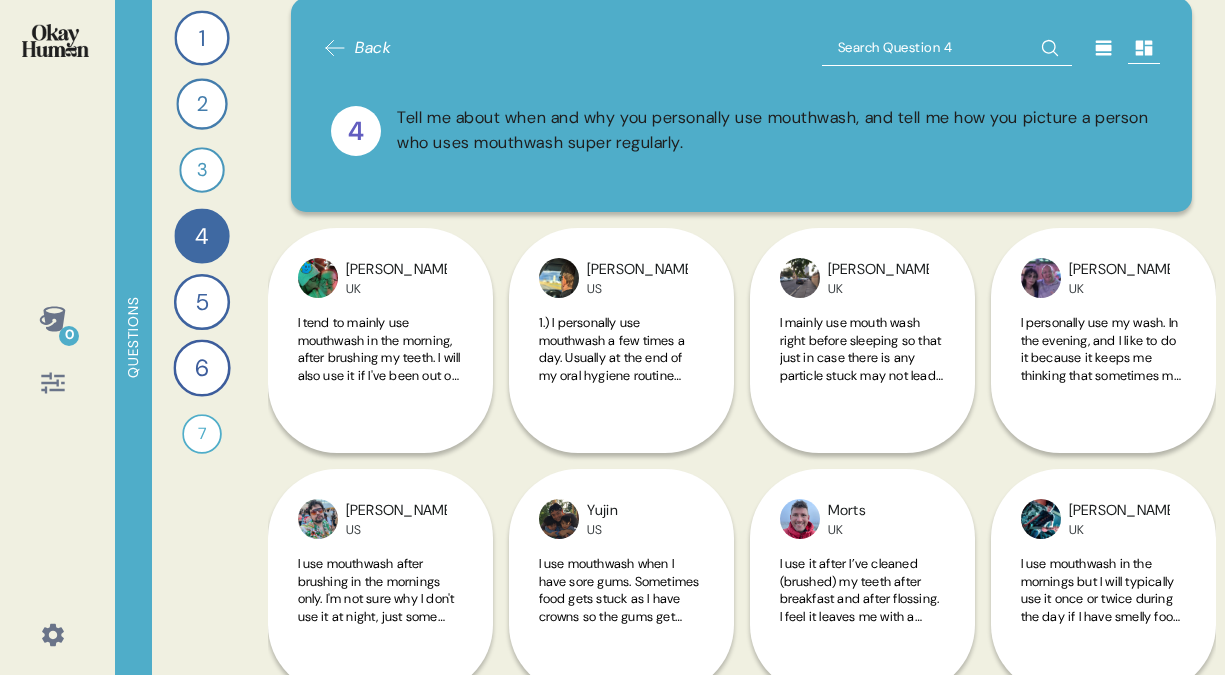 click on "5" at bounding box center [201, 302] 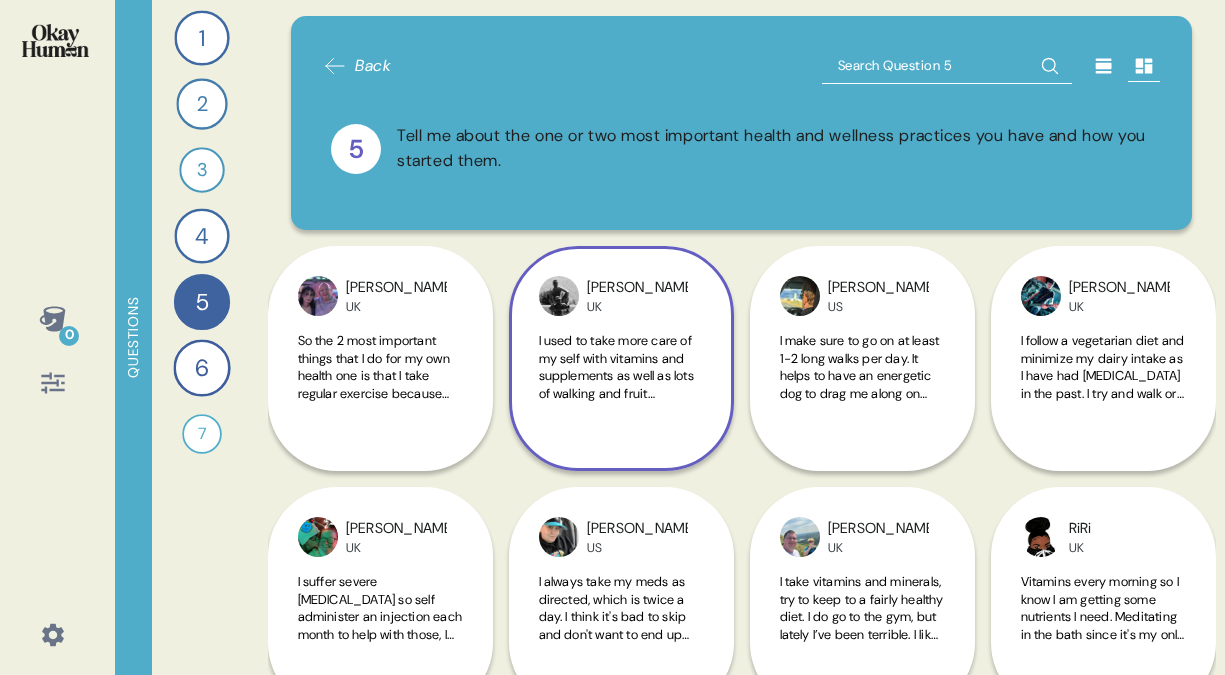 click on "I used to take more care of my self with vitamins and supplements as well as lots of walking and fruit smoothies and fresh fruit and veg.     But now due to cost of living don't have the money nor time to look after myself as well as I should and seem to be always working to pay the bills, and buying cheap processed foods" at bounding box center [620, 446] 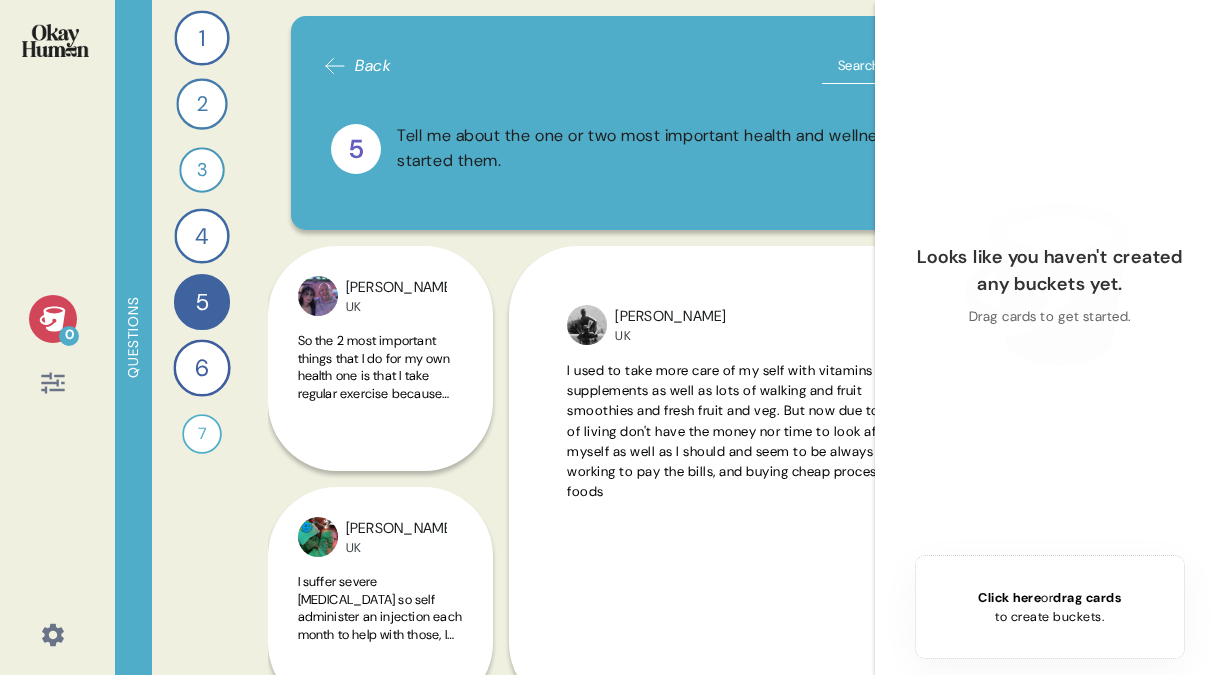 click on "5 Tell me about the one or two most important health and wellness practices you have and how you started them." at bounding box center (741, 149) 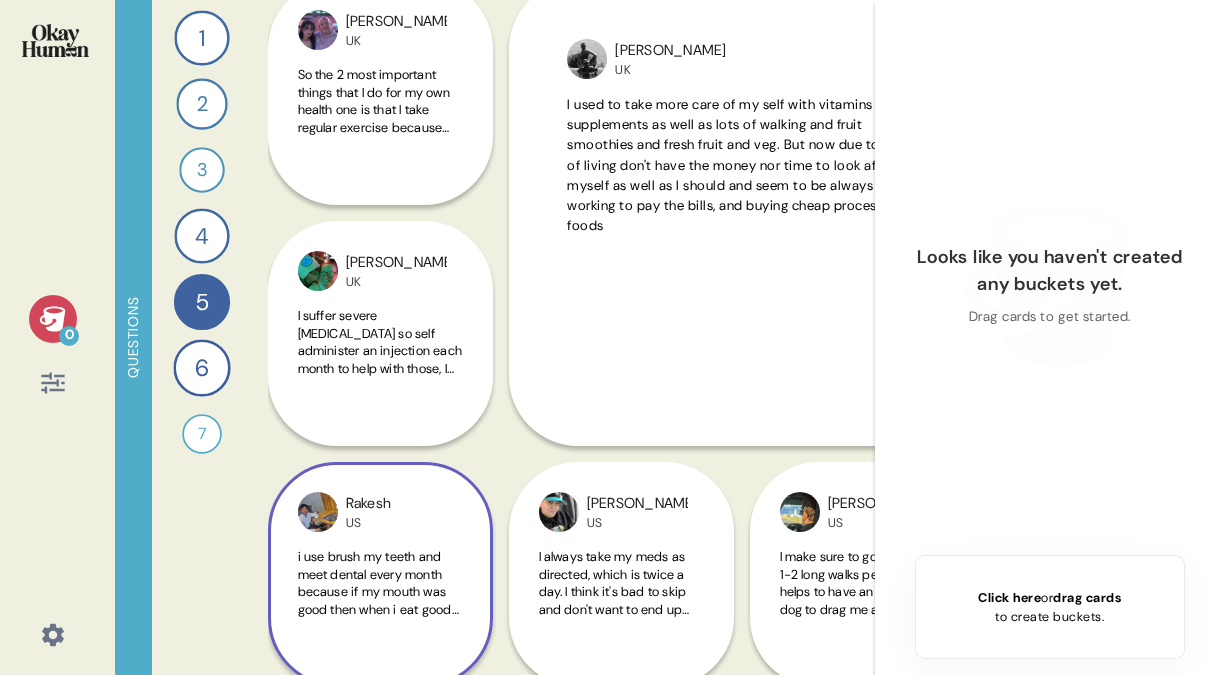 scroll, scrollTop: 330, scrollLeft: 0, axis: vertical 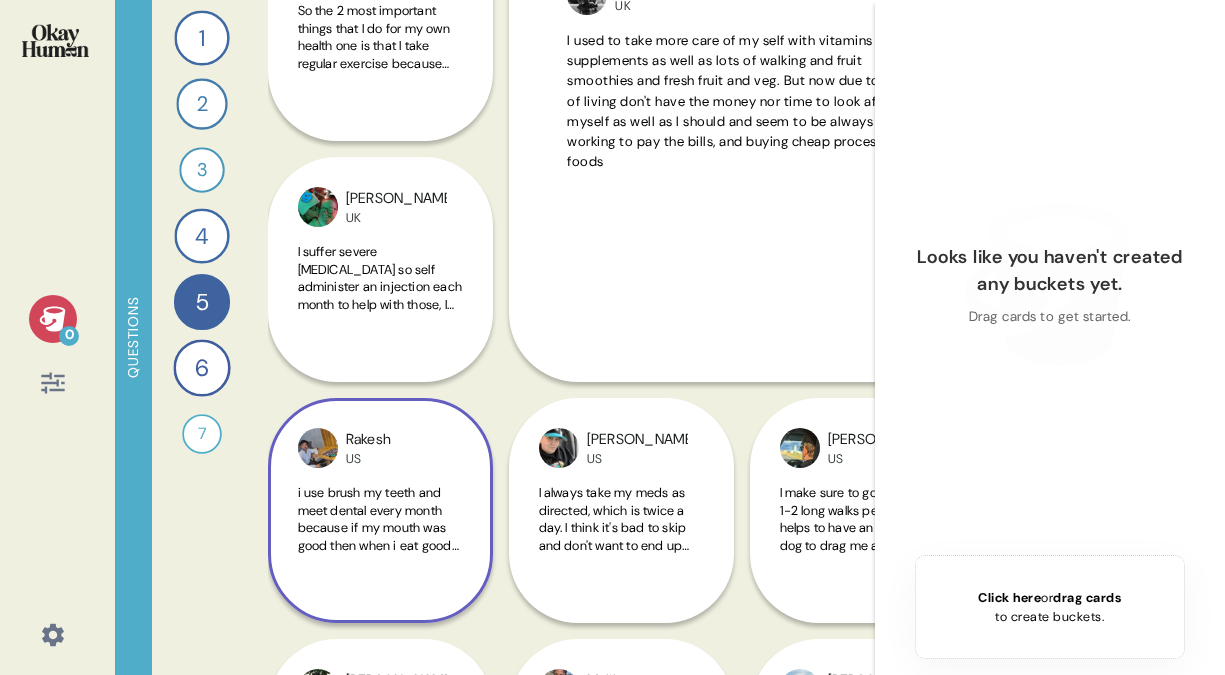 click on "i use brush my teeth and meet dental  every month  because if my mouth was good then when i eat good food then it help me for improve inner body and for outside i daily go for running and at evening i do weight lift at gym" at bounding box center [380, 562] 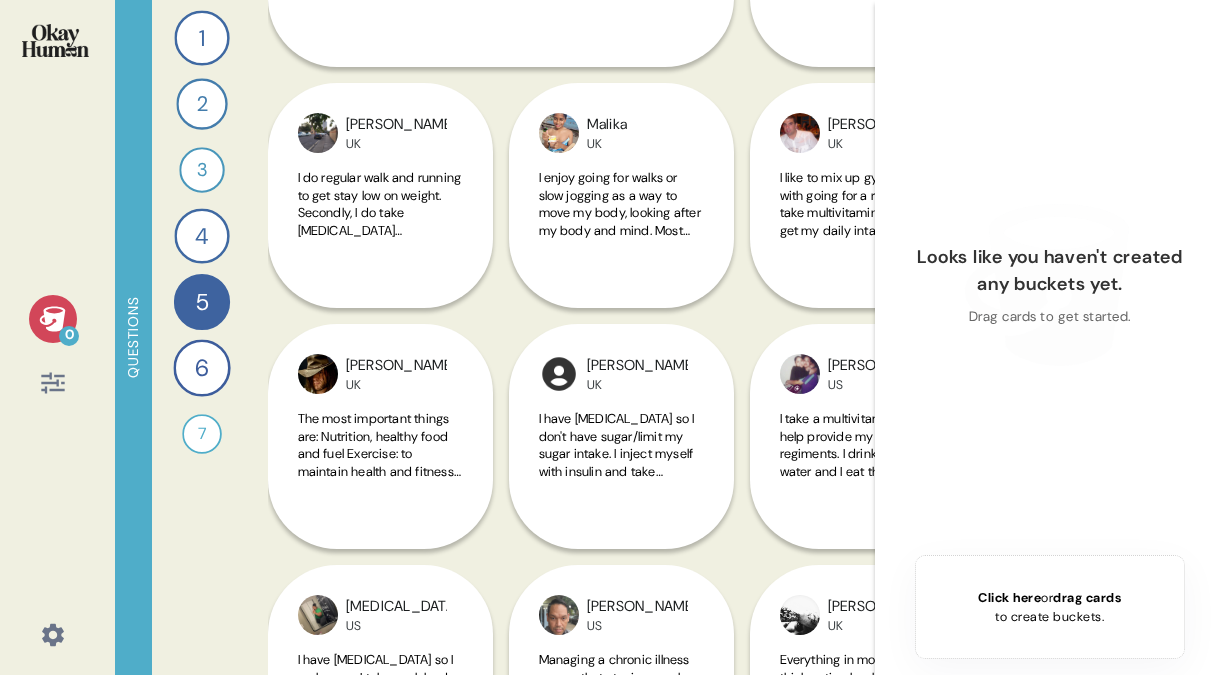 scroll, scrollTop: 1128, scrollLeft: 0, axis: vertical 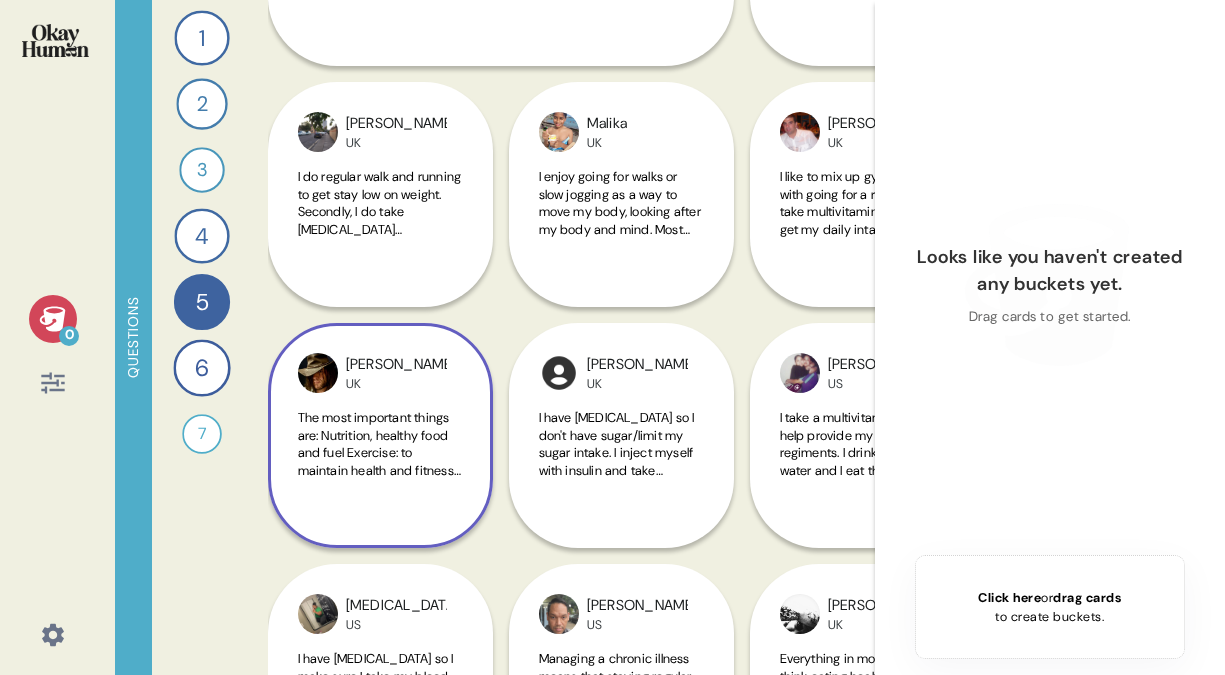 click on "The most important things are:
Nutrition, healthy food and fuel
Exercise: to maintain health and fitness
Supplements: to ensure optimum intake of essential chemicals" at bounding box center (380, 455) 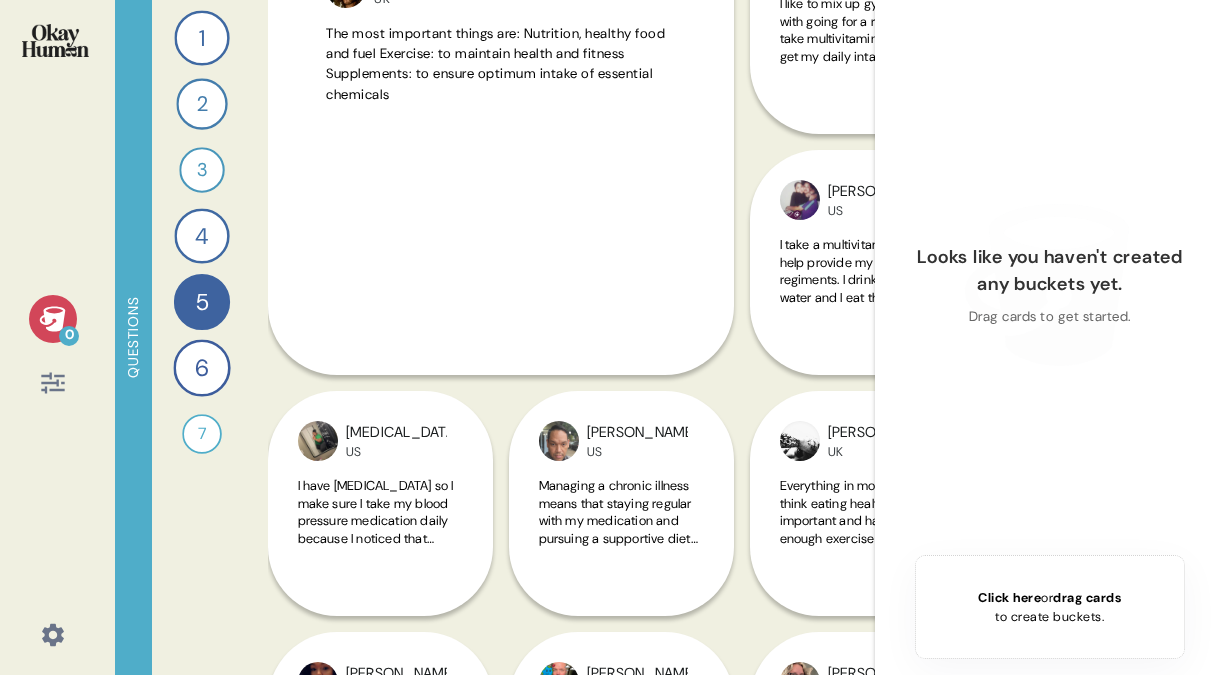 scroll, scrollTop: 1309, scrollLeft: 0, axis: vertical 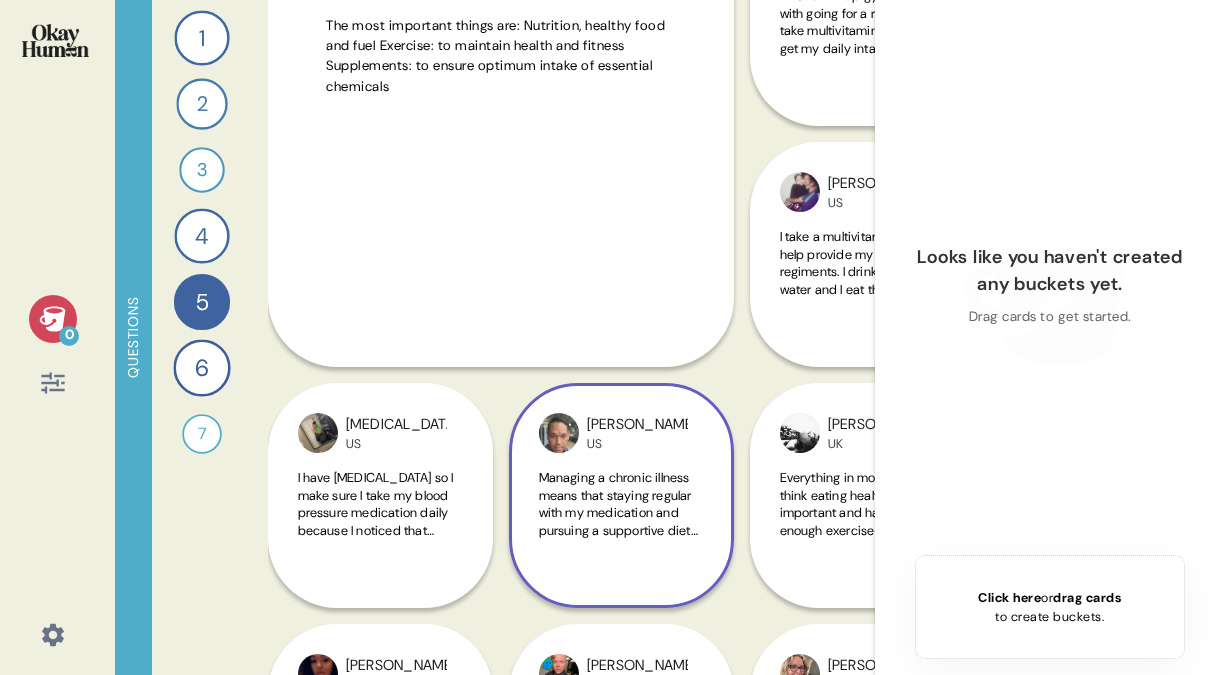 click on "Managing a chronic illness means that staying regular with my medication and pursuing a supportive diet are paramount. Also filling my day with lots of movemennt" at bounding box center (621, 515) 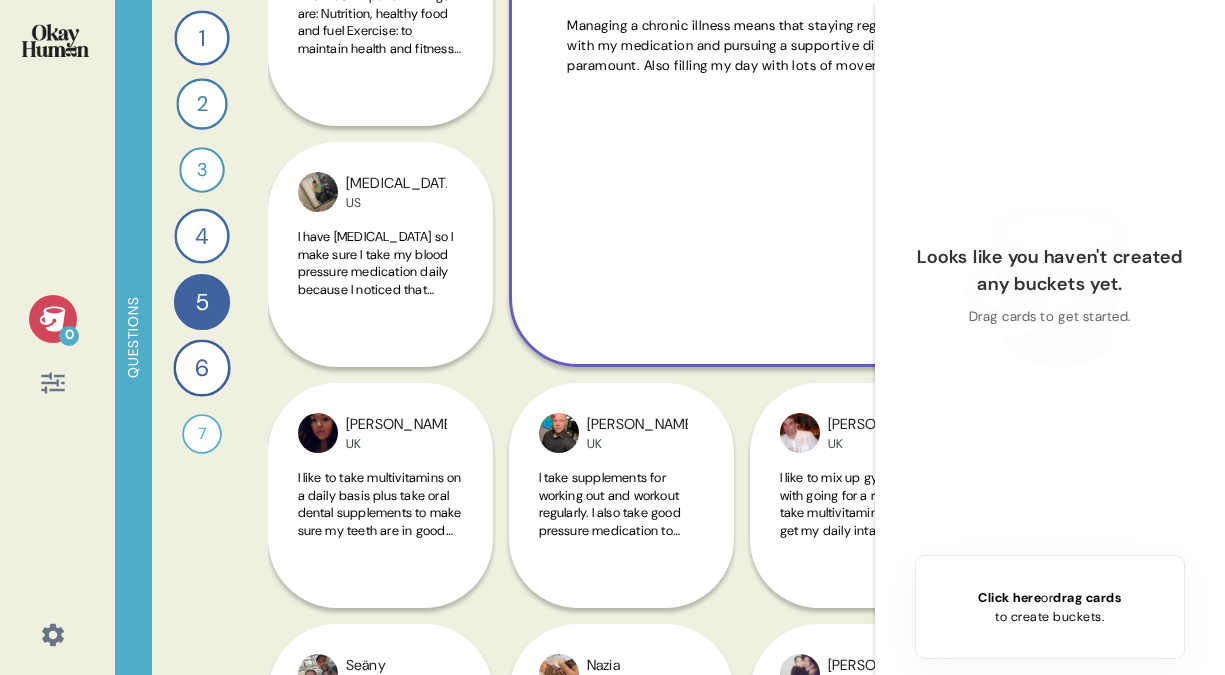 scroll, scrollTop: 1249, scrollLeft: 0, axis: vertical 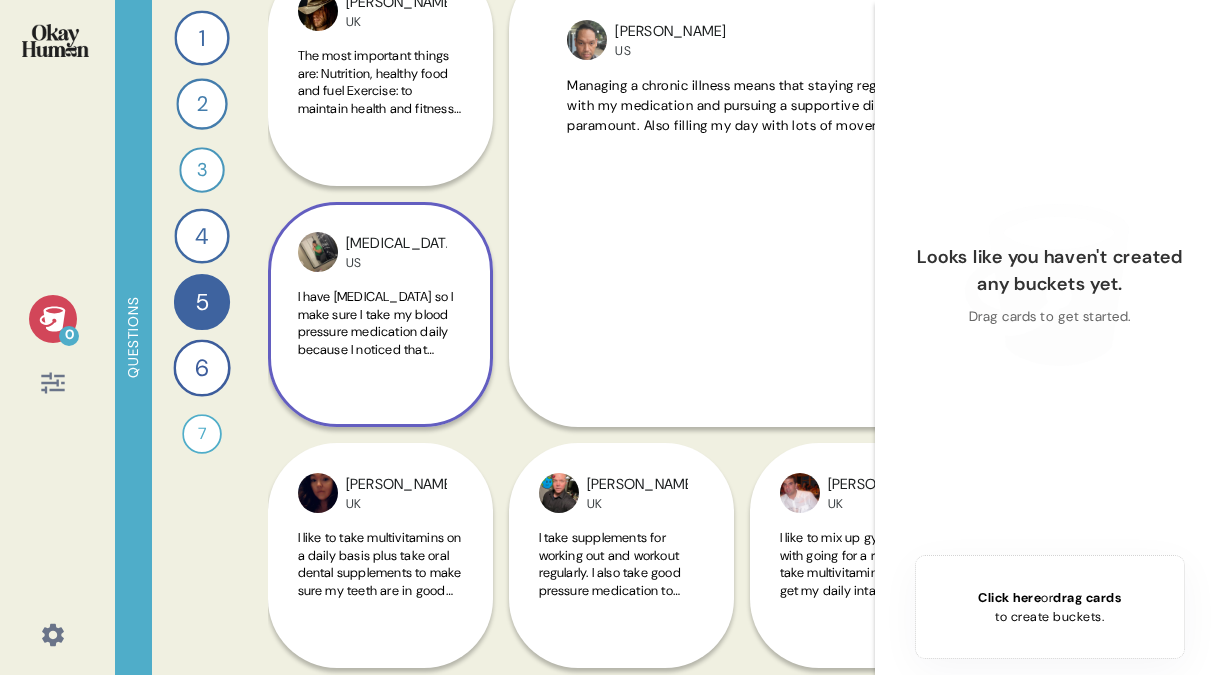 click on "I have [MEDICAL_DATA] so I make sure I take my blood pressure medication daily because I noticed that anything could make it raise" at bounding box center [380, 334] 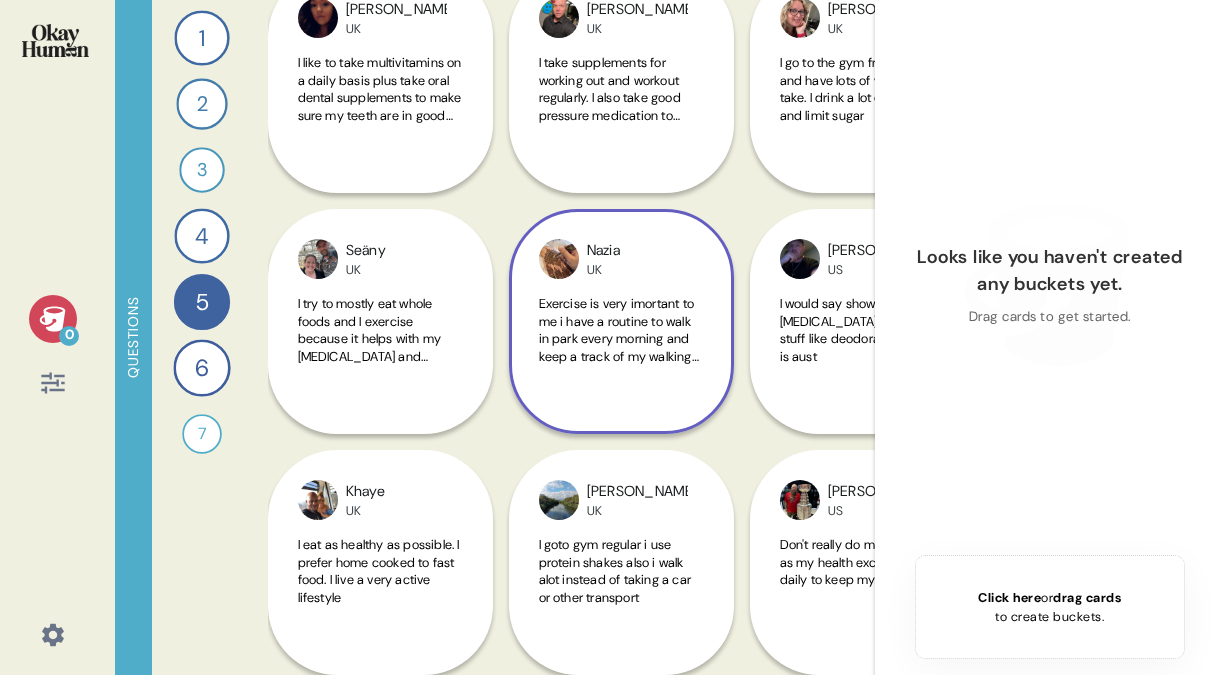 scroll, scrollTop: 2004, scrollLeft: 0, axis: vertical 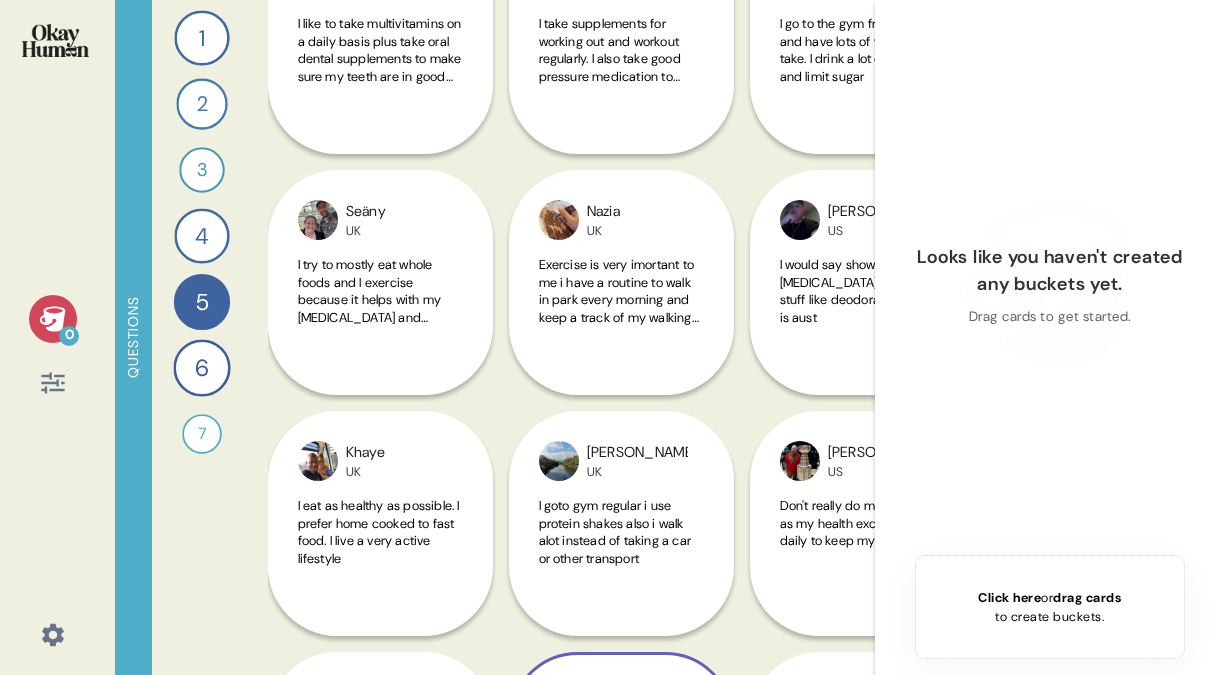 click on "Joseph US I do some exercise regularly and try to take a good walk everyday to promote cardiac health." at bounding box center (621, 523) 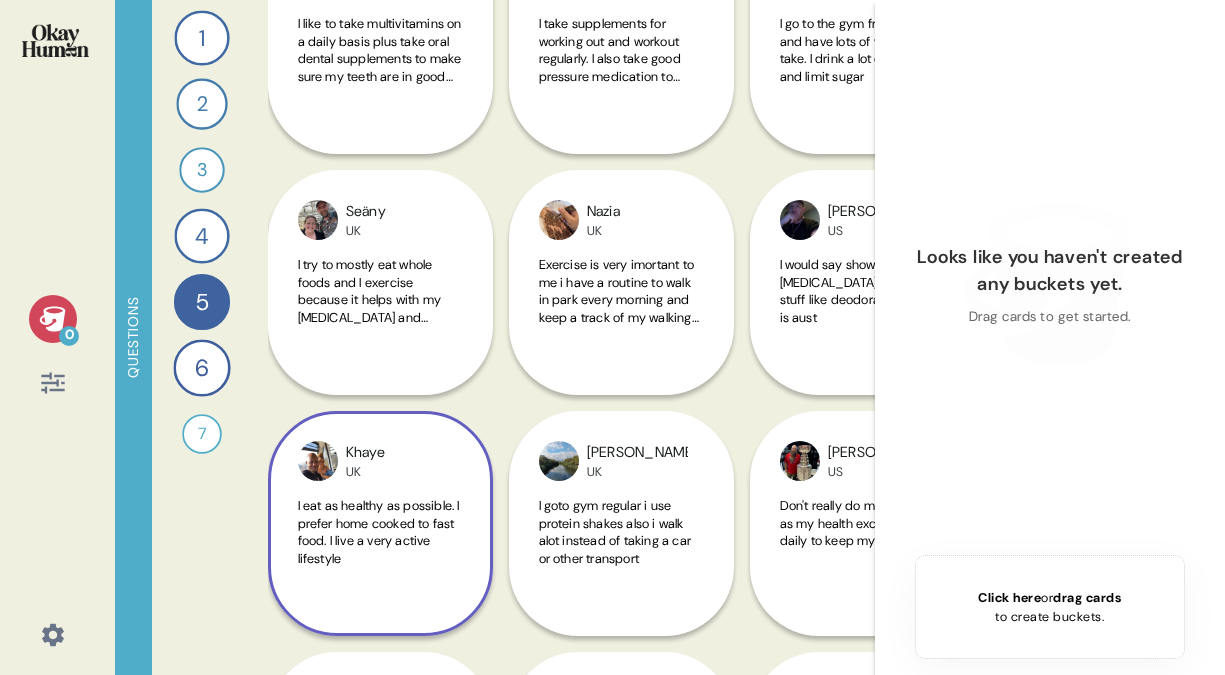 click on "I eat as healthy as possible. I prefer home cooked to fast food. I live a very active lifestyle" at bounding box center (379, 532) 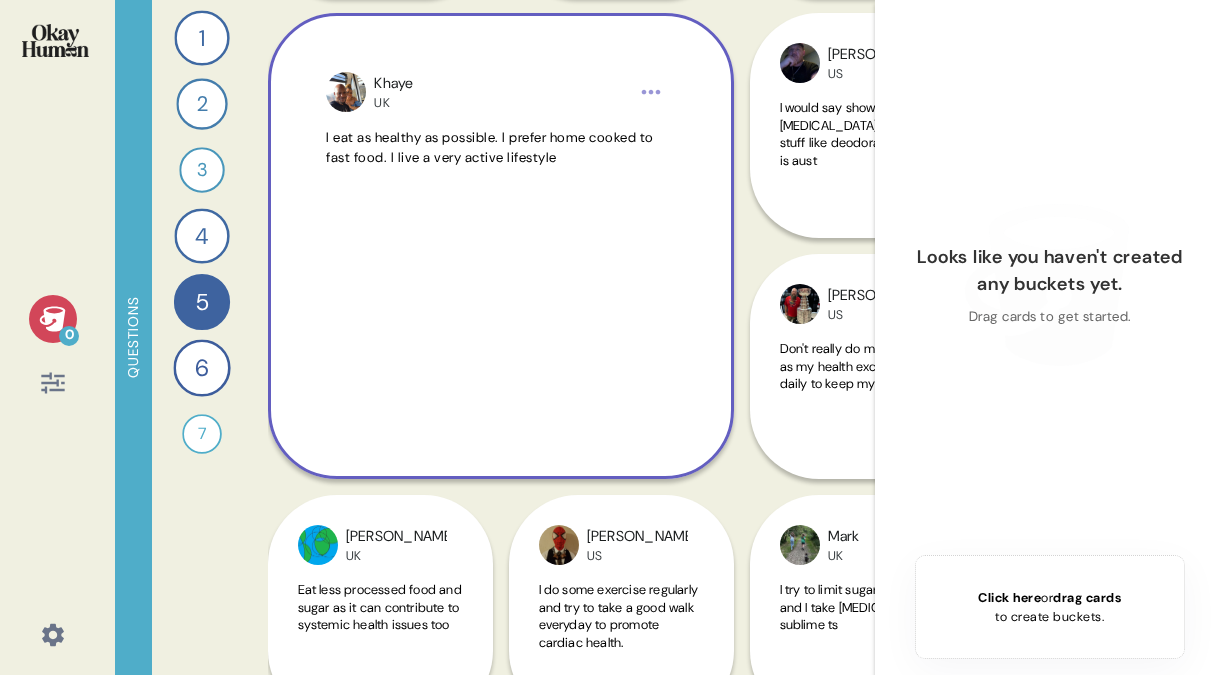 scroll, scrollTop: 2170, scrollLeft: 0, axis: vertical 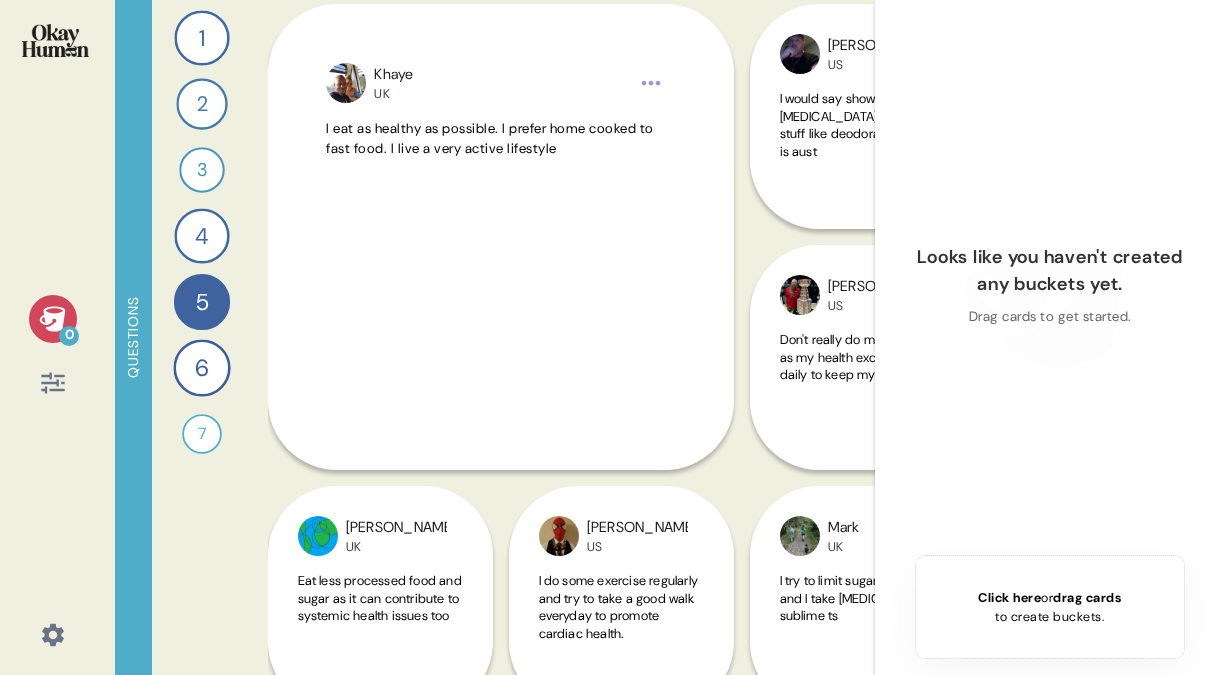 click on "Looks like you haven't created any buckets yet. Drag cards to get started." at bounding box center (1050, 285) 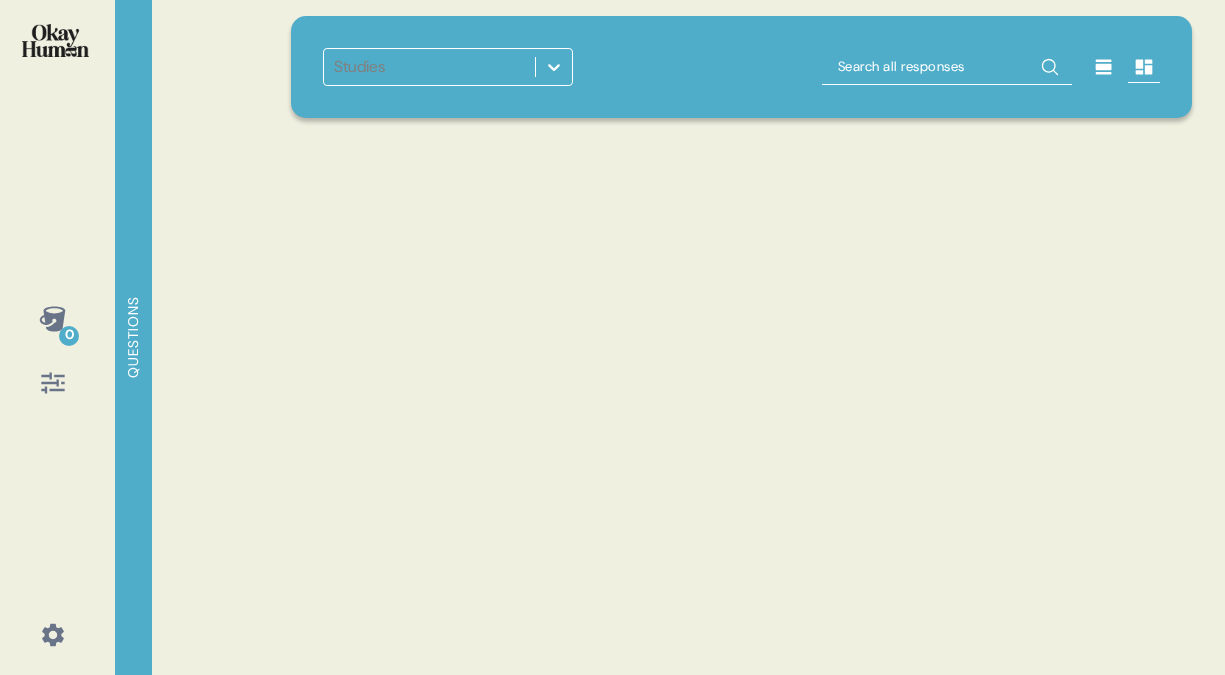 scroll, scrollTop: 0, scrollLeft: 0, axis: both 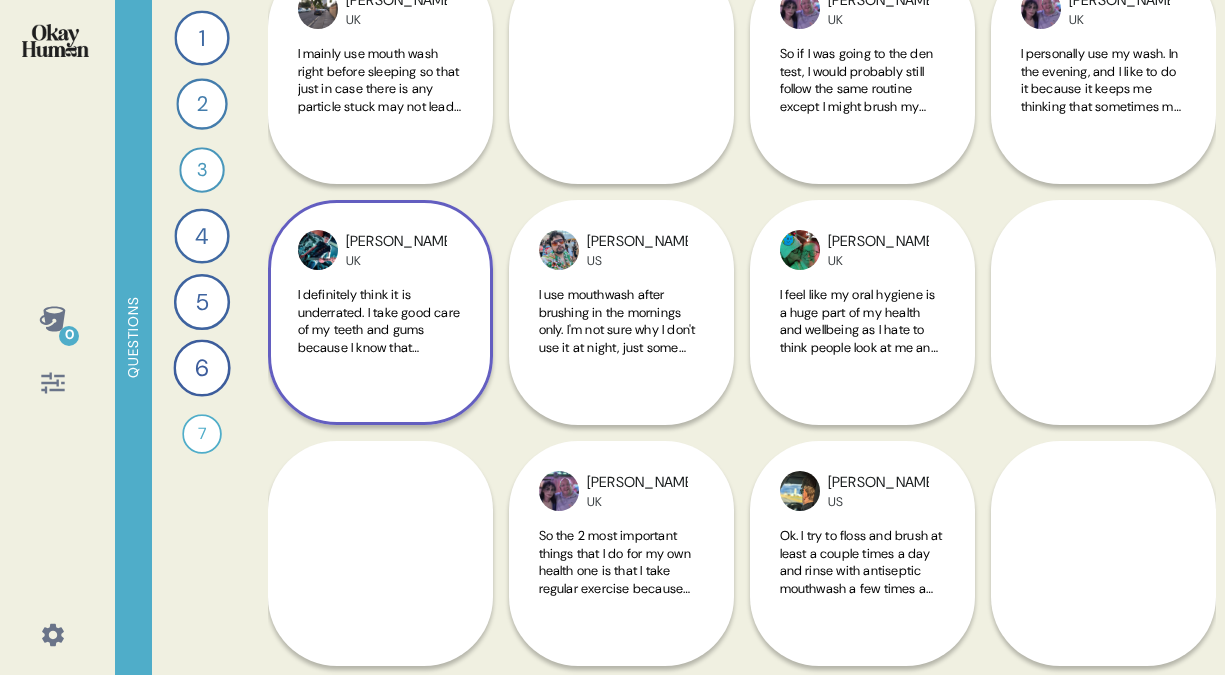 click on "I definitely think it is underrated. I take good care of my teeth and gums because I know that [MEDICAL_DATA] or [MEDICAL_DATA] can have an adverse effect on the rest of the body. I also see people's teeth often before I see anything else that I focus on if that makes sense. If I see bad teeth or smell [MEDICAL_DATA] that first impression never leaves so I am somewhat paranoid about being that person. I would put oral health up there with personal hygiene such as armpits" at bounding box center (380, 452) 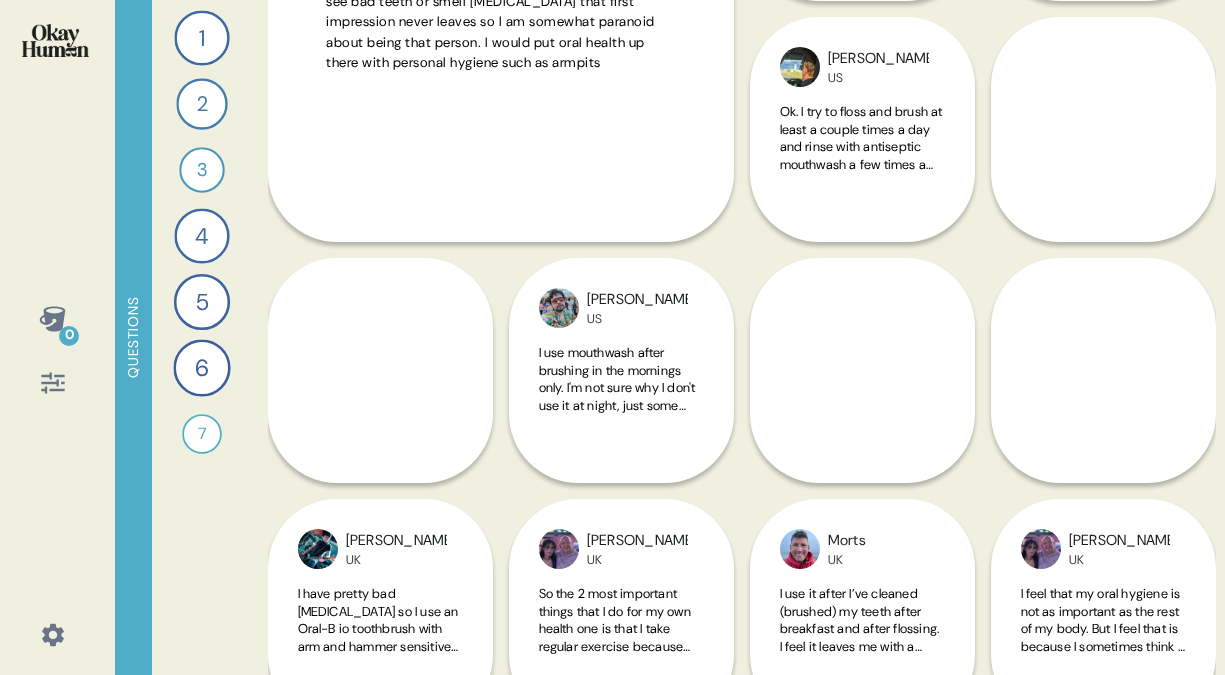 scroll, scrollTop: 1563, scrollLeft: 0, axis: vertical 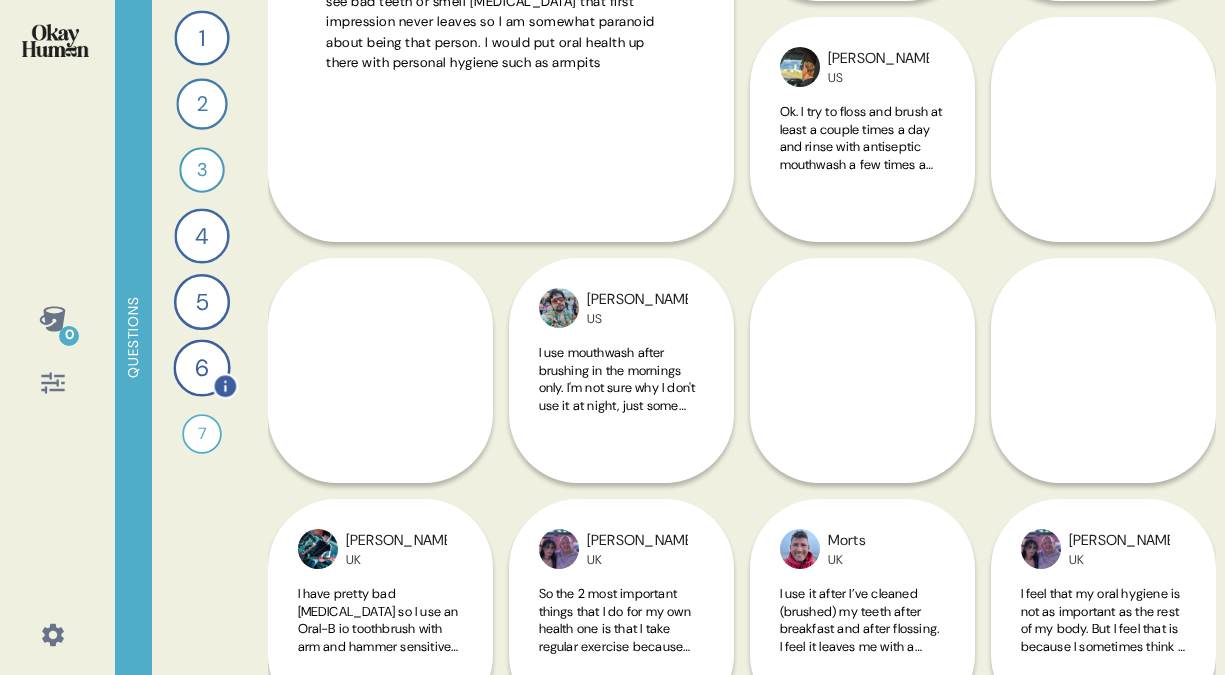 click on "6" at bounding box center (201, 367) 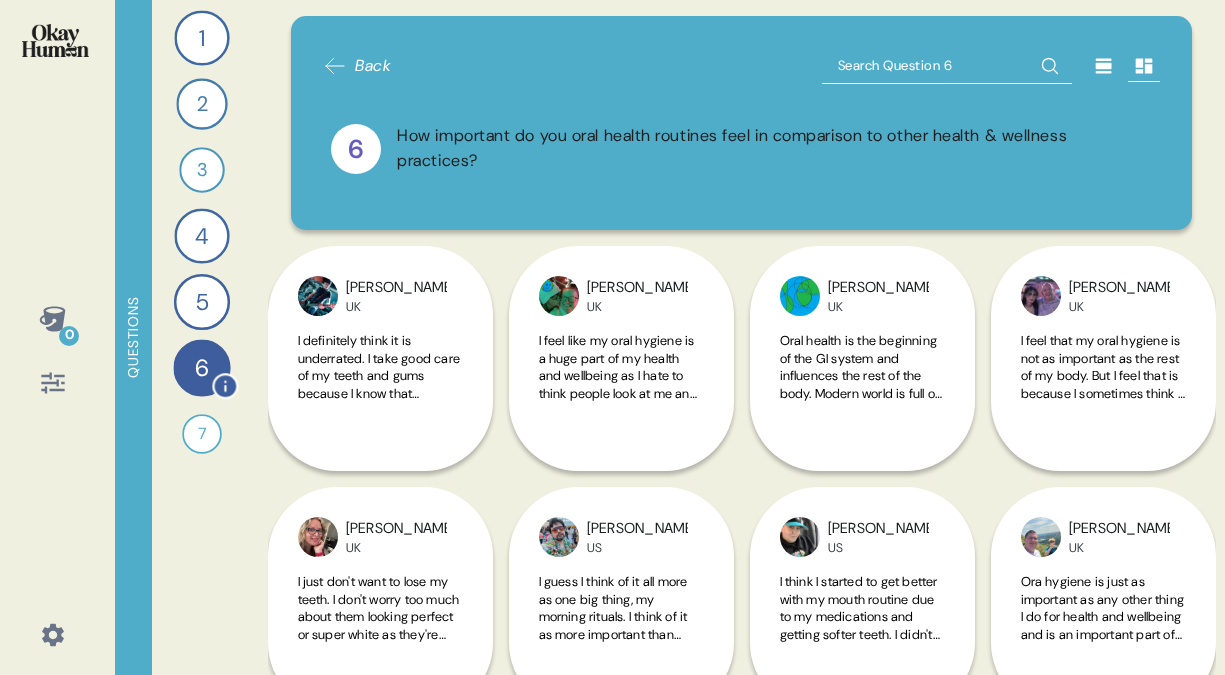 click on "5" at bounding box center [201, 302] 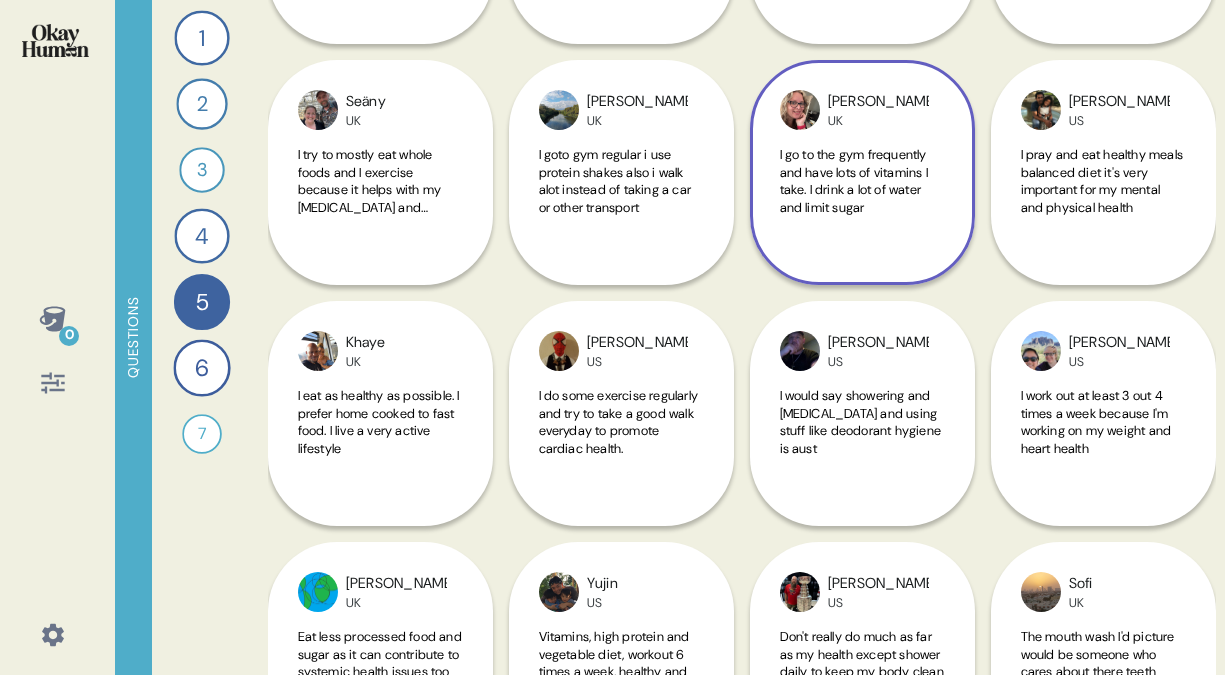 scroll, scrollTop: 1878, scrollLeft: 0, axis: vertical 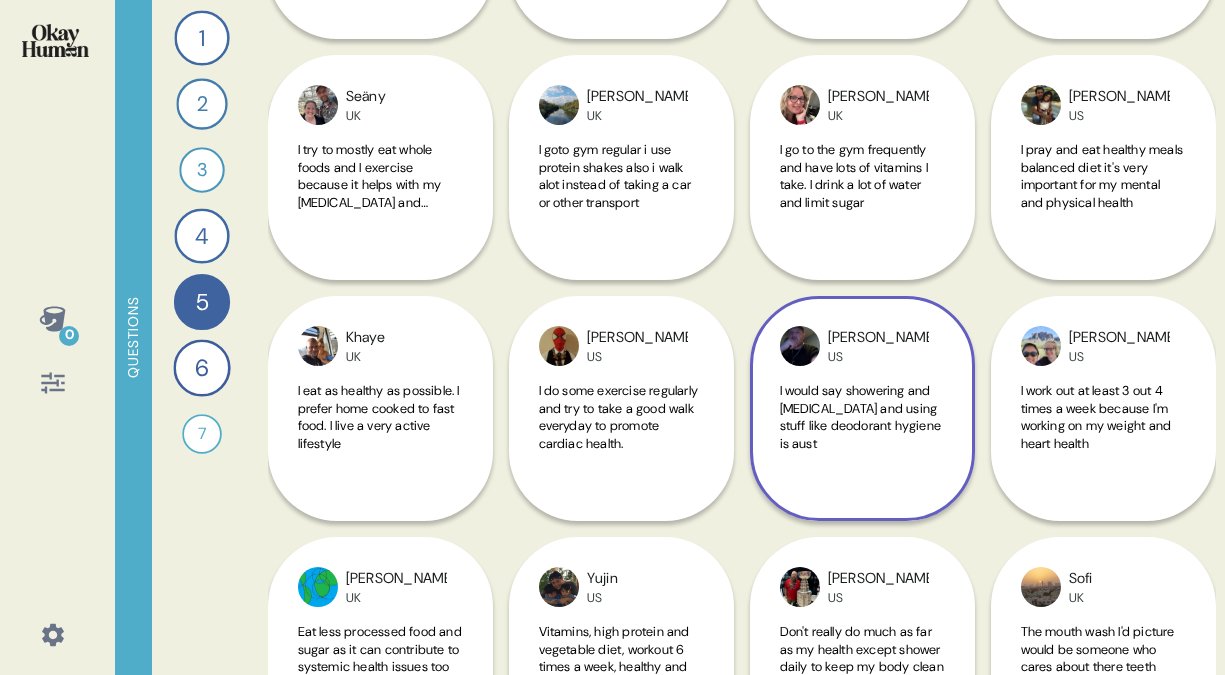 click on "I would say showering and [MEDICAL_DATA] and using stuff like deodorant hygiene is aust" at bounding box center [861, 417] 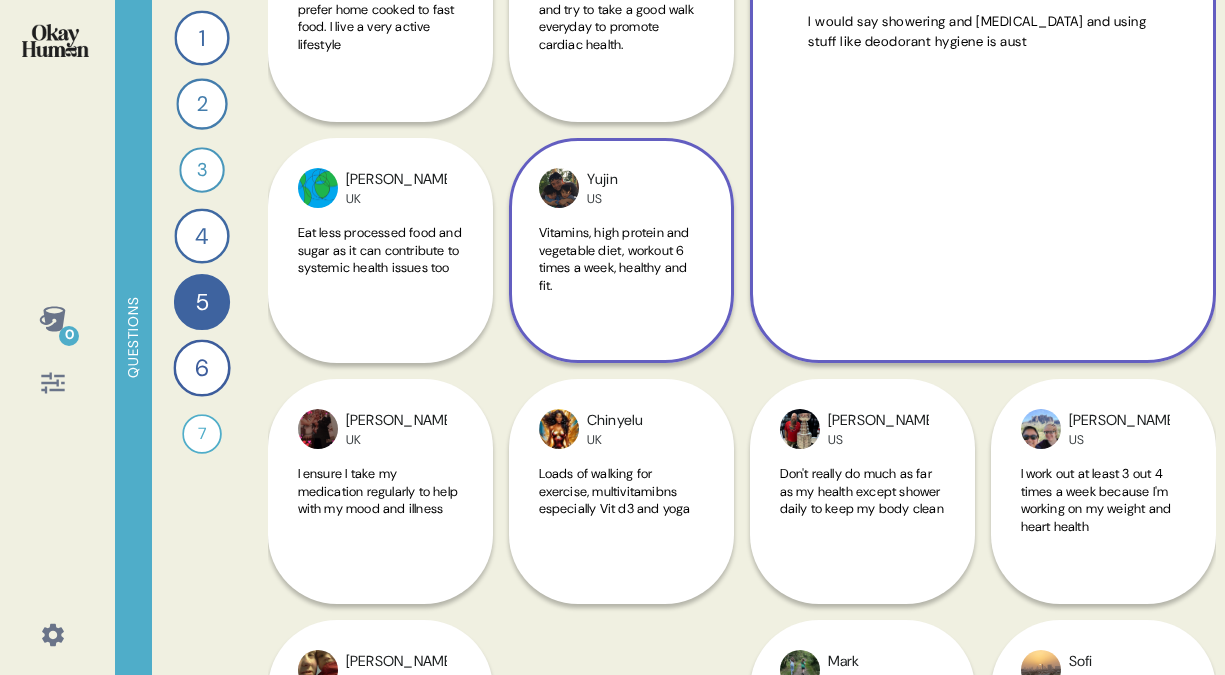 scroll, scrollTop: 2304, scrollLeft: 0, axis: vertical 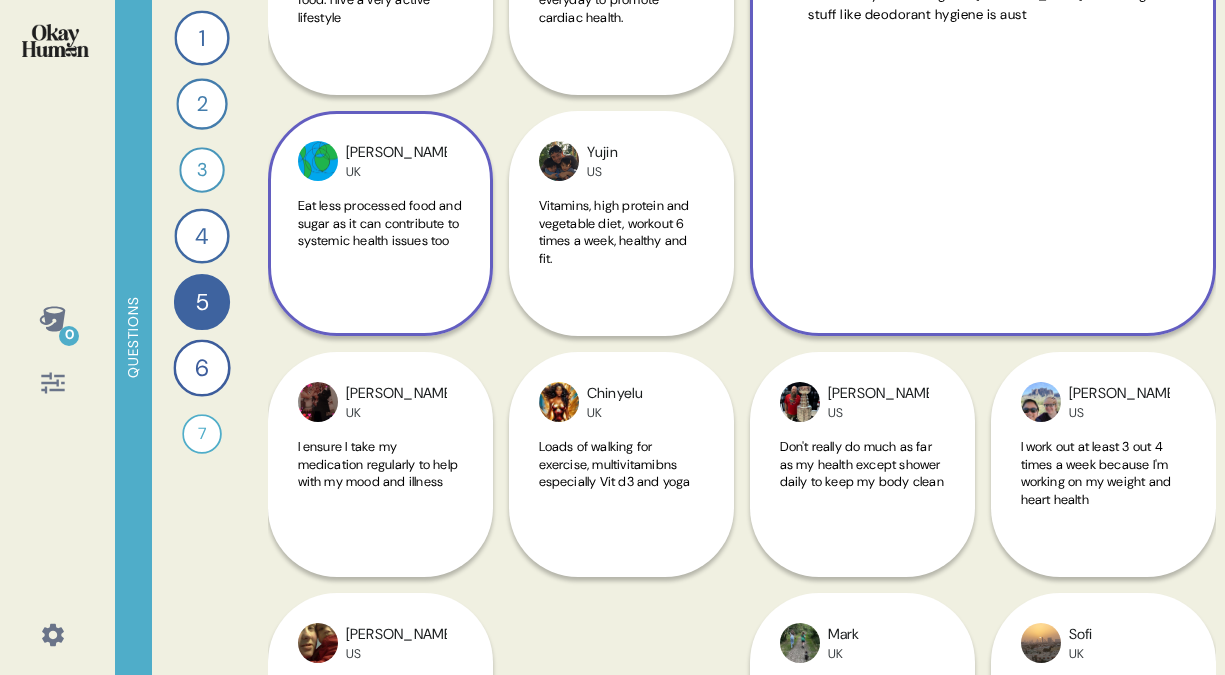click on "Eat less processed food and sugar as it can contribute to systemic health issues too" at bounding box center [380, 223] 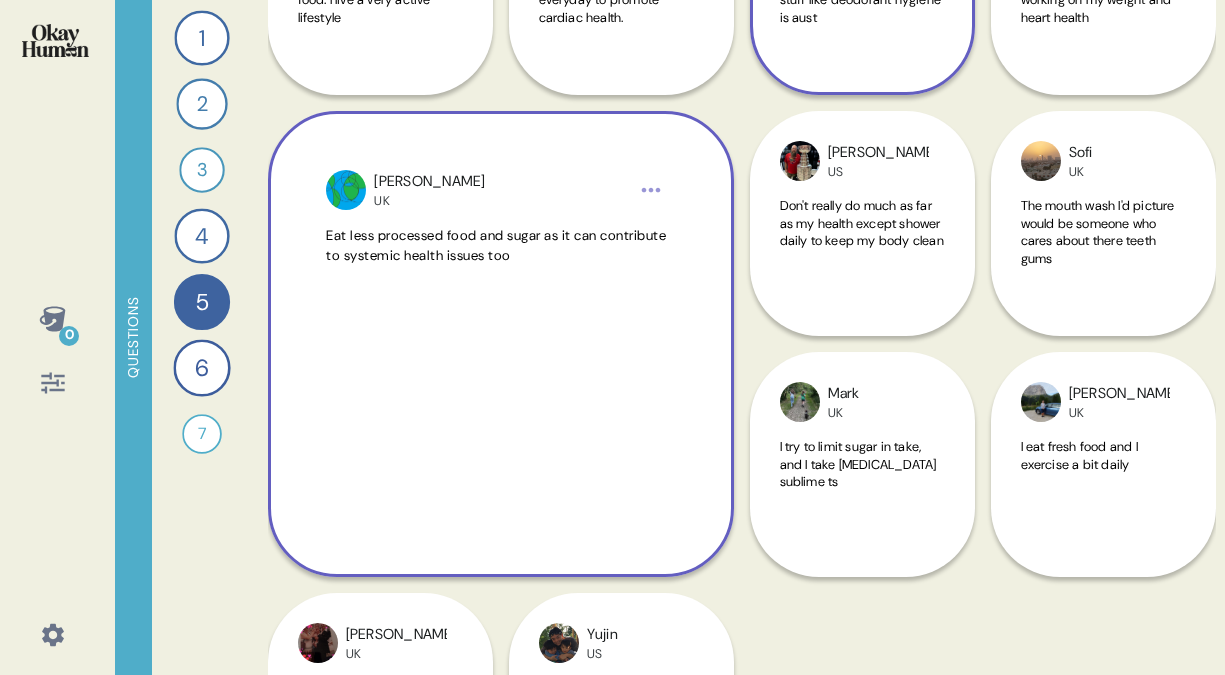 scroll, scrollTop: 2390, scrollLeft: 0, axis: vertical 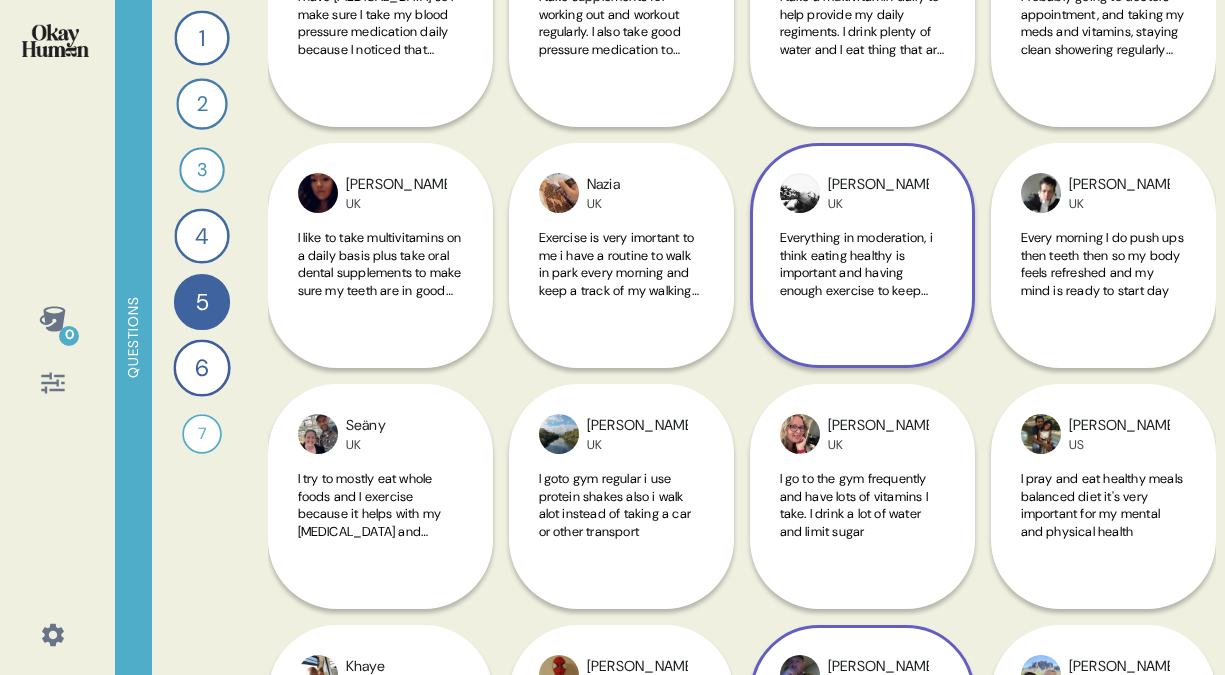 click on "Everything in moderation, i think eating healthy is important and having enough exercise to keep your body healthy" at bounding box center [862, 275] 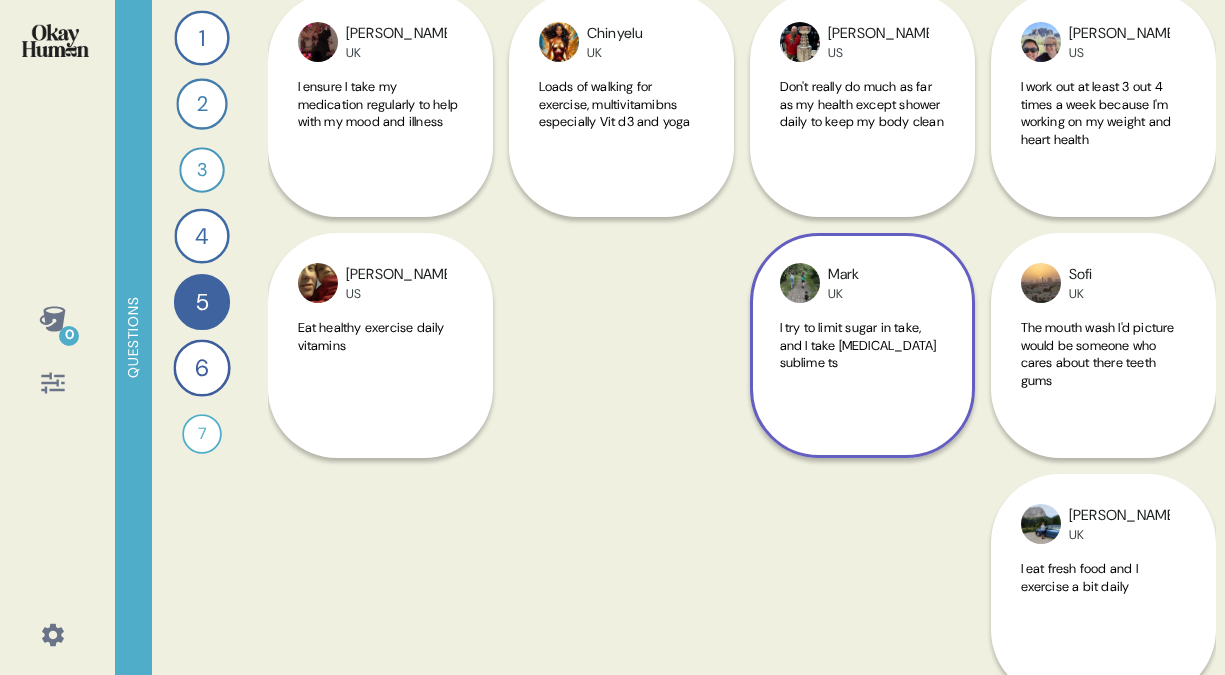 scroll, scrollTop: 2688, scrollLeft: 0, axis: vertical 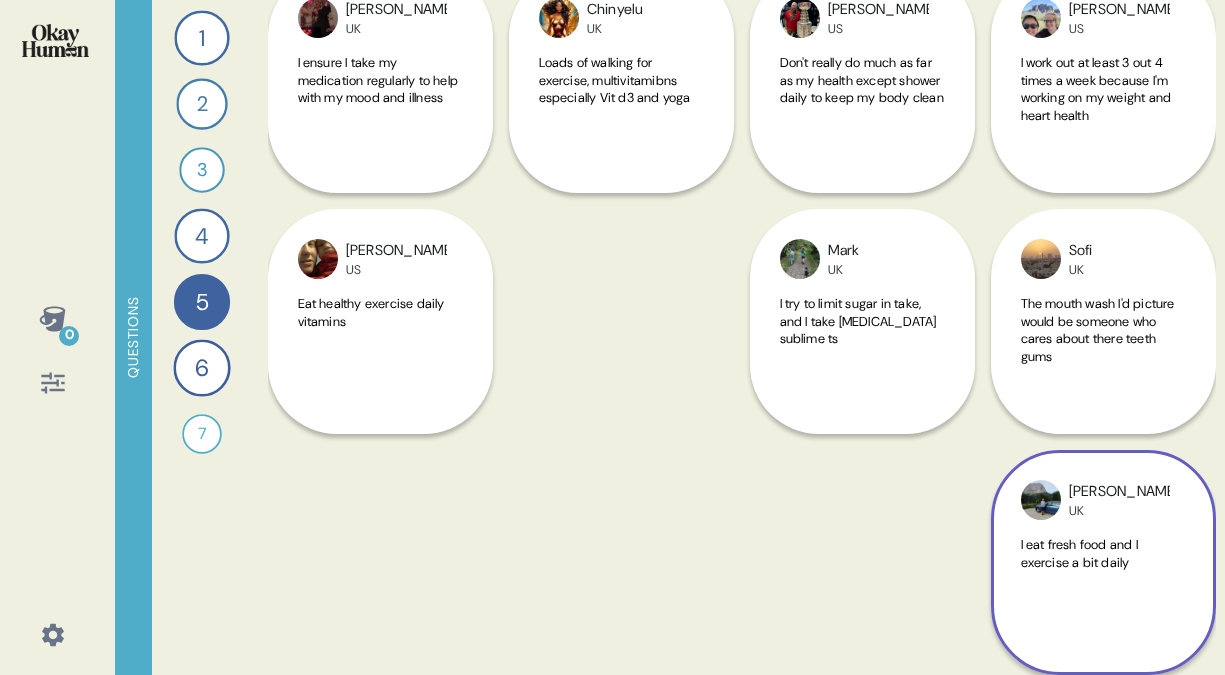 click on "[PERSON_NAME] UK I eat fresh food and I exercise a bit daily" at bounding box center (1103, 321) 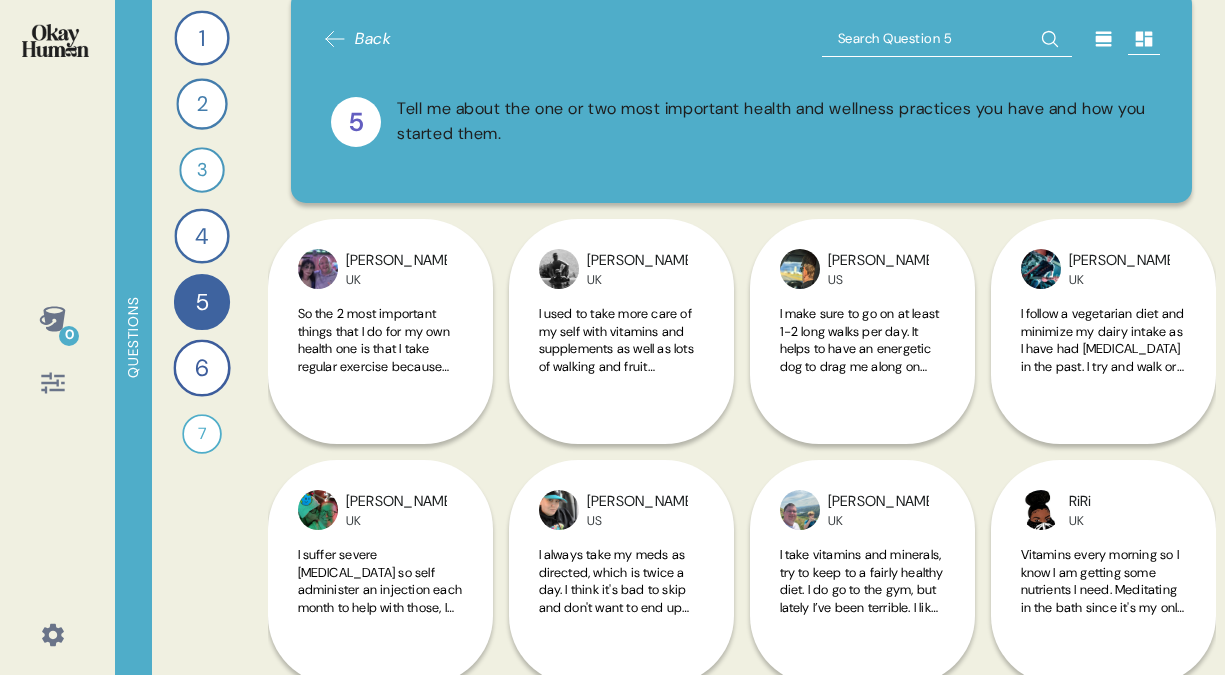 scroll, scrollTop: 0, scrollLeft: 0, axis: both 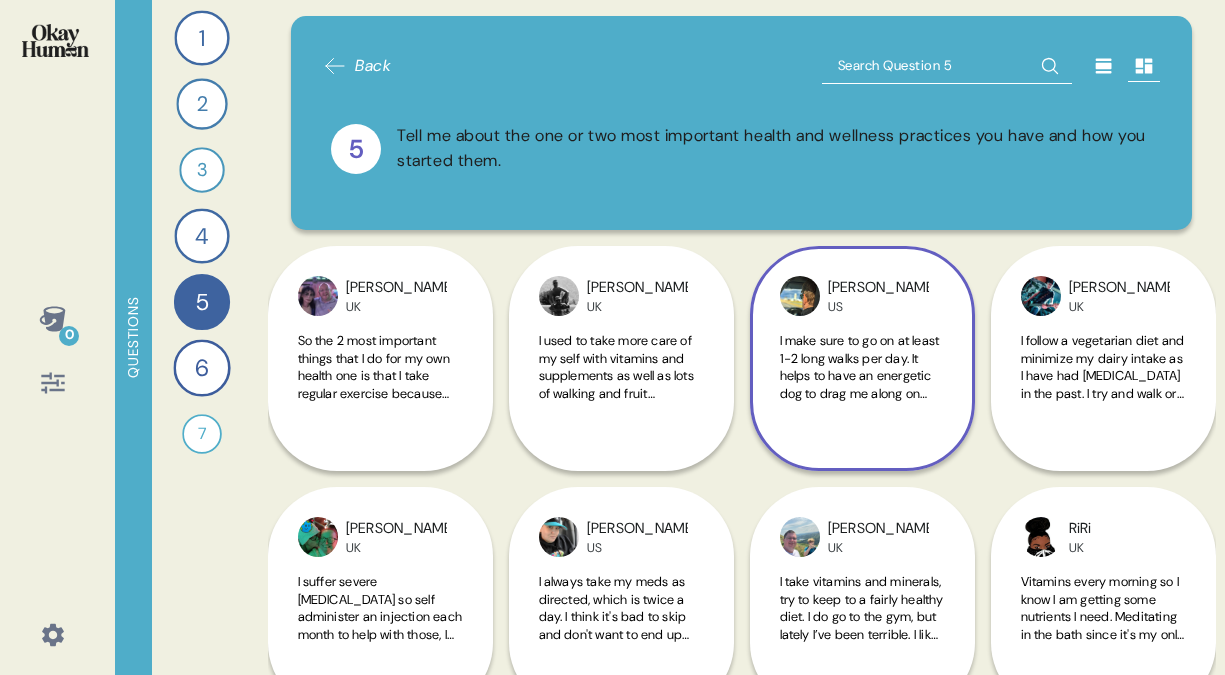 click on "[PERSON_NAME] US I make sure to go on at least 1-2 long walks per day. It helps to have an energetic dog to drag me along on those! I make sure that I drink plenty of fluids though the day, even if it's not always the best fluids. I follow a mostly vegan diet, though some of our meal choices and portions could be healthier haha." at bounding box center (862, 358) 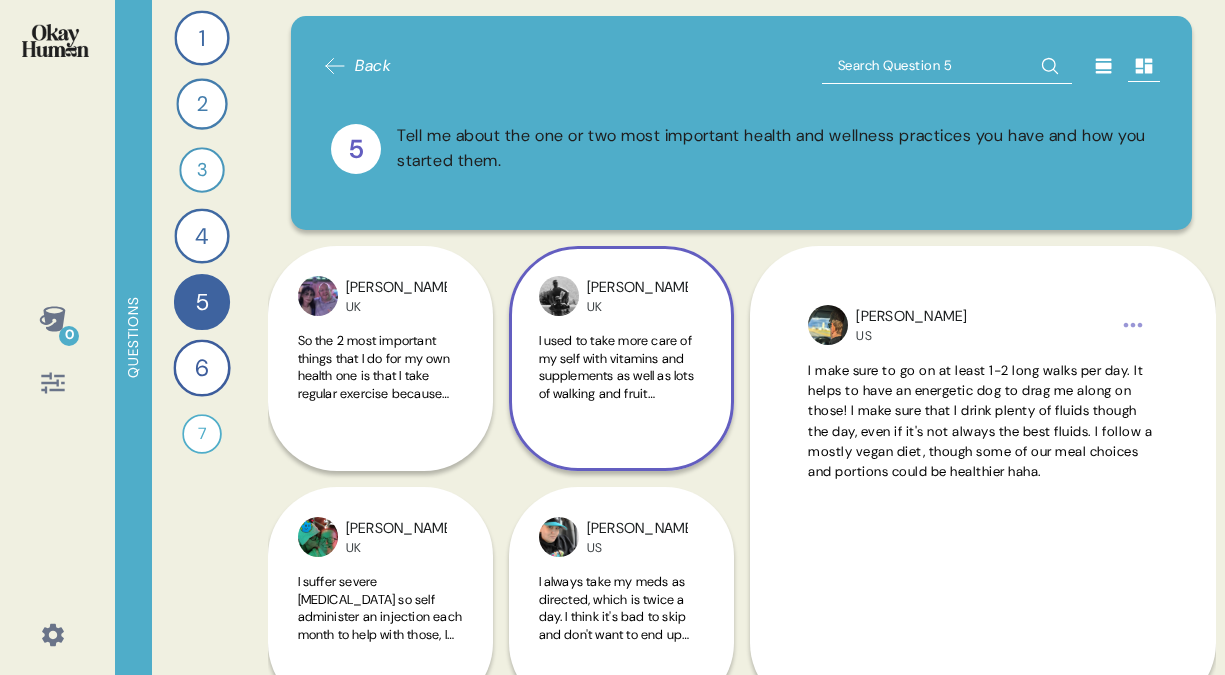 click on "I used to take more care of my self with vitamins and supplements as well as lots of walking and fruit smoothies and fresh fruit and veg.     But now due to cost of living don't have the money nor time to look after myself as well as I should and seem to be always working to pay the bills, and buying cheap processed foods" at bounding box center (620, 446) 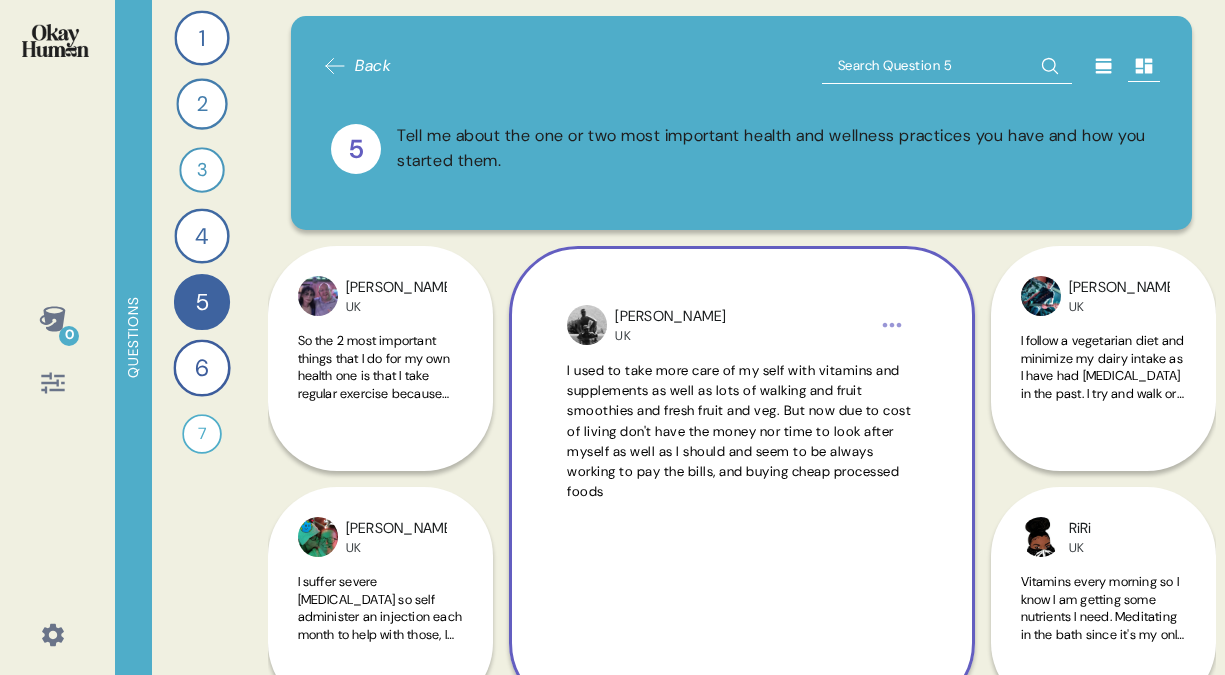 scroll, scrollTop: 85, scrollLeft: 0, axis: vertical 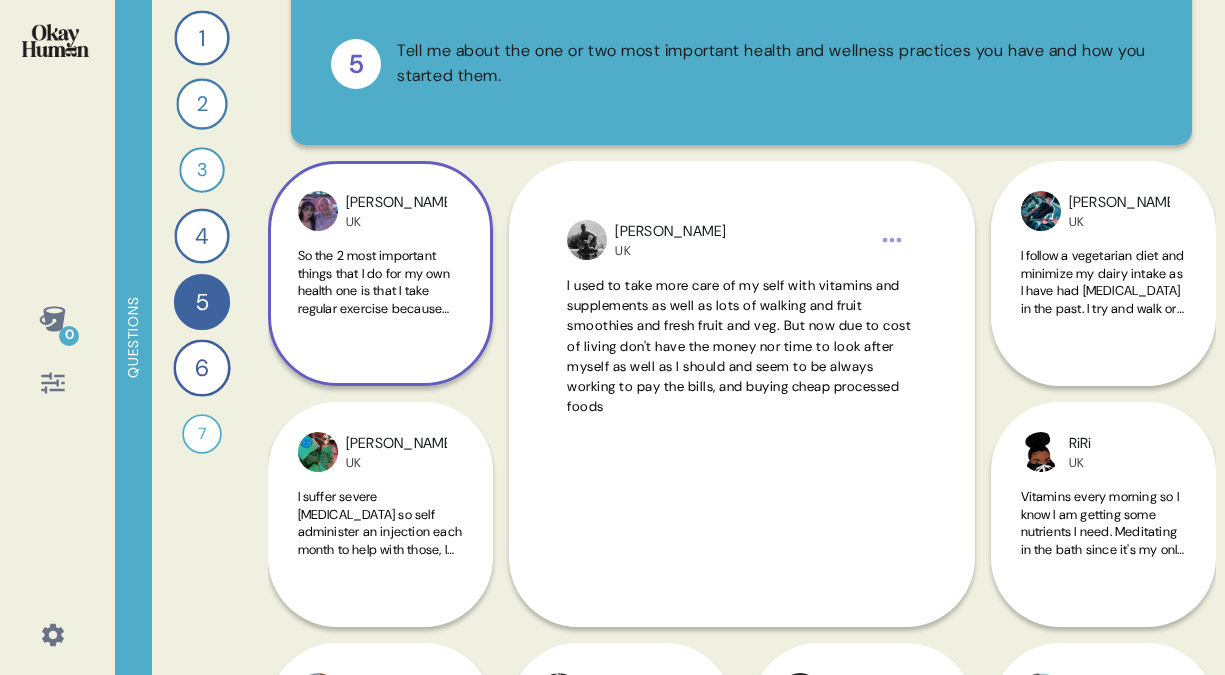 click on "So the 2 most important things that I do for my own health one is that I take regular exercise because this helps me with my mean toll and physical health and the second 1 is I take the prescribed tablets. I have been prescribed to keep my blood pressure down low. These are important because I feel they contribute to my day to day. Health and also stop me from having any other health problems that may stem from it." at bounding box center (380, 396) 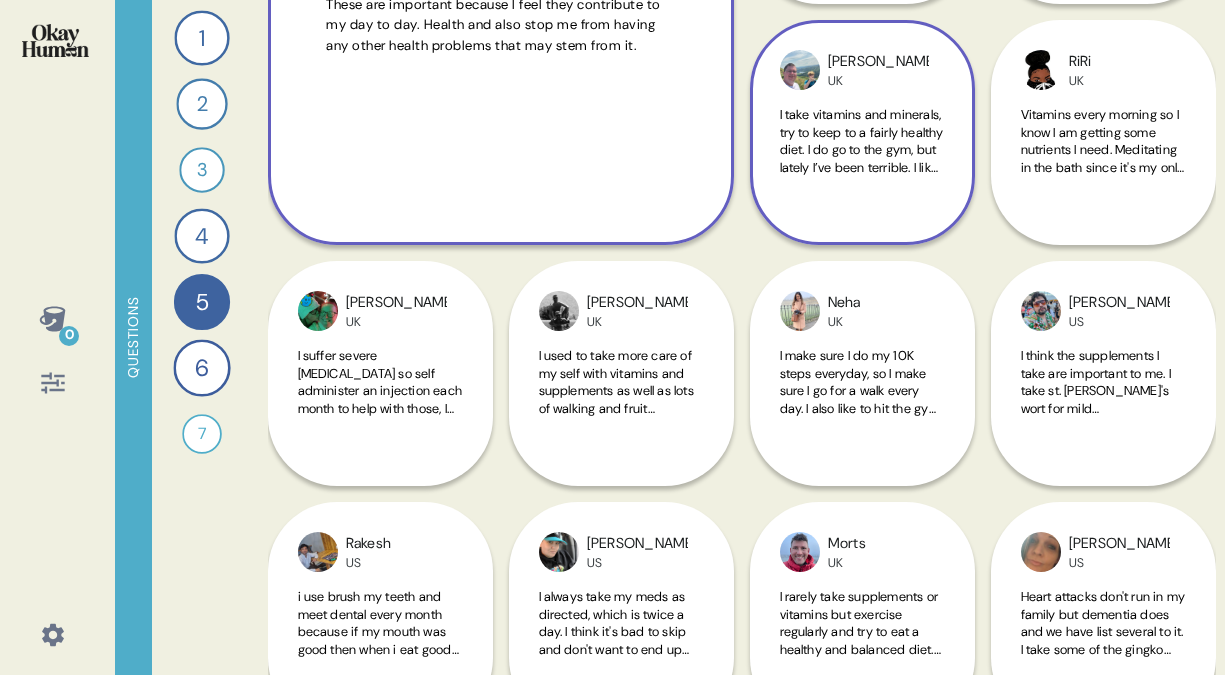scroll, scrollTop: 466, scrollLeft: 0, axis: vertical 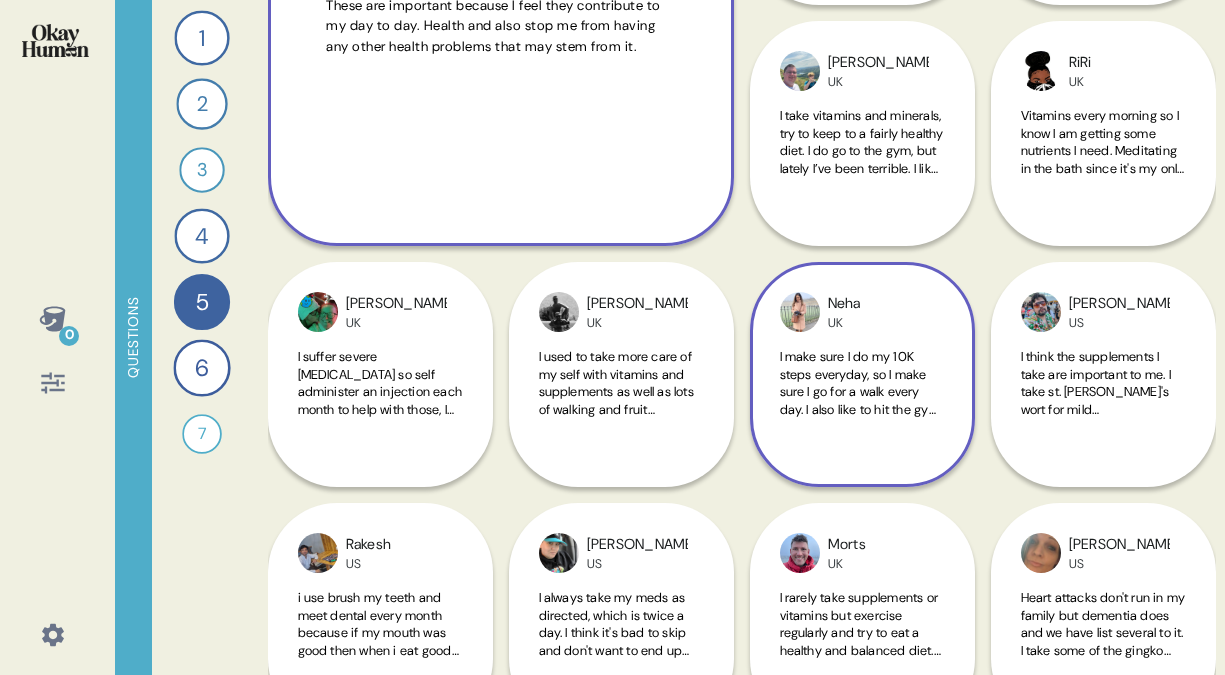 click on "I make sure I do my 10K steps everyday, so I make sure I go for a walk every day. I also like to hit the gym 3 times a week. These are important to me because I like to keep my body moving and build strength" at bounding box center [860, 418] 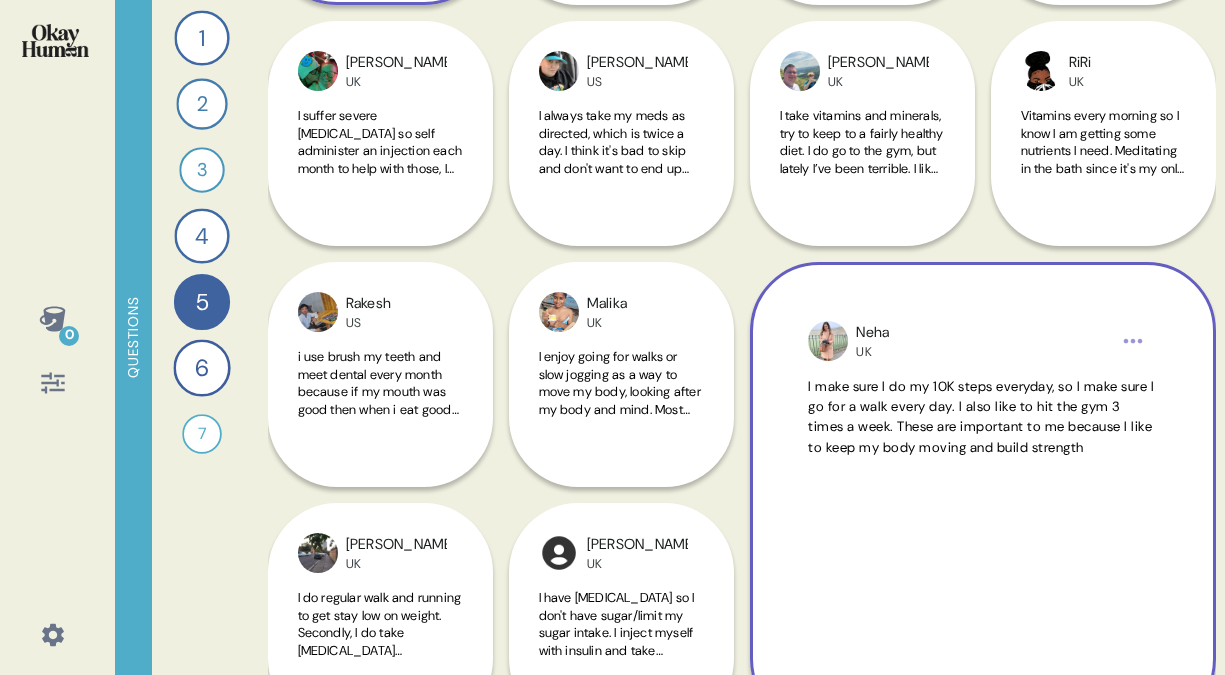 scroll, scrollTop: 456, scrollLeft: 0, axis: vertical 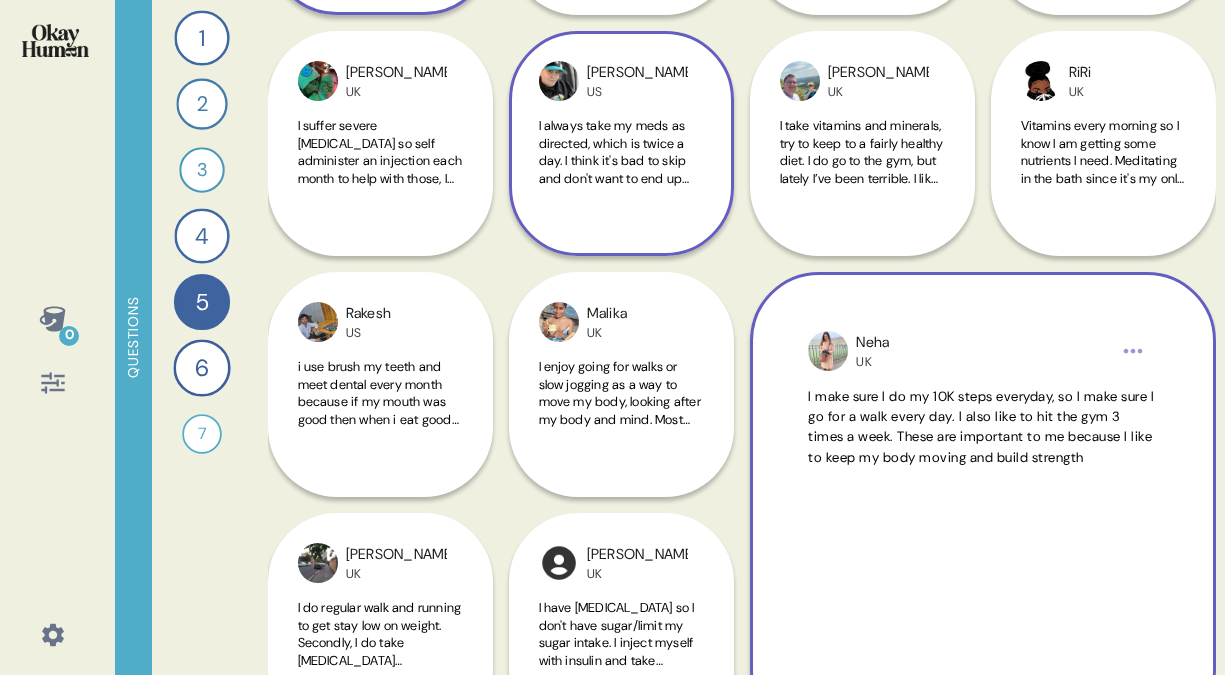 click on "I always take my meds as directed, which is twice a day. I think it's bad to skip and don't want to end up seizing due to missed medication so it's just part of my day routine or bedtime routine to always take my medication so nothing bad happens." at bounding box center (621, 163) 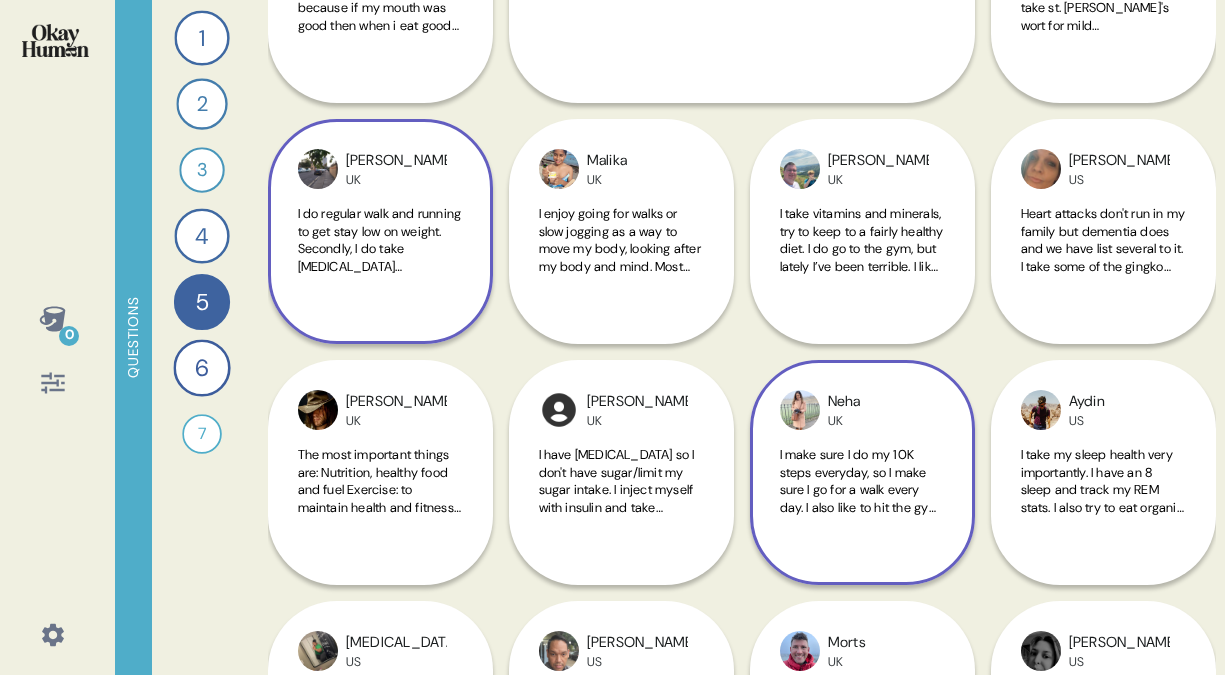 scroll, scrollTop: 903, scrollLeft: 0, axis: vertical 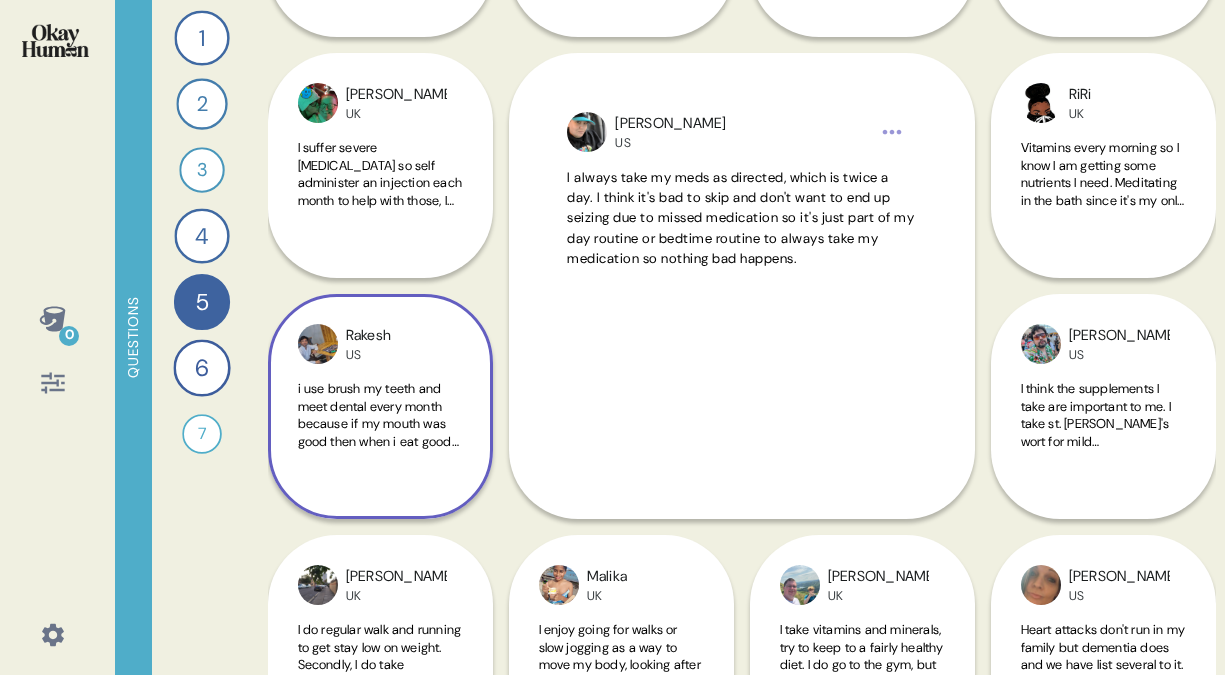 click on "i use brush my teeth and meet dental  every month  because if my mouth was good then when i eat good food then it help me for improve inner body and for outside i daily go for running and at evening i do weight lift at gym" at bounding box center [380, 458] 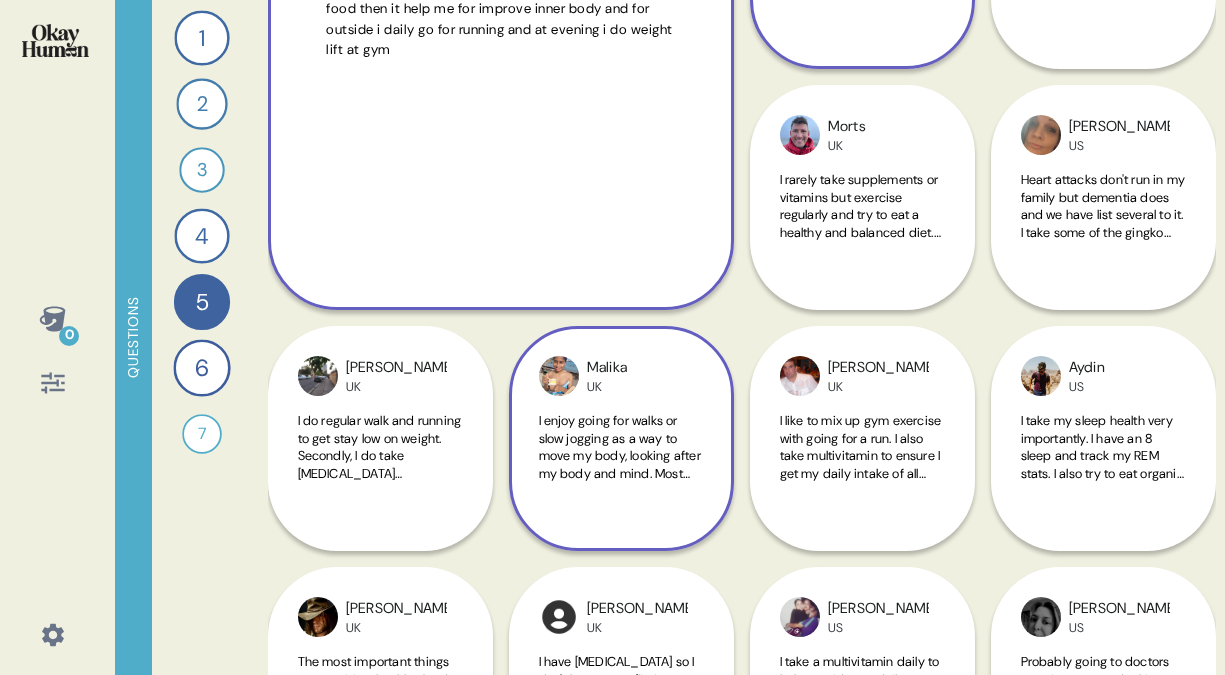 scroll, scrollTop: 903, scrollLeft: 0, axis: vertical 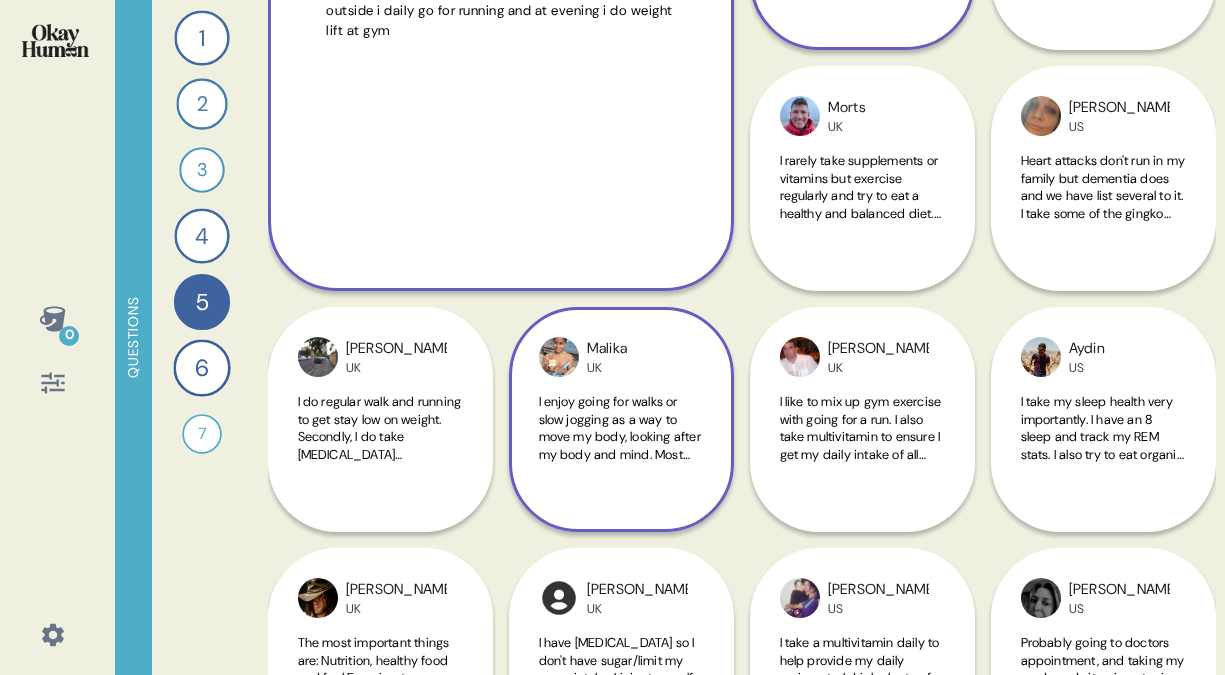 click on "I enjoy going for walks or slow jogging as a way to move my body, looking after my body and mind. Most important habit is to rinse my mouth as soon as I wake up to get rid of bacteria in my mouth from my sleep." at bounding box center [621, 439] 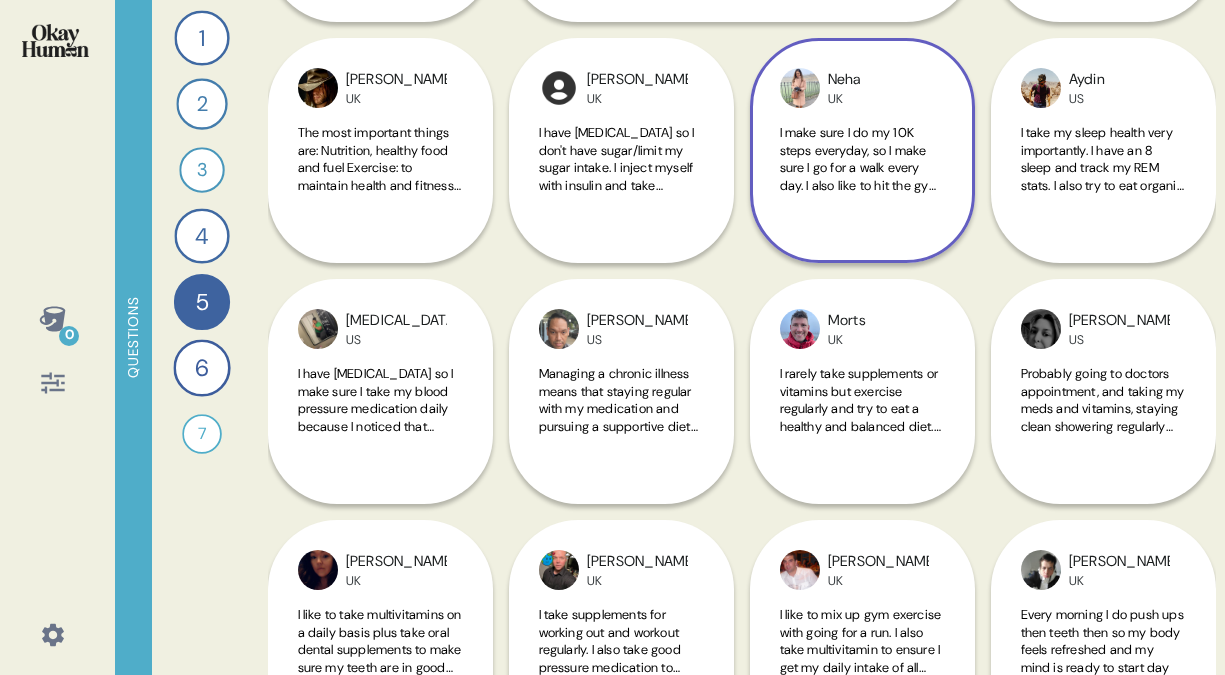 scroll, scrollTop: 1171, scrollLeft: 0, axis: vertical 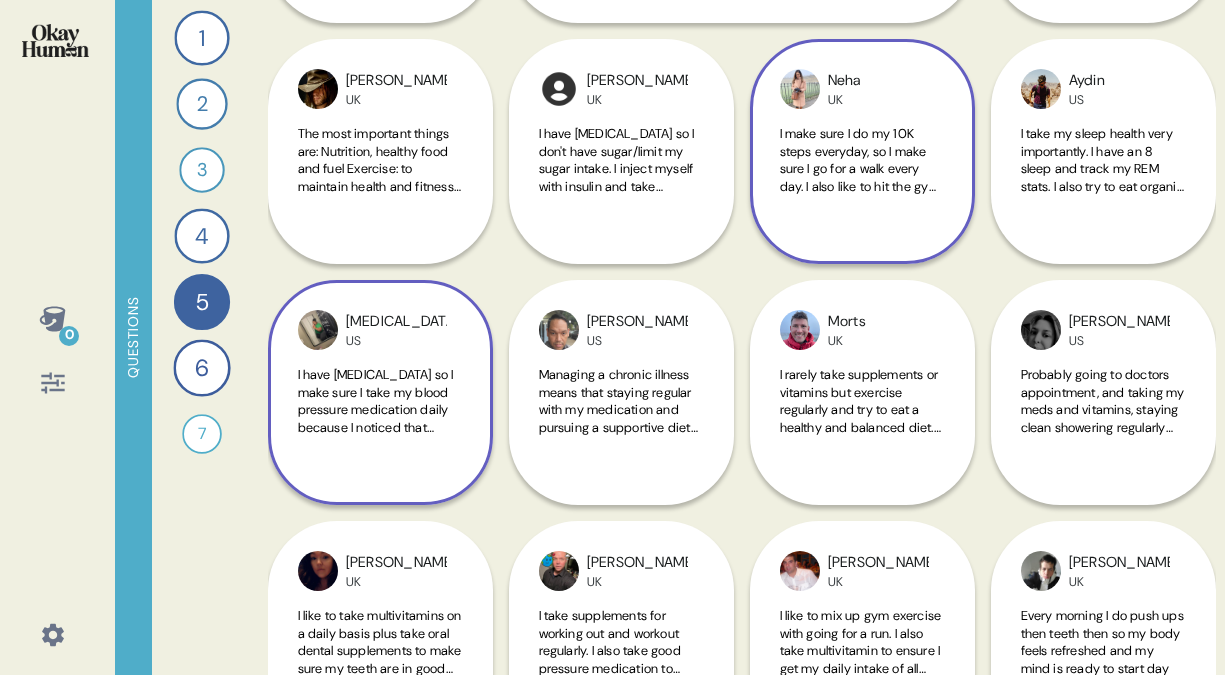 click on "[PERSON_NAME] US I have [MEDICAL_DATA] so I make sure I take my blood pressure medication daily because I noticed that anything could make it raise" at bounding box center (380, 392) 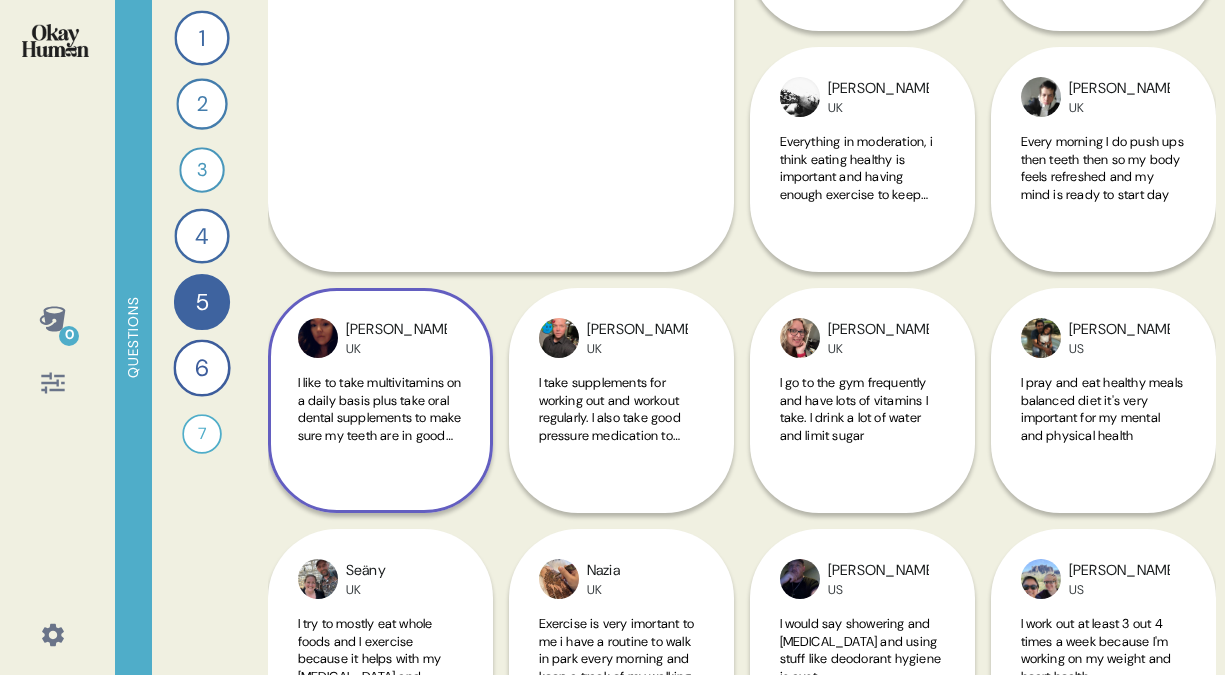 scroll, scrollTop: 2133, scrollLeft: 0, axis: vertical 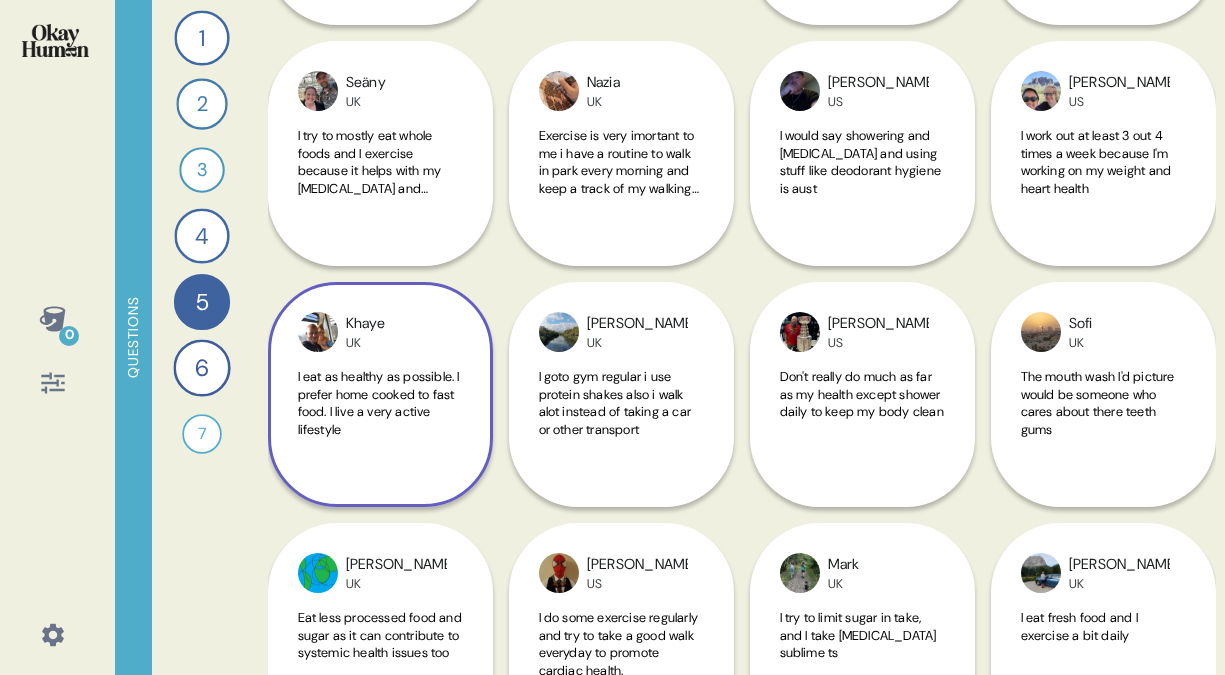 click on "I eat as healthy as possible. I prefer home cooked to fast food. I live a very active lifestyle" at bounding box center [379, 403] 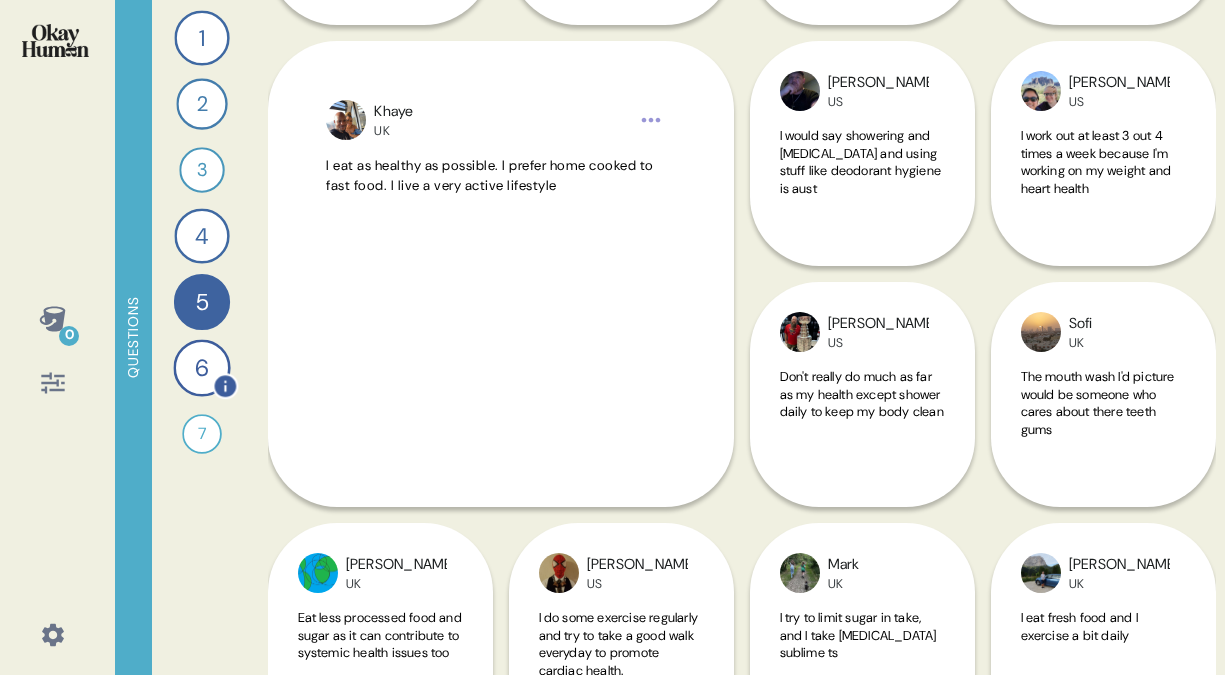 click on "6" at bounding box center [201, 367] 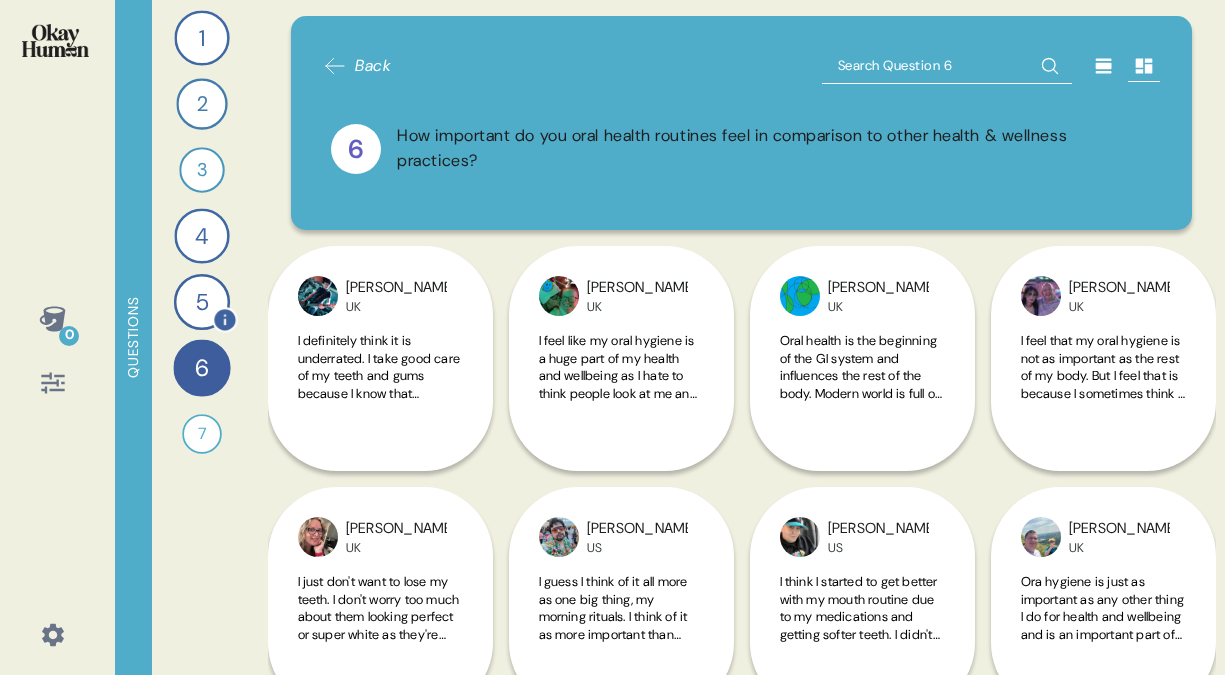 click on "5" at bounding box center [201, 302] 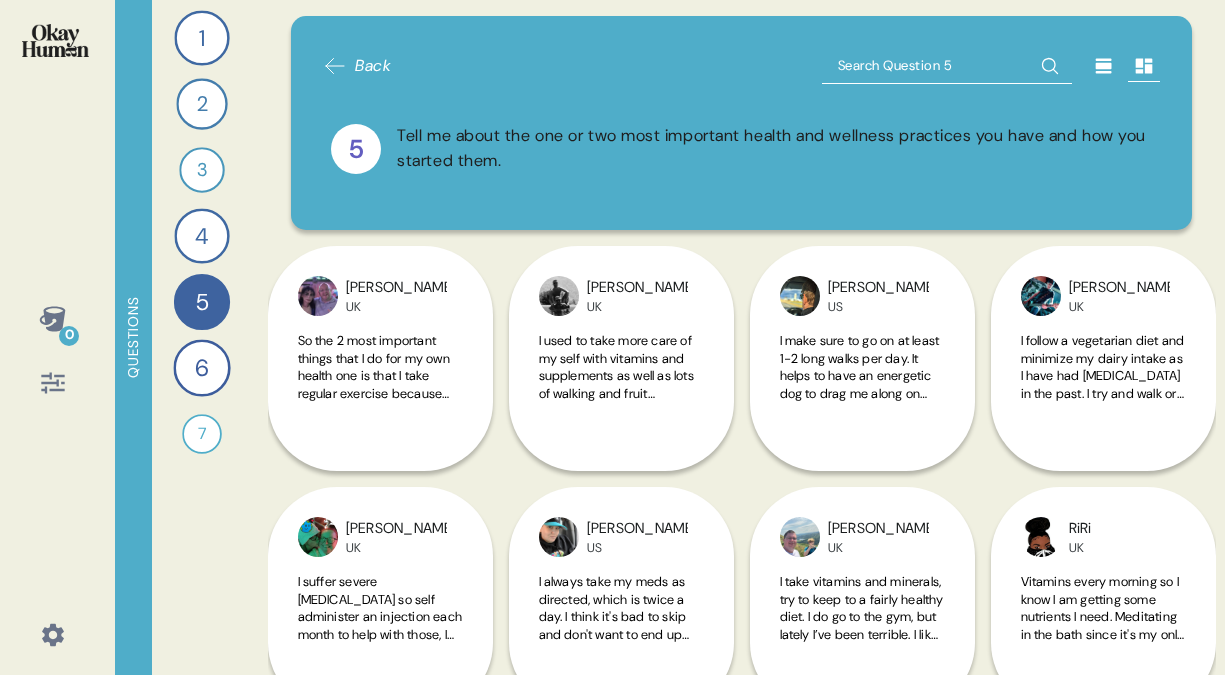 scroll, scrollTop: 667, scrollLeft: 0, axis: vertical 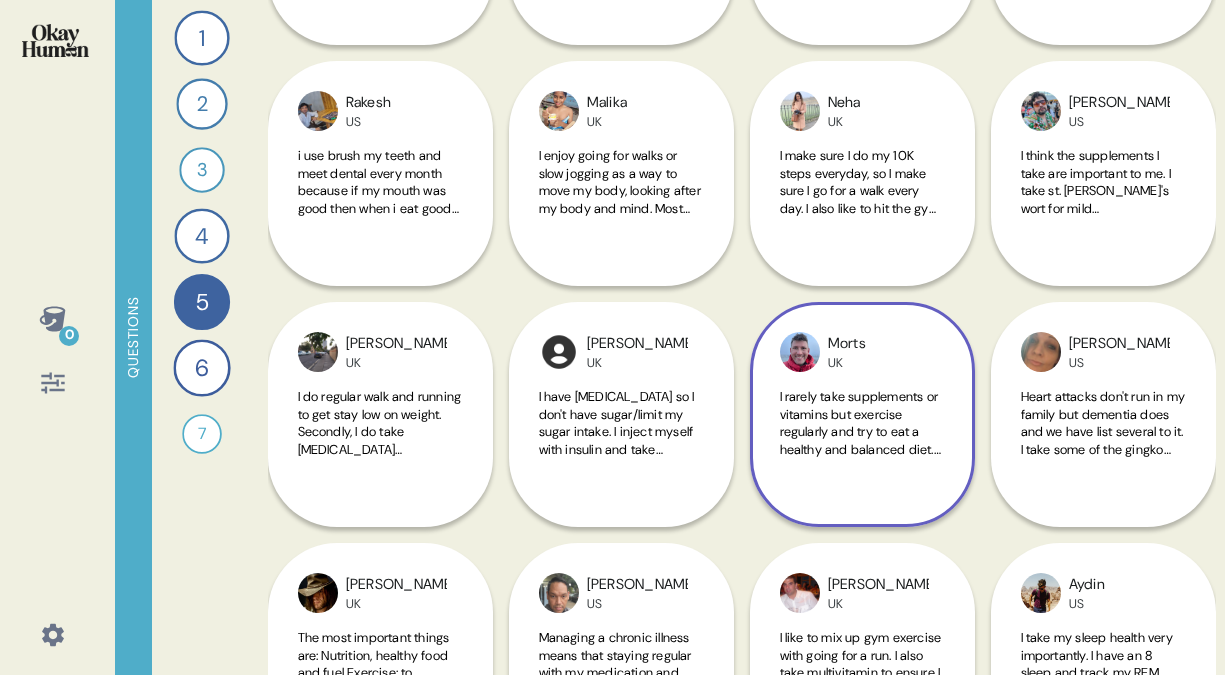 click on "I rarely take supplements or vitamins but exercise regularly and try to eat a healthy and balanced diet. To star balanced I also try to do yoga or similar a few times every week" at bounding box center [862, 434] 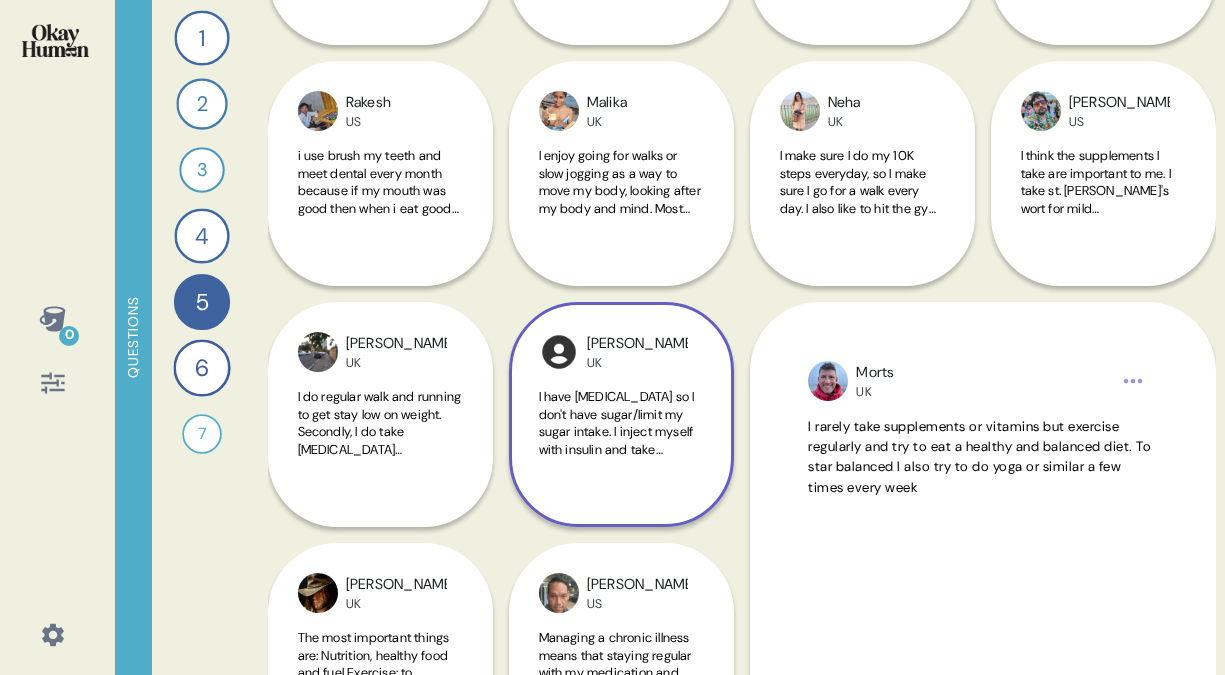 scroll, scrollTop: 712, scrollLeft: 0, axis: vertical 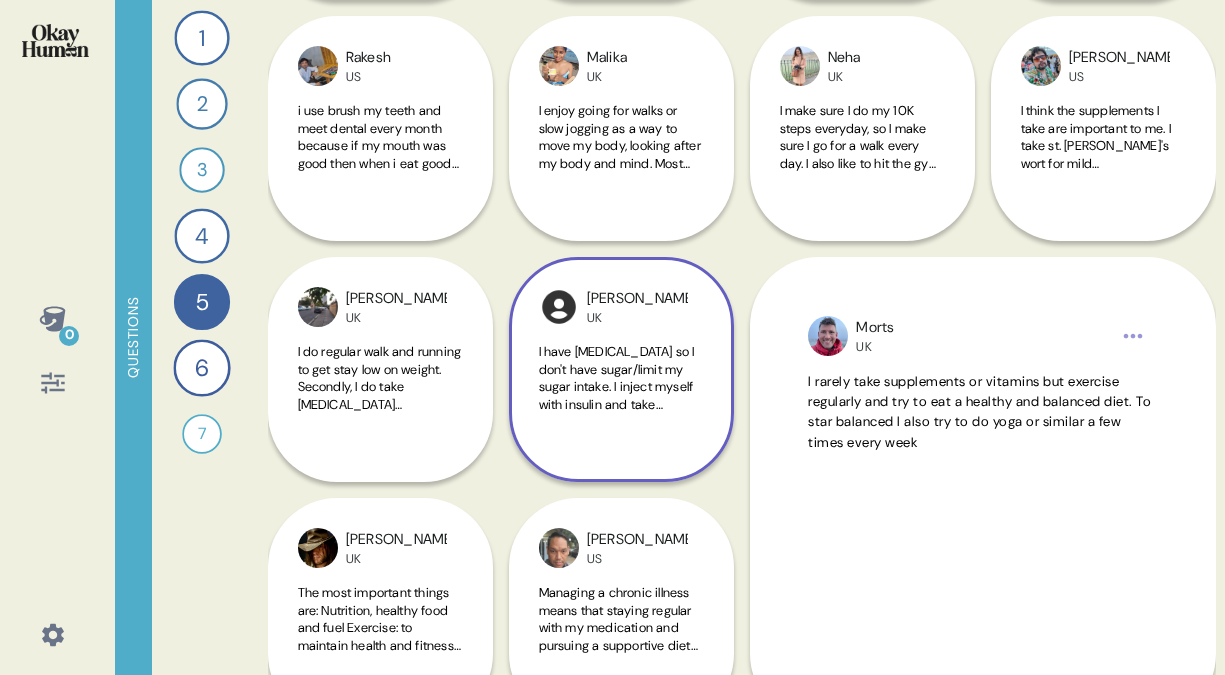 click on "I have [MEDICAL_DATA] so I don't have sugar/limit my sugar intake. I inject myself with insulin and take medication as well as exercise. I try and eat fruit and vegetables most days." at bounding box center (621, 389) 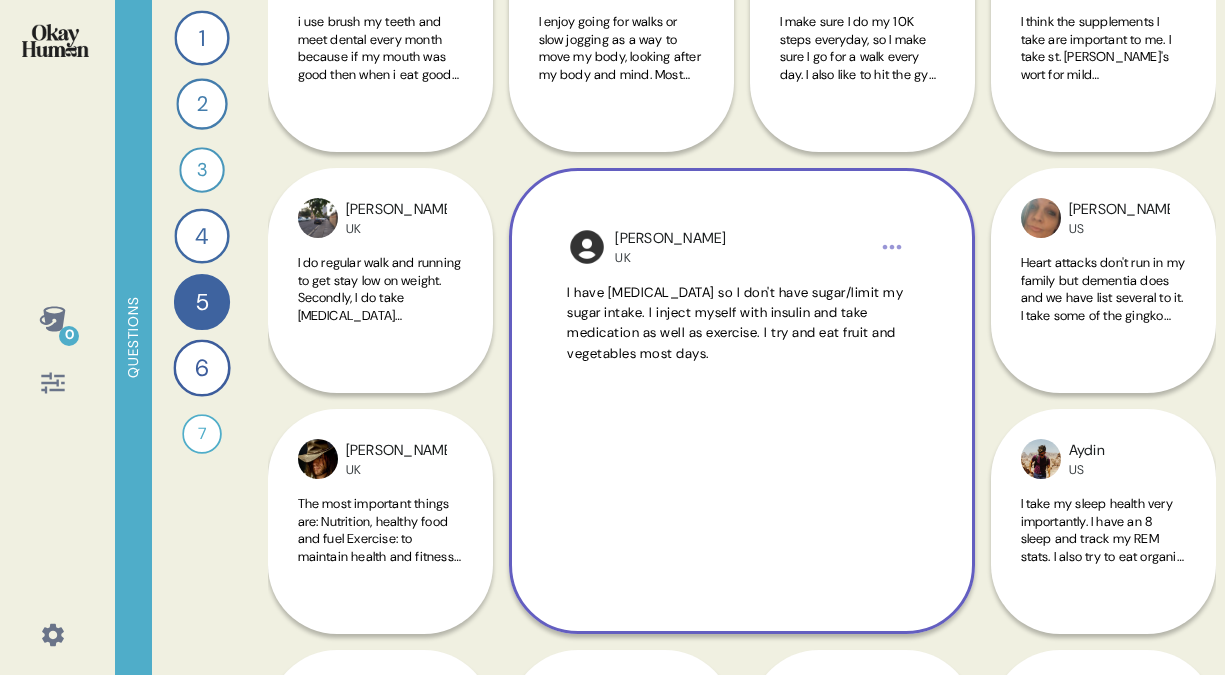 scroll, scrollTop: 1316, scrollLeft: 0, axis: vertical 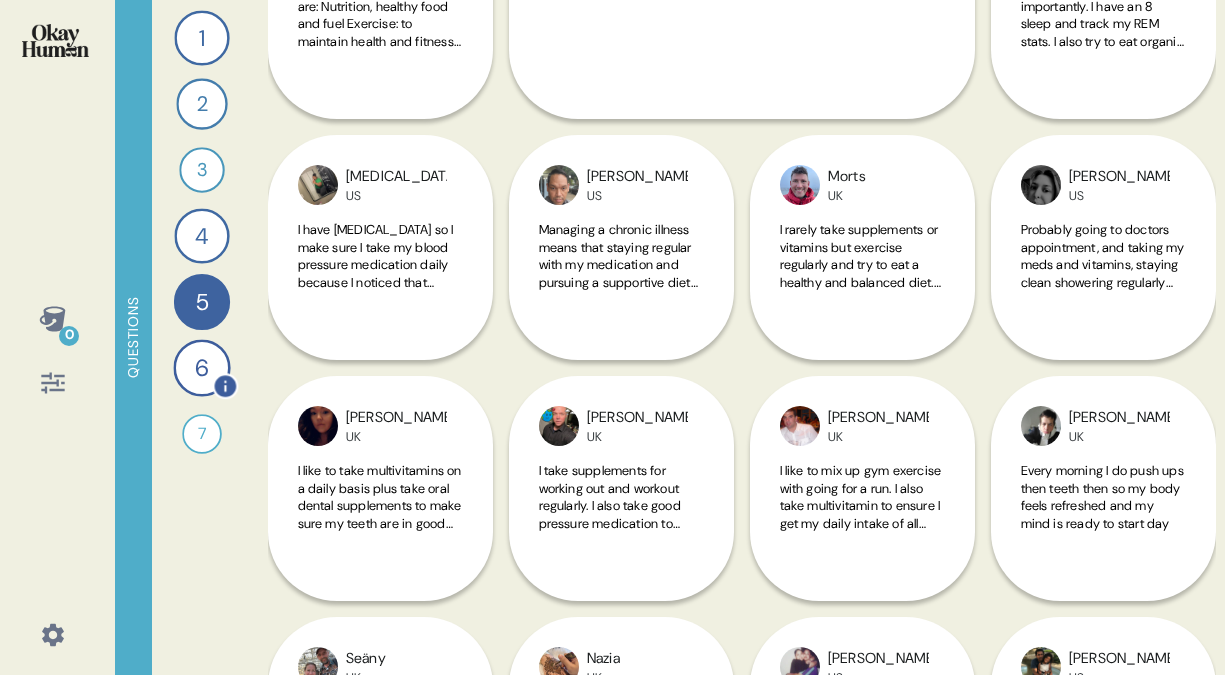 click on "6" at bounding box center (201, 367) 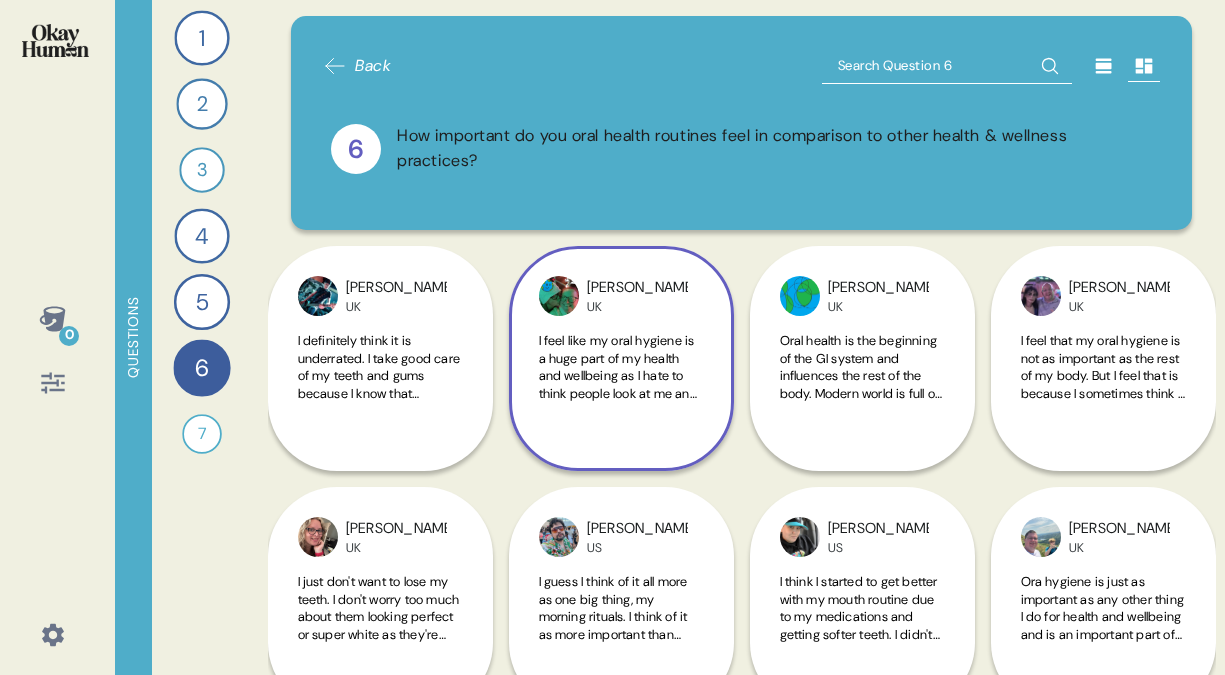 click on "I feel like my oral hygiene is a huge part of my health and wellbeing as I hate to think people look at me and see awful teeth or think I have [MEDICAL_DATA]. I think a lot about my oral hygiene as your face is what people fittest seer when they see/meet you, and when you open your mouth or smile they can see your teeth, smell your breath if it's bad, therefore I feel that it's important to maintain good oral hygiene as 1 of my priorities." at bounding box center [621, 481] 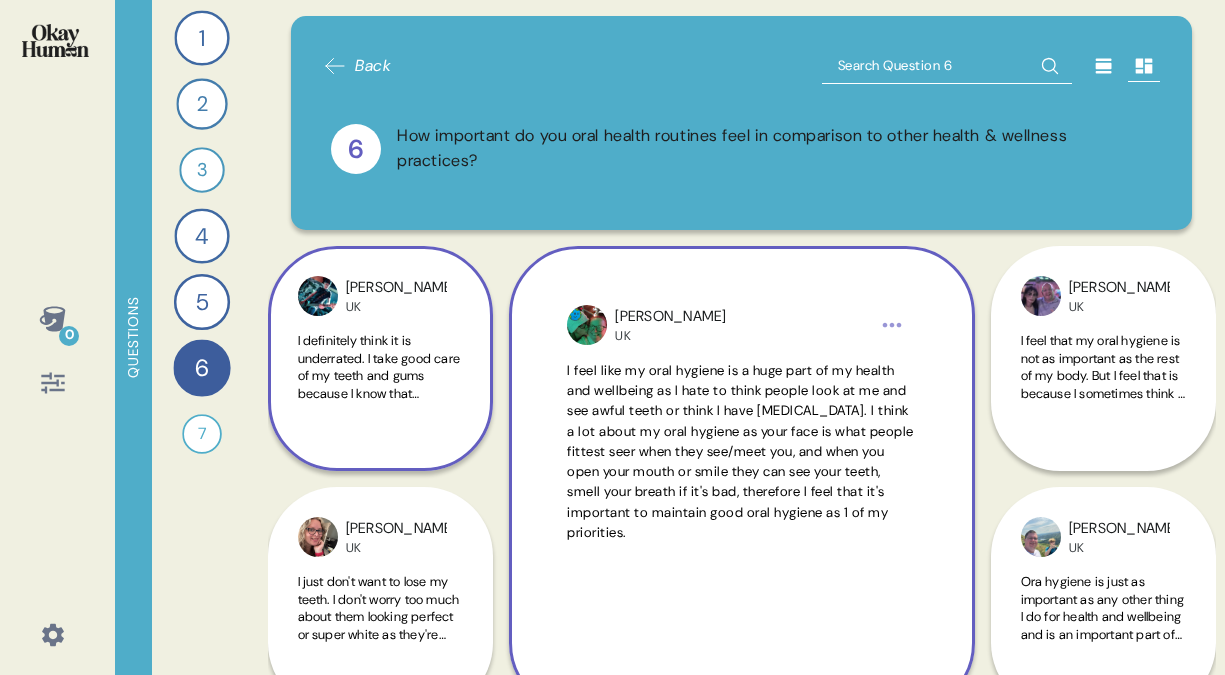 click on "[PERSON_NAME] I definitely think it is underrated. I take good care of my teeth and gums because I know that [MEDICAL_DATA] or [MEDICAL_DATA] can have an adverse effect on the rest of the body. I also see people's teeth often before I see anything else that I focus on if that makes sense. If I see bad teeth or smell [MEDICAL_DATA] that first impression never leaves so I am somewhat paranoid about being that person. I would put oral health up there with personal hygiene such as armpits" at bounding box center (380, 358) 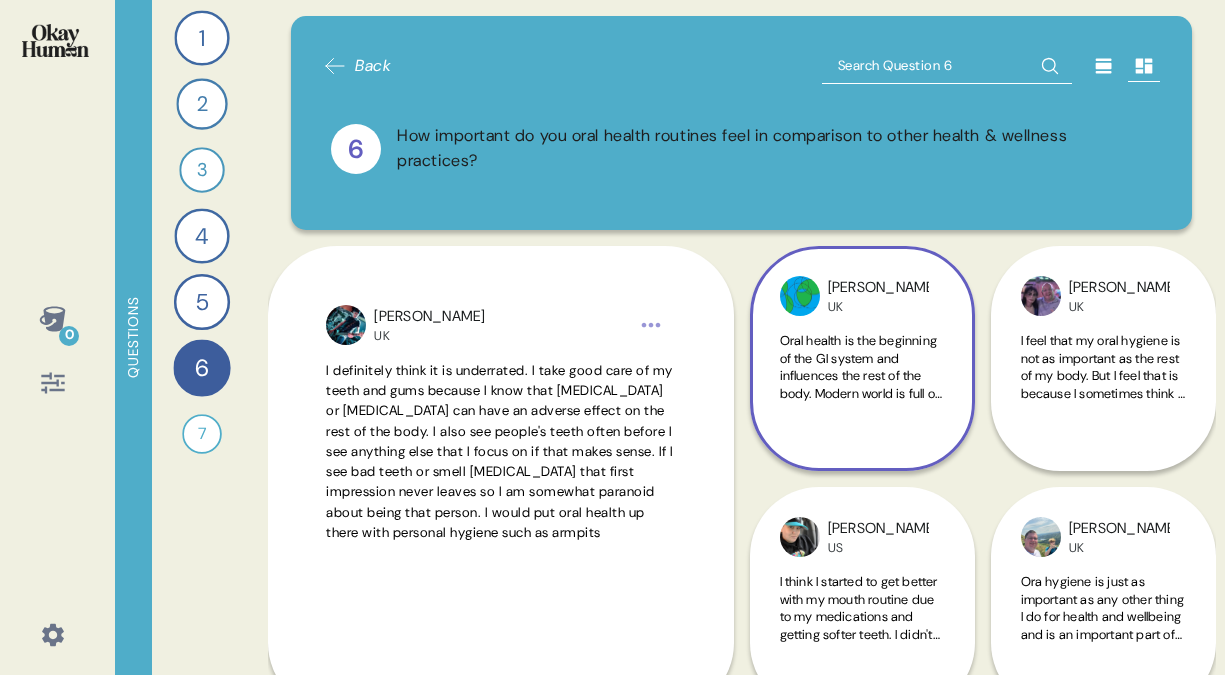 click on "Oral health is the beginning of the GI system and influences the rest of the body. Modern world is full of processed junk such as additive and preservatives to keep up with the demand. Producers add this into and give no actual care or regards to public health. It's just business. Thus we have to ensure our own betterment in out consumption and intake and routine" at bounding box center (862, 463) 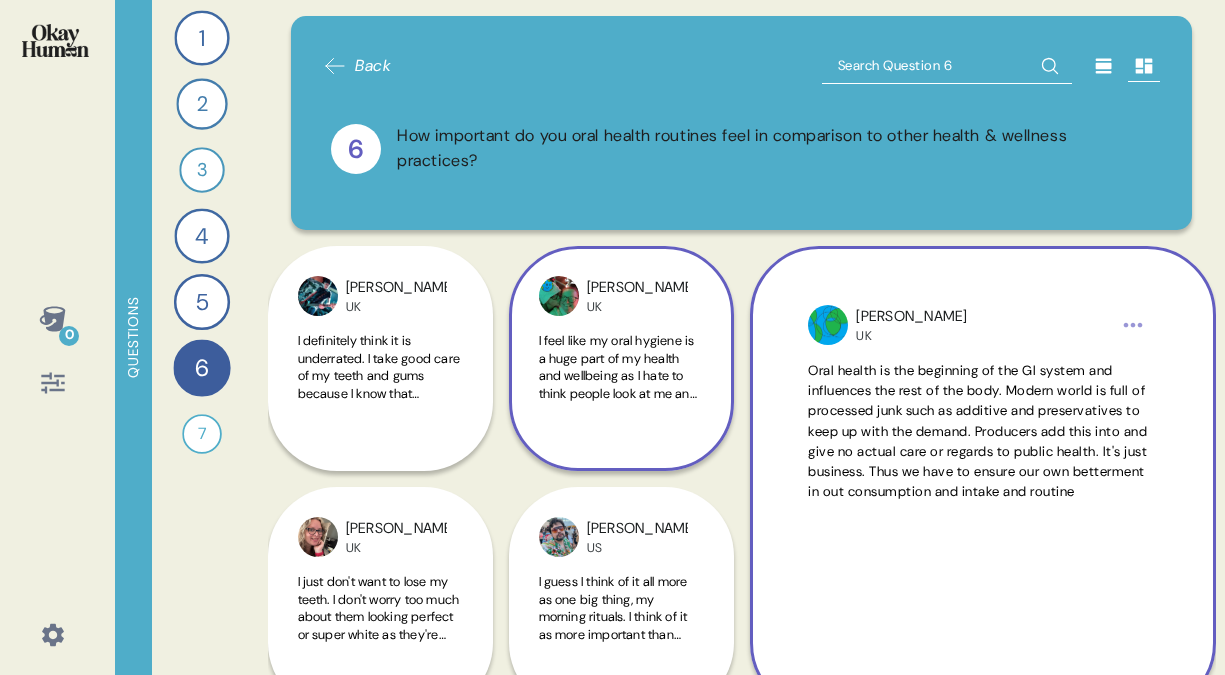 click on "I feel like my oral hygiene is a huge part of my health and wellbeing as I hate to think people look at me and see awful teeth or think I have [MEDICAL_DATA]. I think a lot about my oral hygiene as your face is what people fittest seer when they see/meet you, and when you open your mouth or smile they can see your teeth, smell your breath if it's bad, therefore I feel that it's important to maintain good oral hygiene as 1 of my priorities." at bounding box center (621, 481) 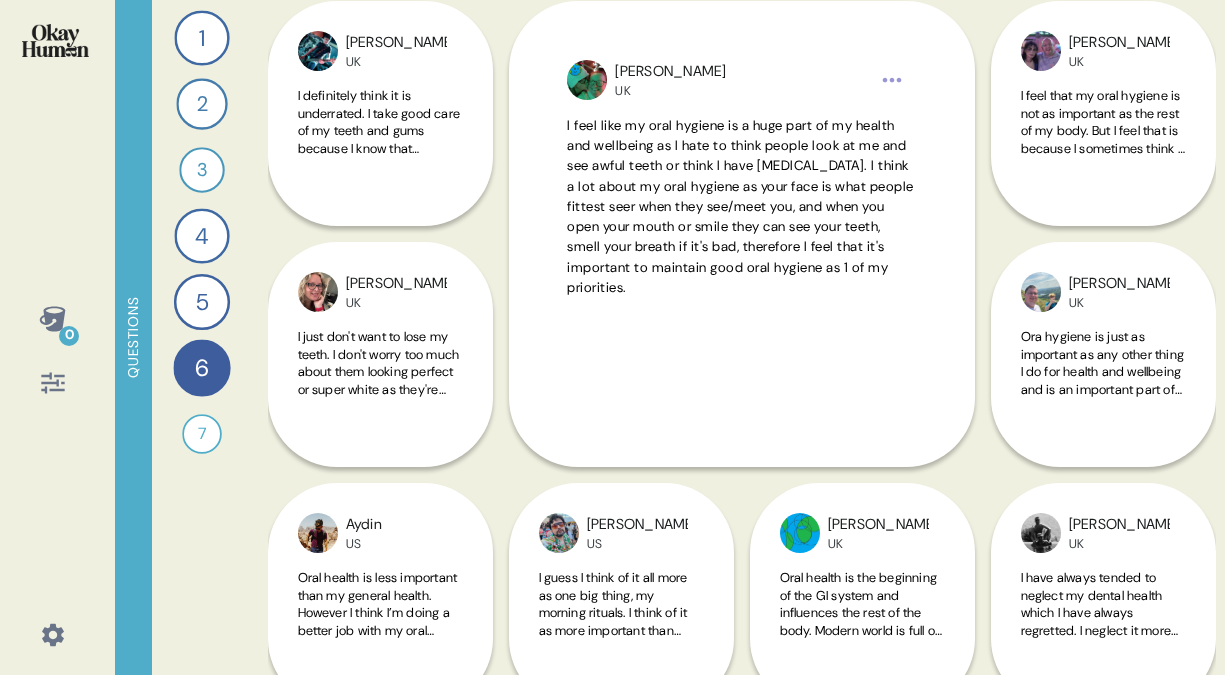 scroll, scrollTop: 280, scrollLeft: 0, axis: vertical 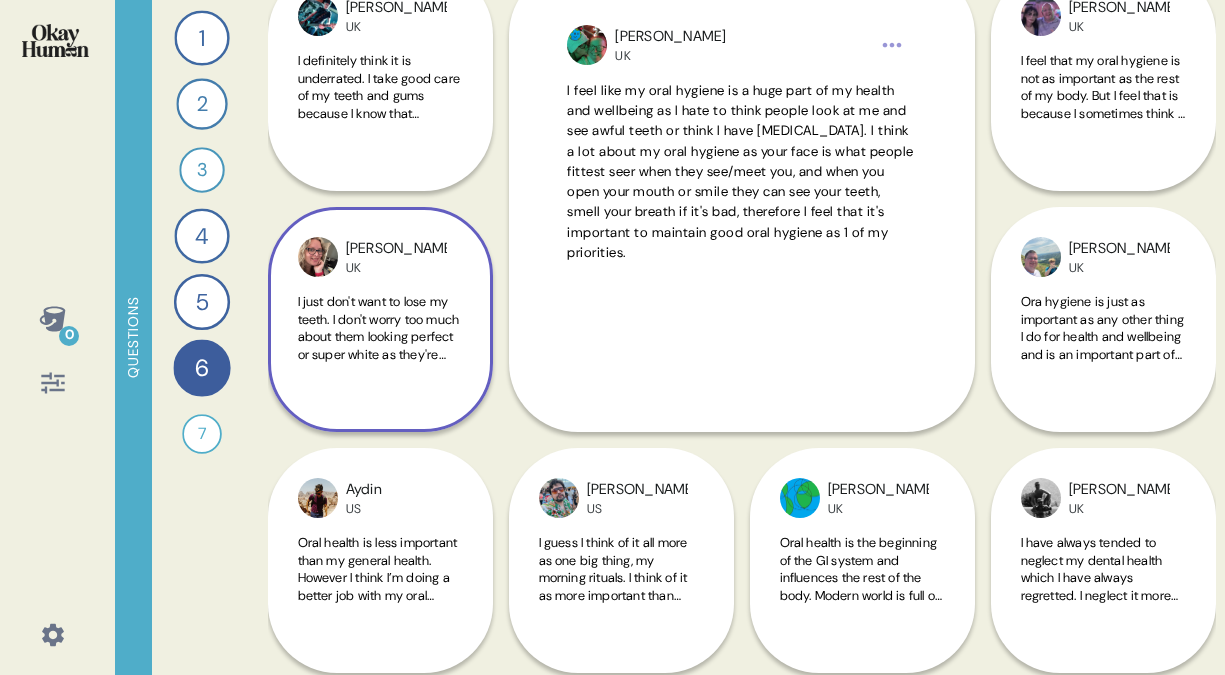 click on "I just don't want to lose my teeth. I don't worry too much about them looking perfect or super white as they're never going to and I'm ok with that. So long as they're healthy enough to not fall out they're good for me. Similar to the rest of my health, I just want to be healthy enough to live long, I'm not looking to be some kind of athlete" at bounding box center [379, 407] 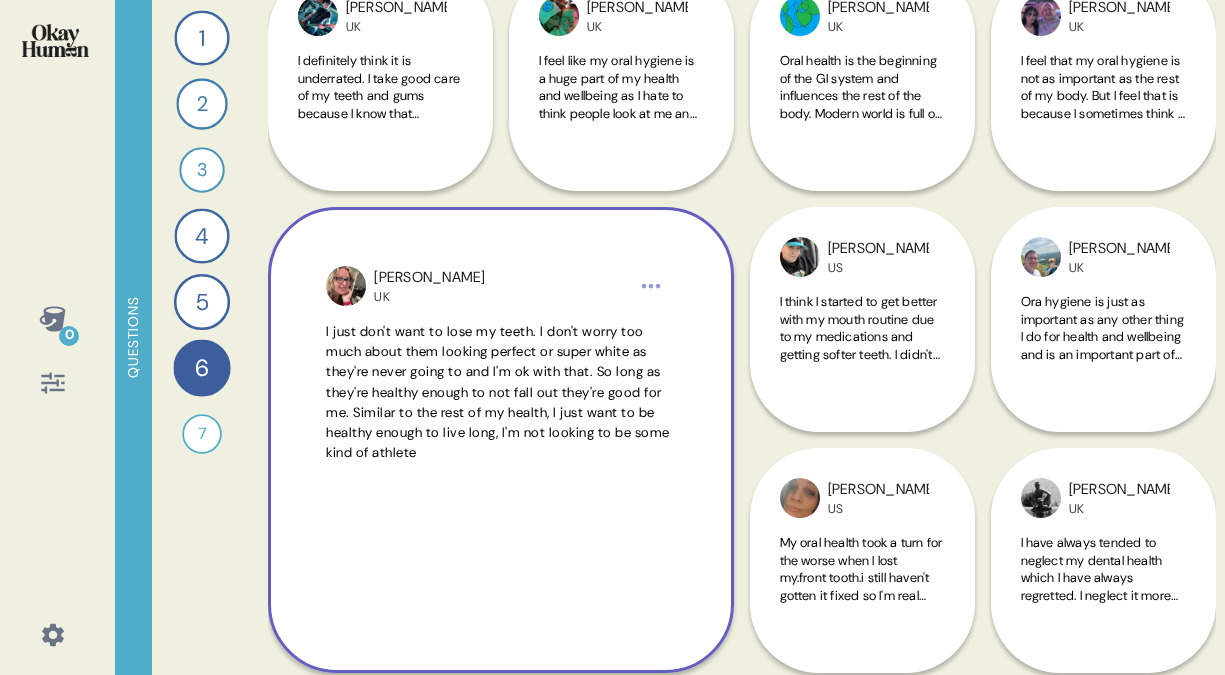 scroll, scrollTop: 381, scrollLeft: 0, axis: vertical 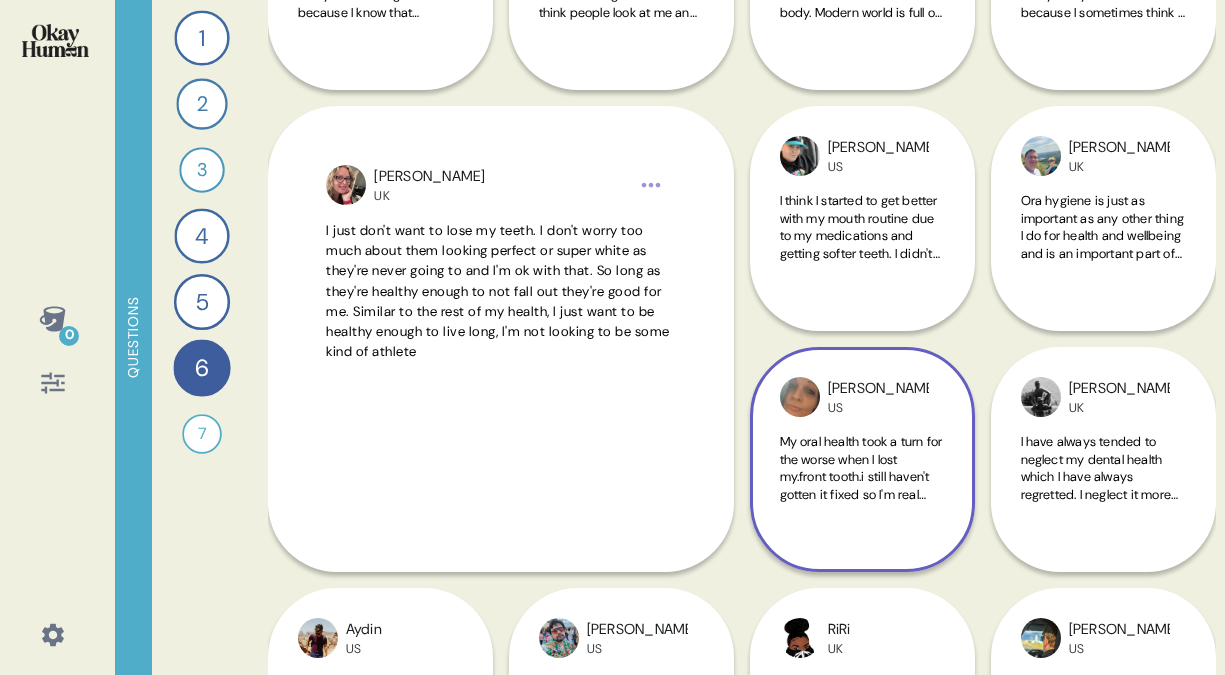 click on "My oral health took a turn for the worse when I lost my.front tooth.i still haven't gotten it fixed so I'm real touchy bout my appearance but ever since then my oral health stays on point cause.i am not gonna lose.another tooth" at bounding box center (861, 511) 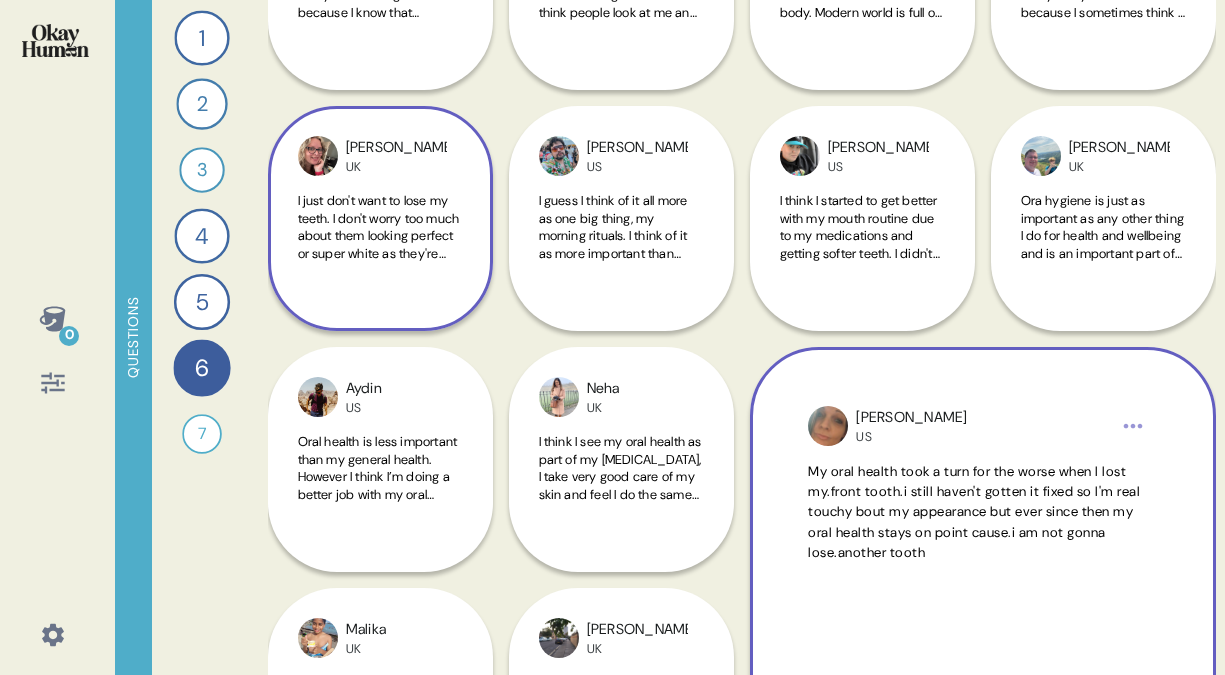 scroll, scrollTop: 389, scrollLeft: 0, axis: vertical 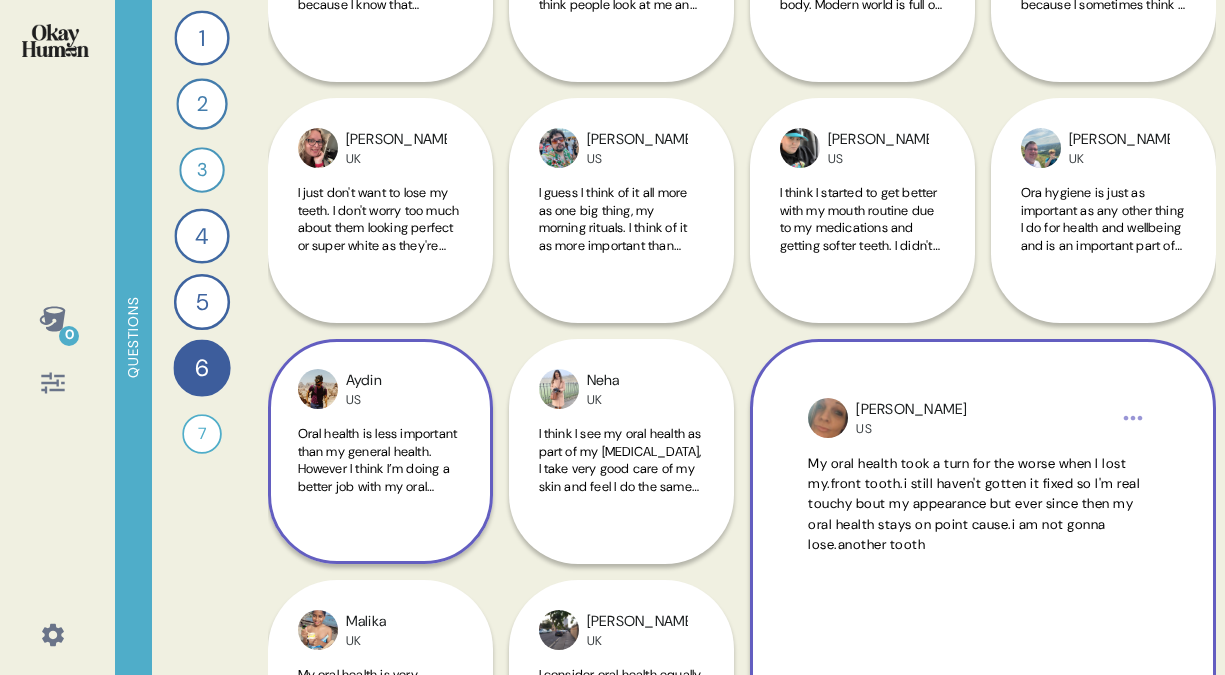 click on "Oral health is less important than my general health. However I think I’m doing a better job with my oral health than overall health. I am more consistent with my oral health. I’ve never had a cavity before. Conversely my weight and sleep health fluctuates more." at bounding box center (379, 512) 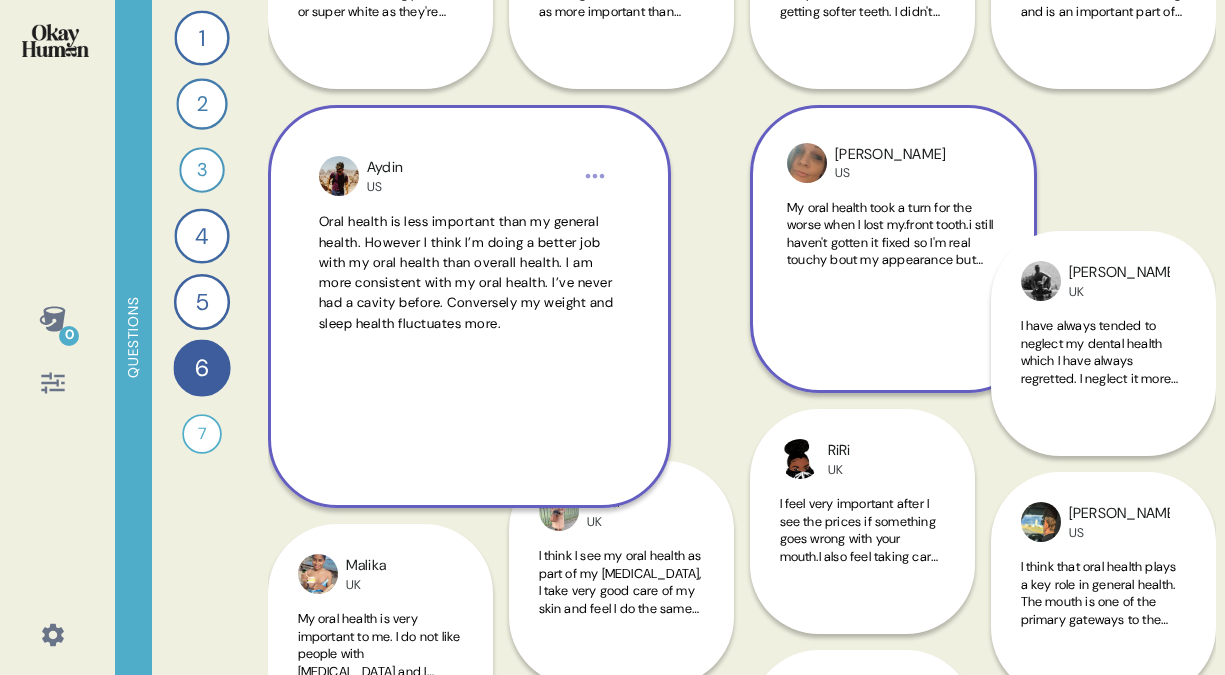scroll, scrollTop: 630, scrollLeft: 0, axis: vertical 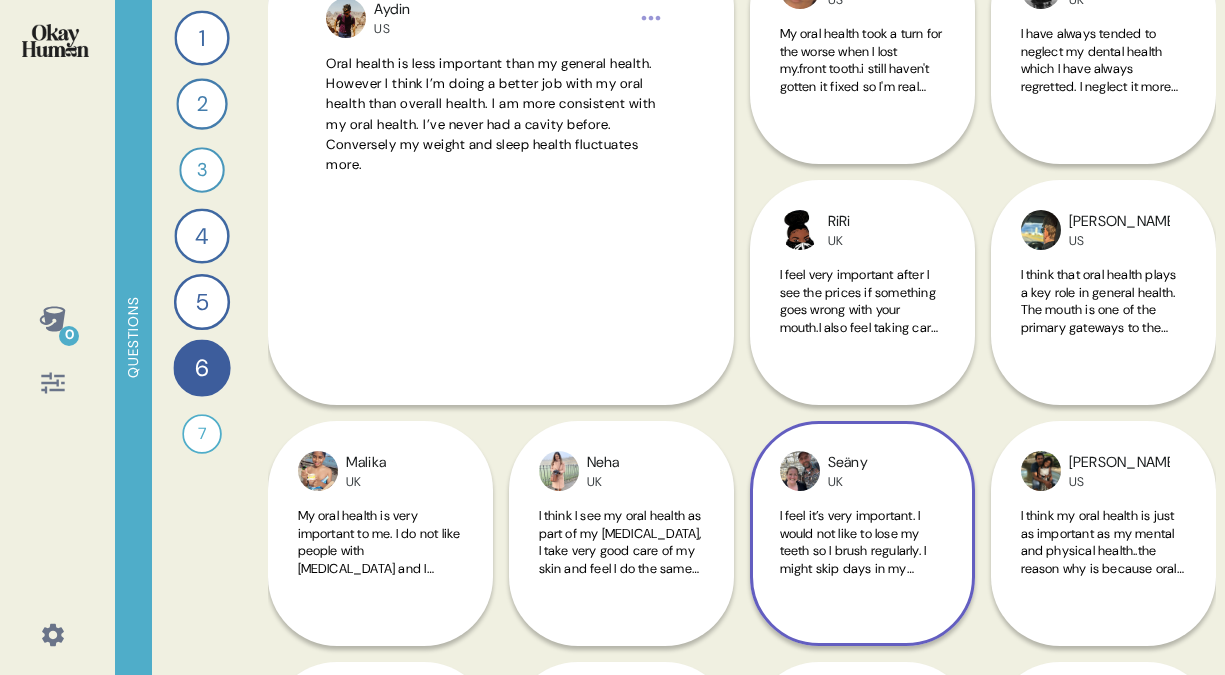 click on "I feel it’s very important. I would not like to lose my teeth so I brush regularly. I might skip days in my exercise but never on brushing my teeth" at bounding box center [853, 559] 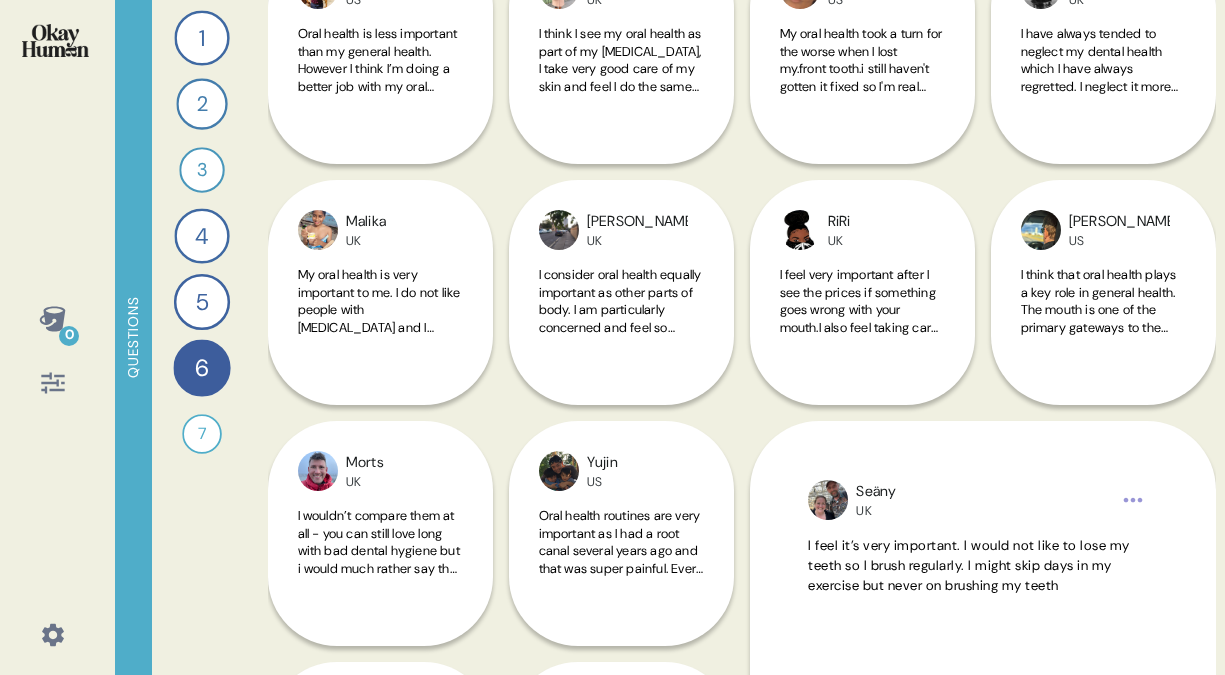 scroll, scrollTop: 955, scrollLeft: 0, axis: vertical 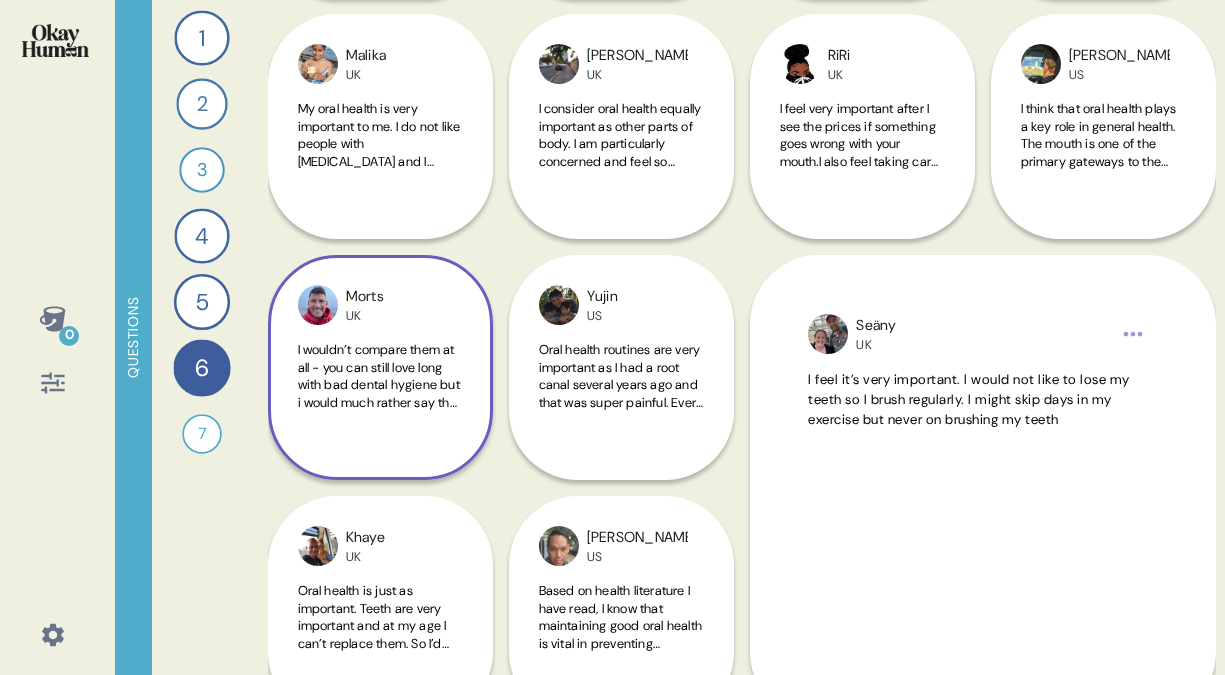 click on "I wouldn’t compare them at all - you can still love long with bad dental hygiene but i would much rather say that they compliment each other very well - if you feel great throughout that shows" at bounding box center [380, 376] 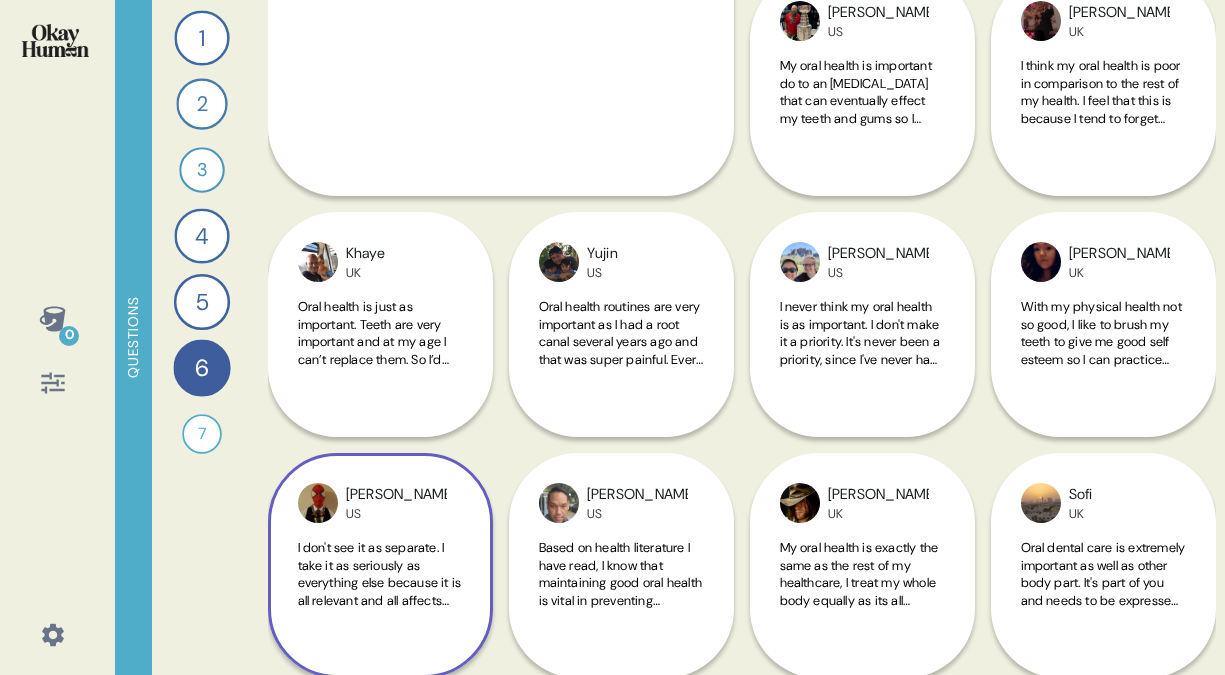 scroll, scrollTop: 1498, scrollLeft: 0, axis: vertical 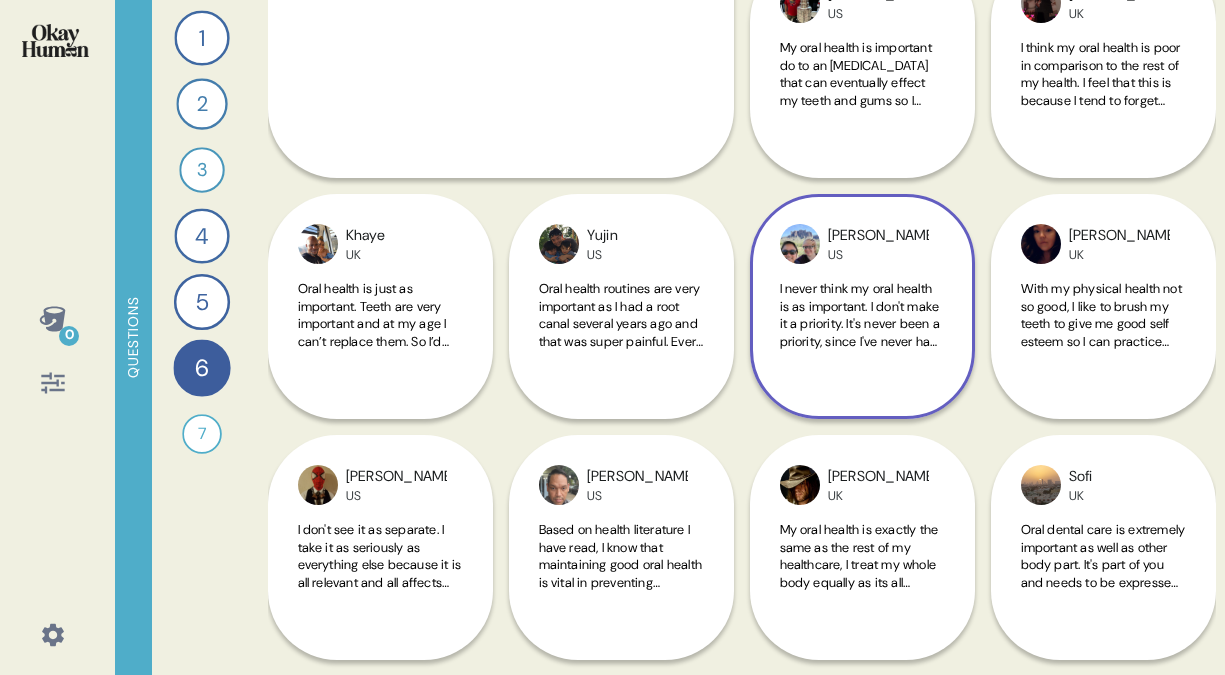 click on "[PERSON_NAME] US I never think my oral health is as important. I don't make it a priority. It's never been a priority, since I've never had a problem." at bounding box center (862, 306) 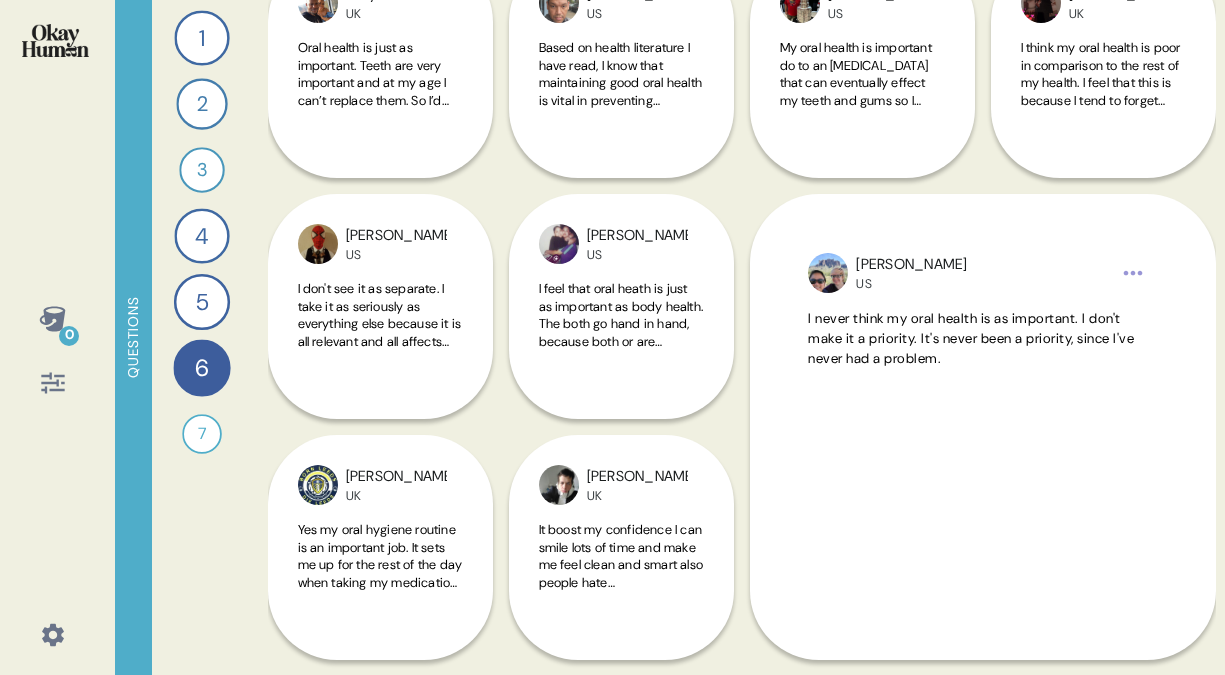 scroll, scrollTop: 1535, scrollLeft: 0, axis: vertical 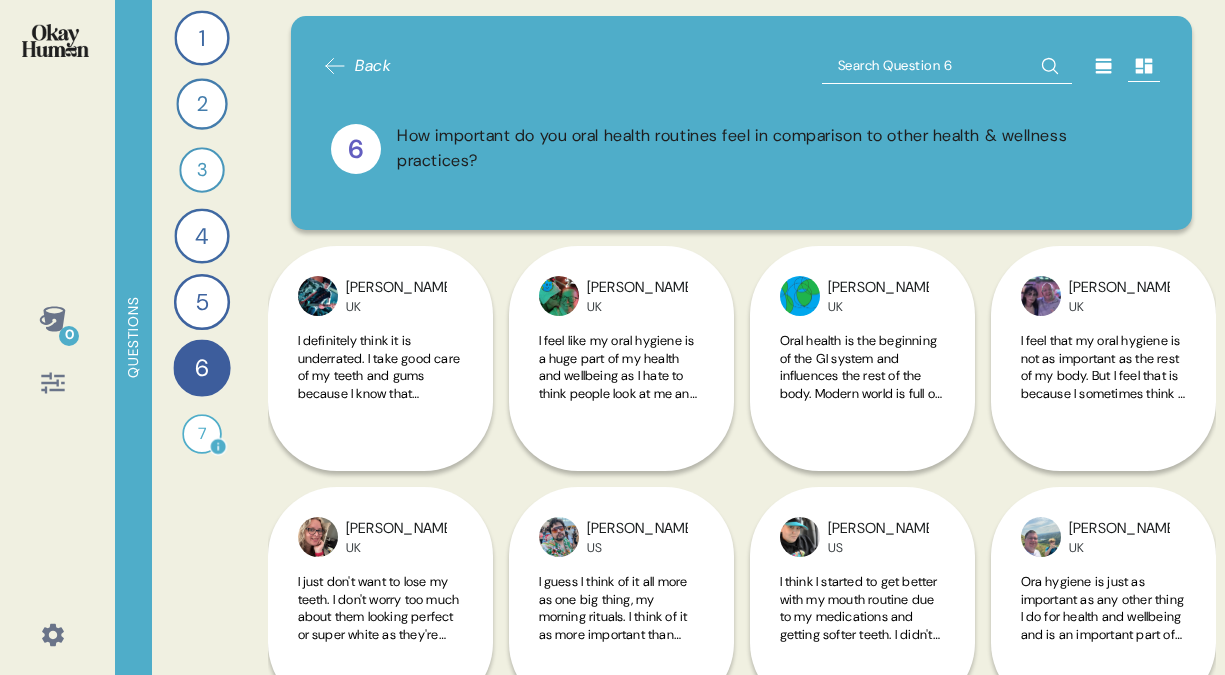 click on "7" at bounding box center (202, 434) 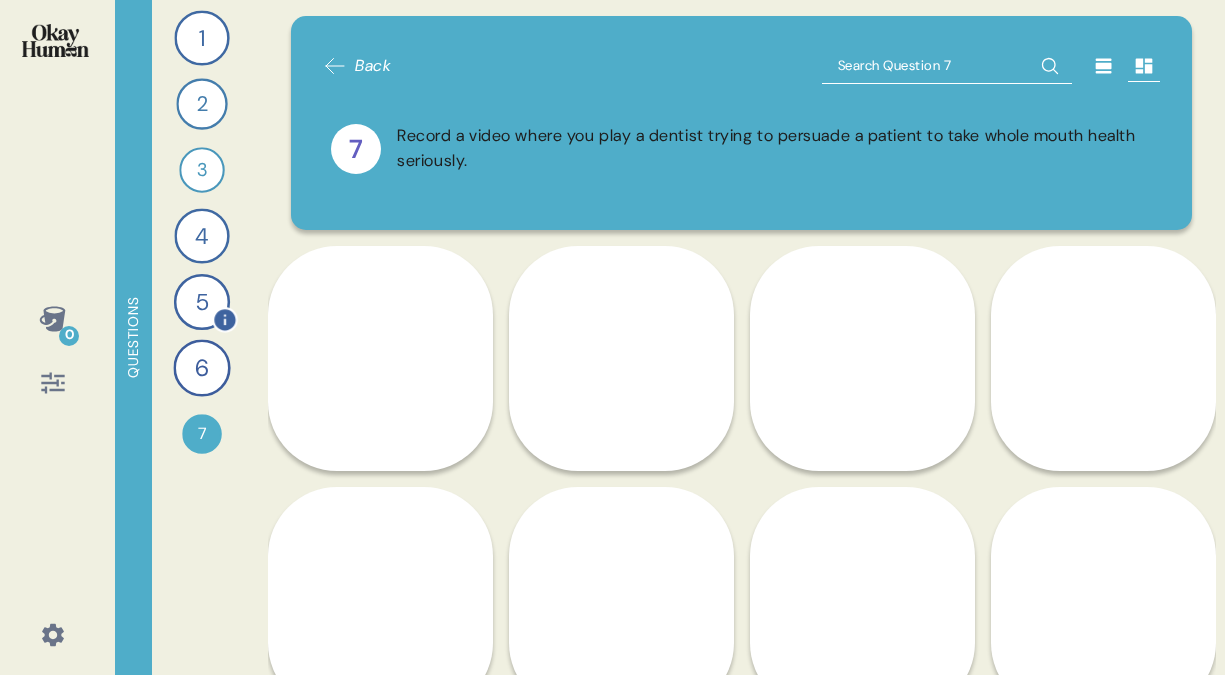 click on "5" at bounding box center (201, 302) 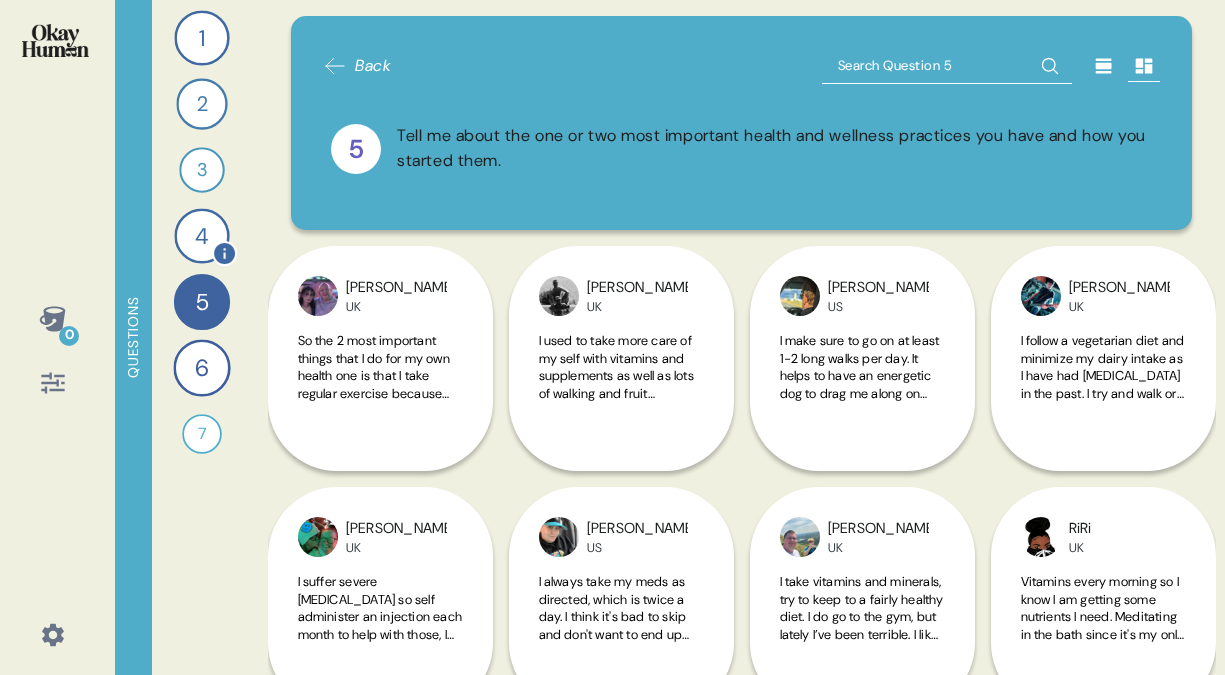 click on "4" at bounding box center (201, 235) 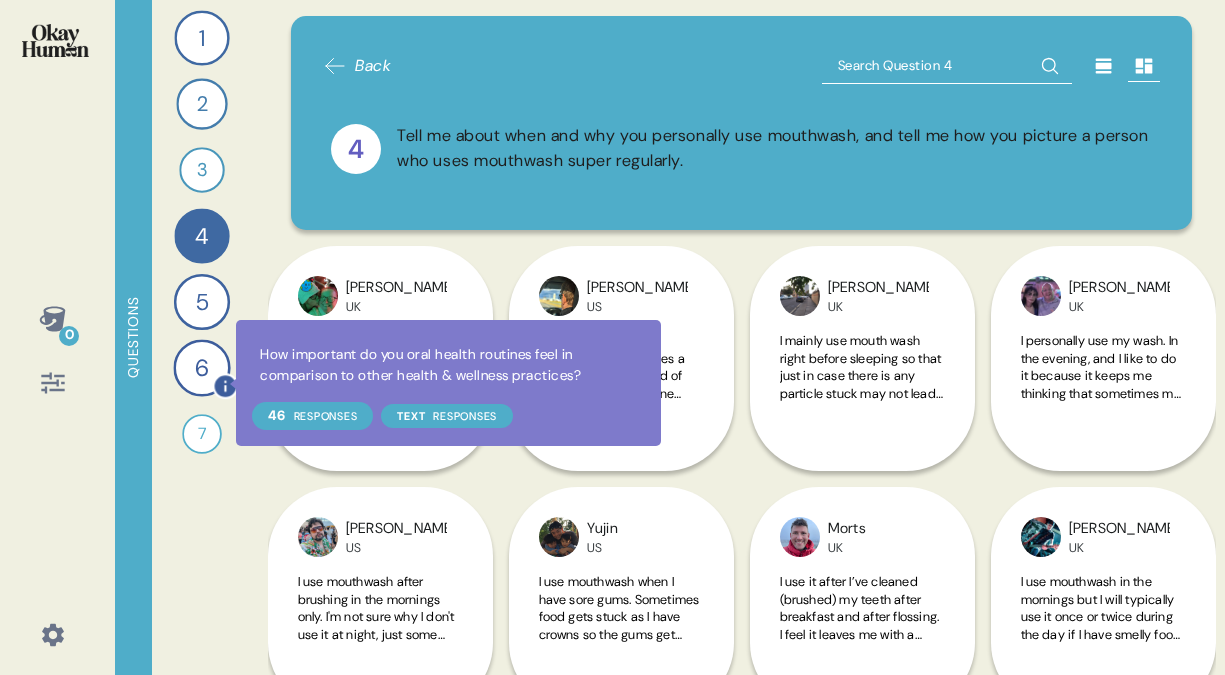 click 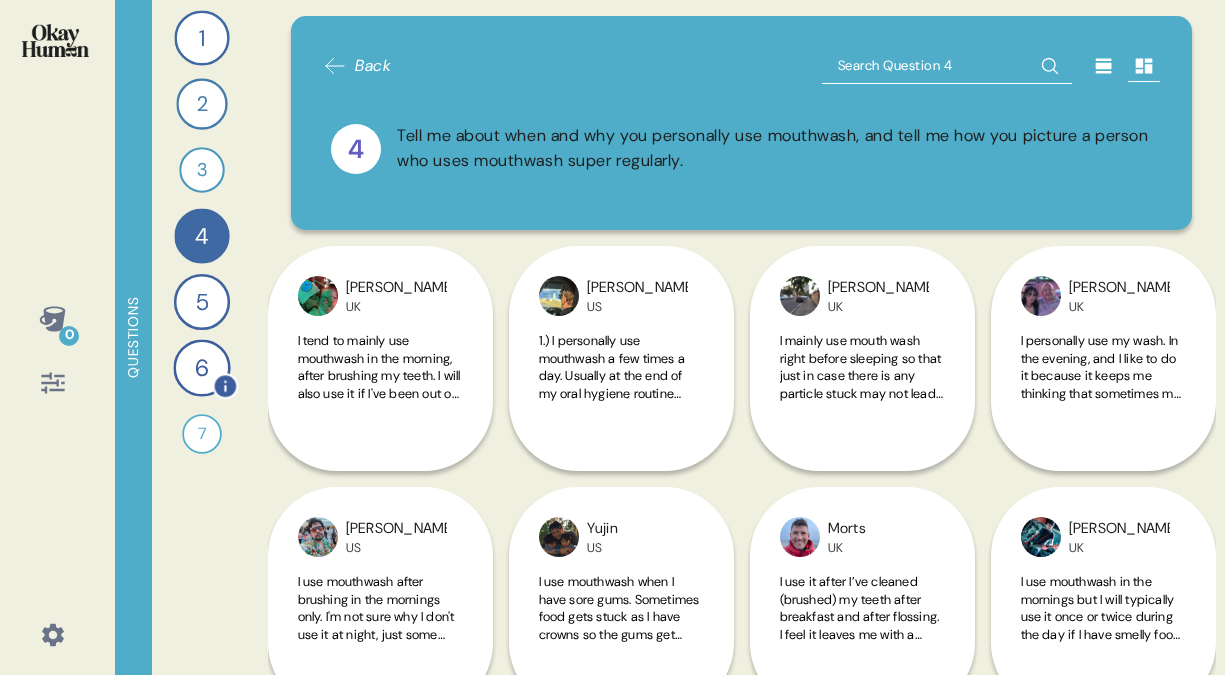 click on "6" at bounding box center (201, 367) 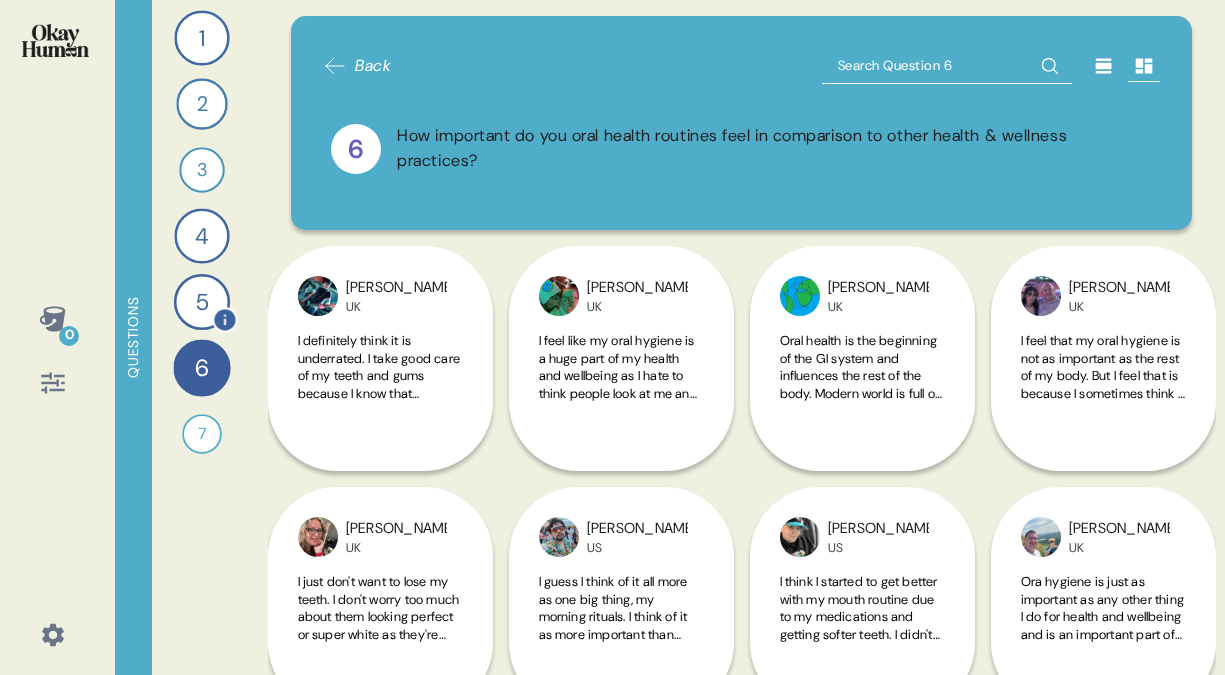 click on "5" at bounding box center (201, 302) 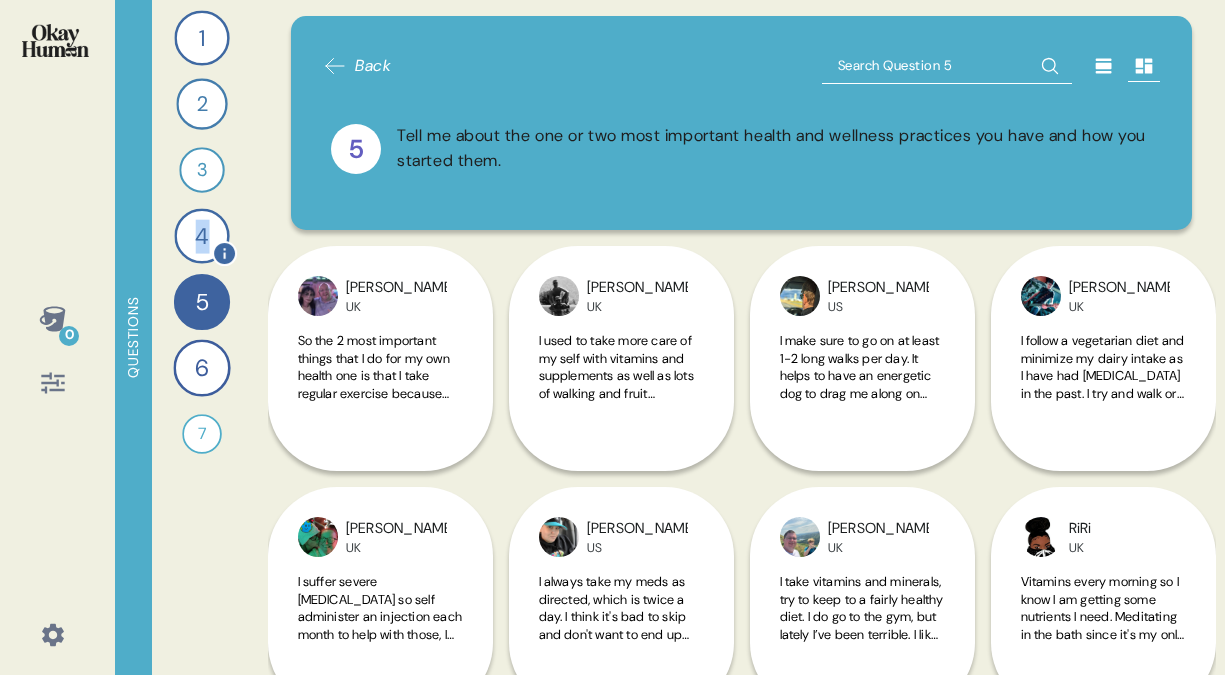 click on "4" at bounding box center [201, 235] 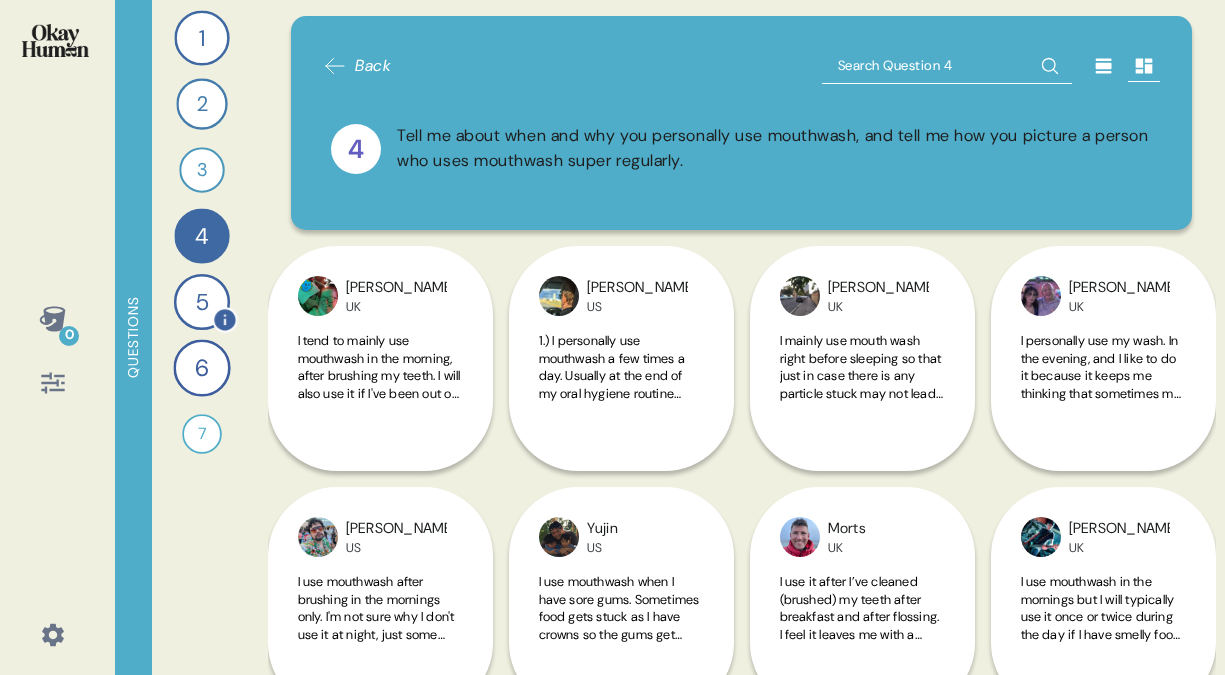 click on "5" at bounding box center (201, 302) 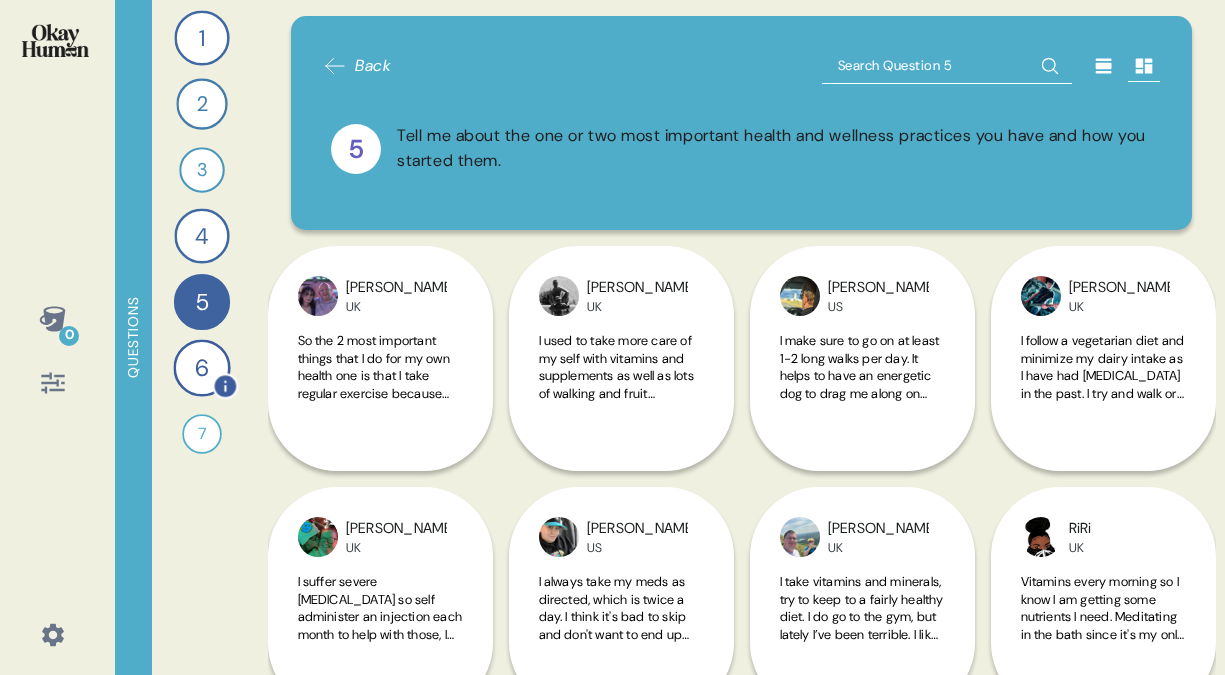click on "6" at bounding box center (201, 367) 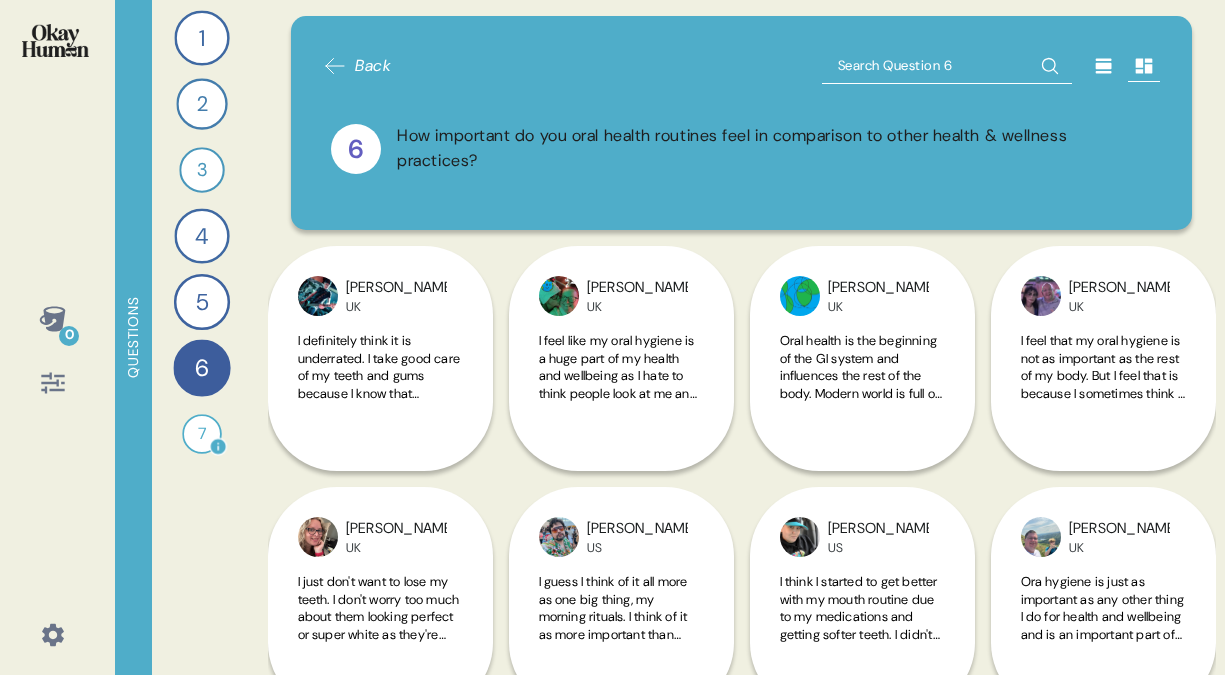 click on "7" at bounding box center (202, 434) 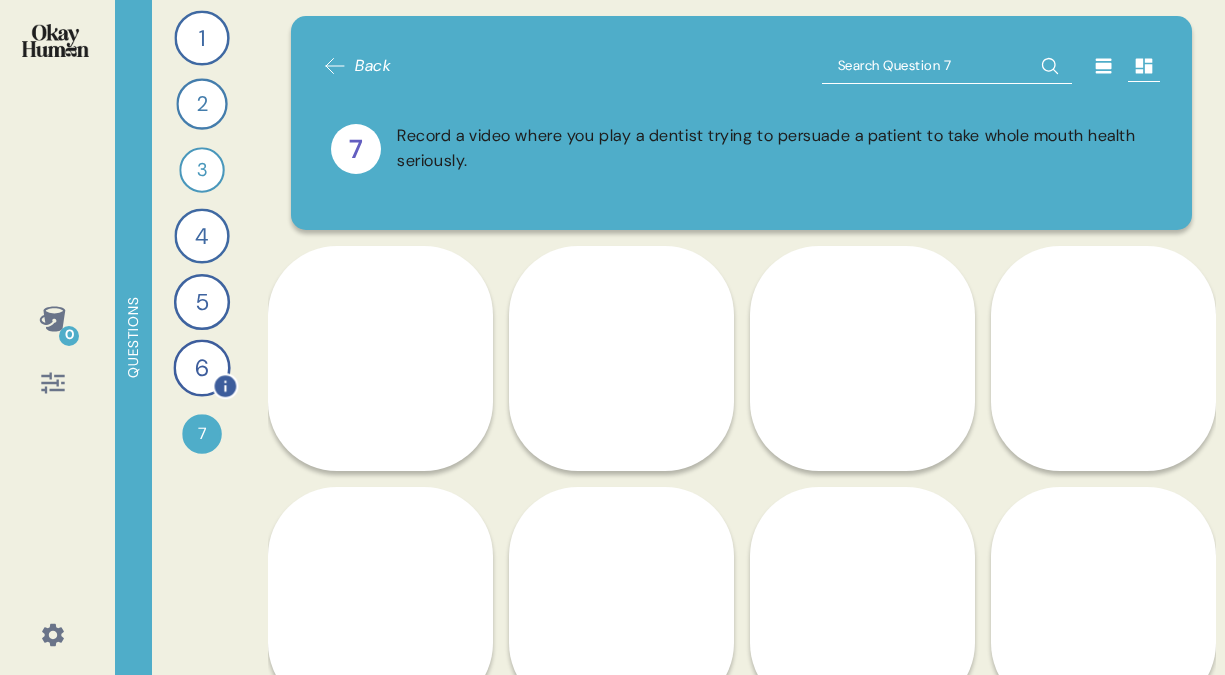 click on "6" at bounding box center [201, 367] 